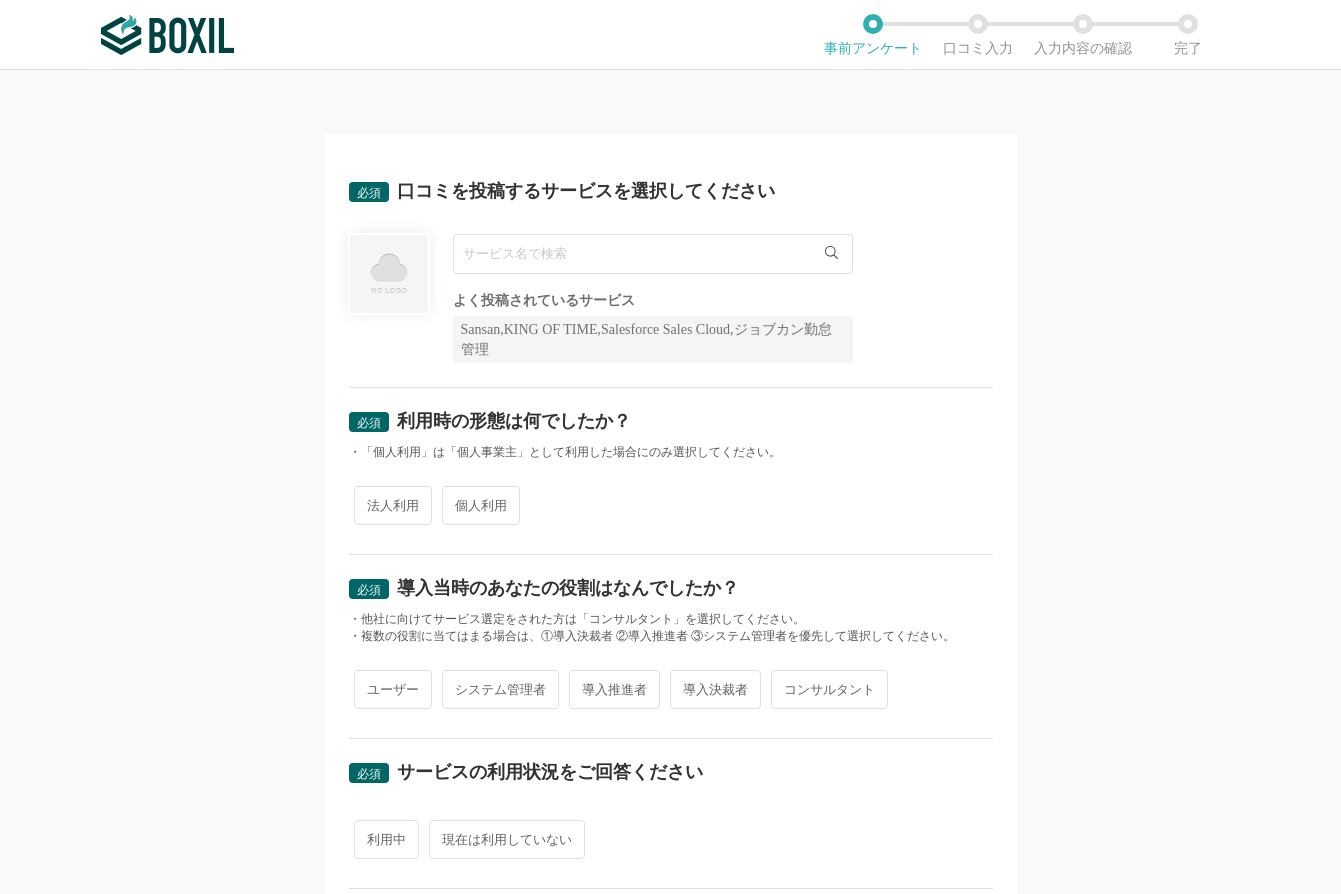 scroll, scrollTop: 0, scrollLeft: 0, axis: both 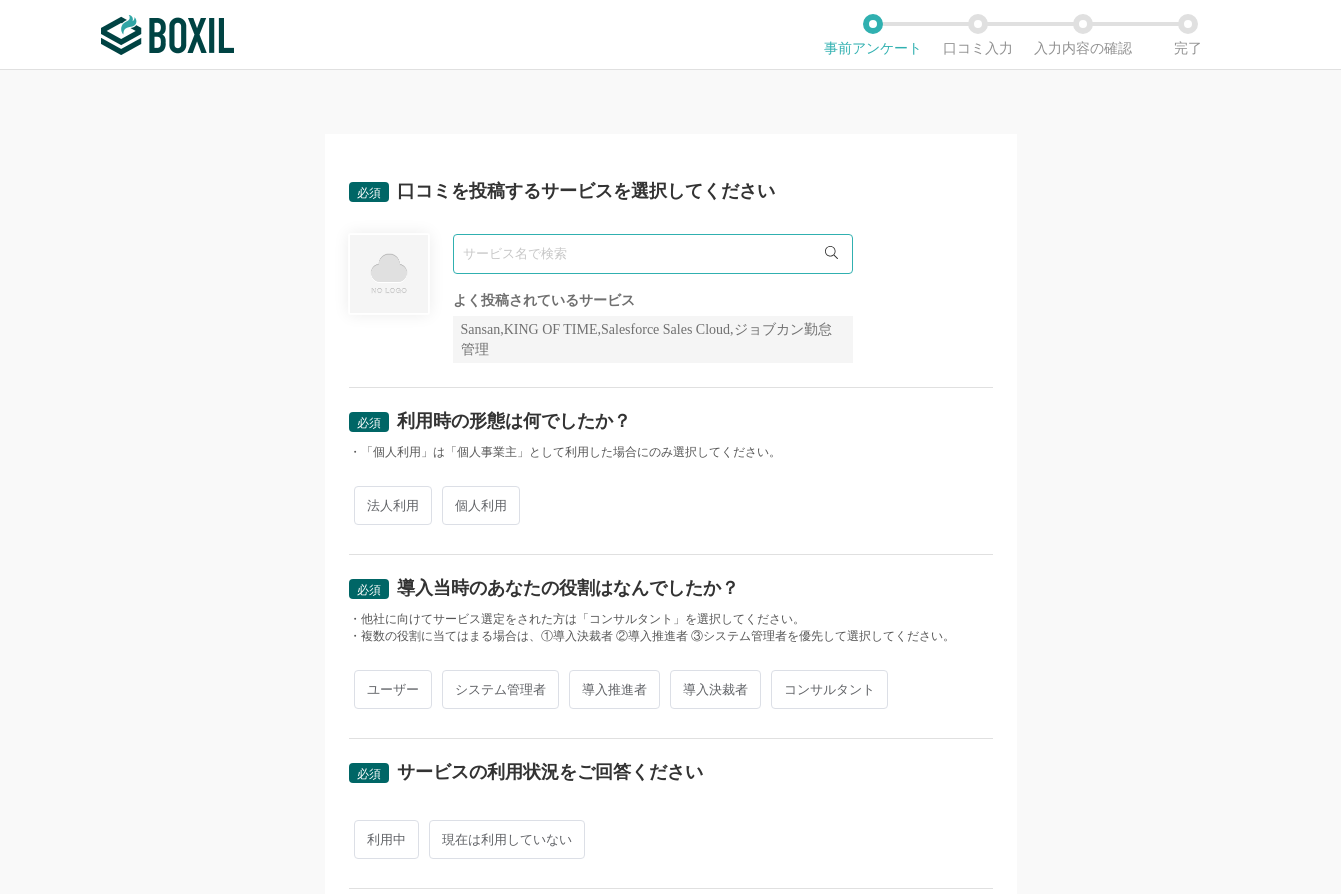 paste on "Nitte" 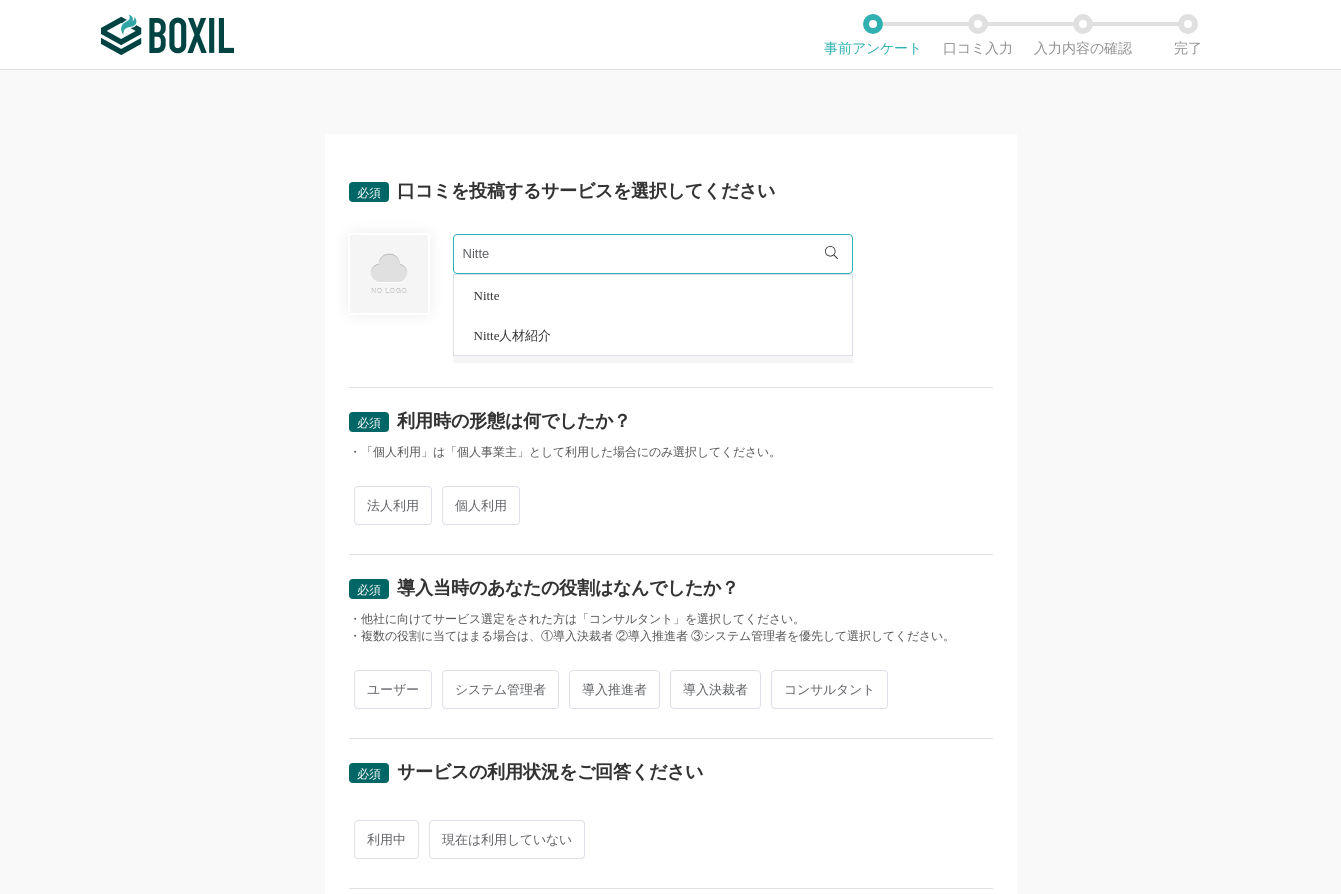 type on "Nitte" 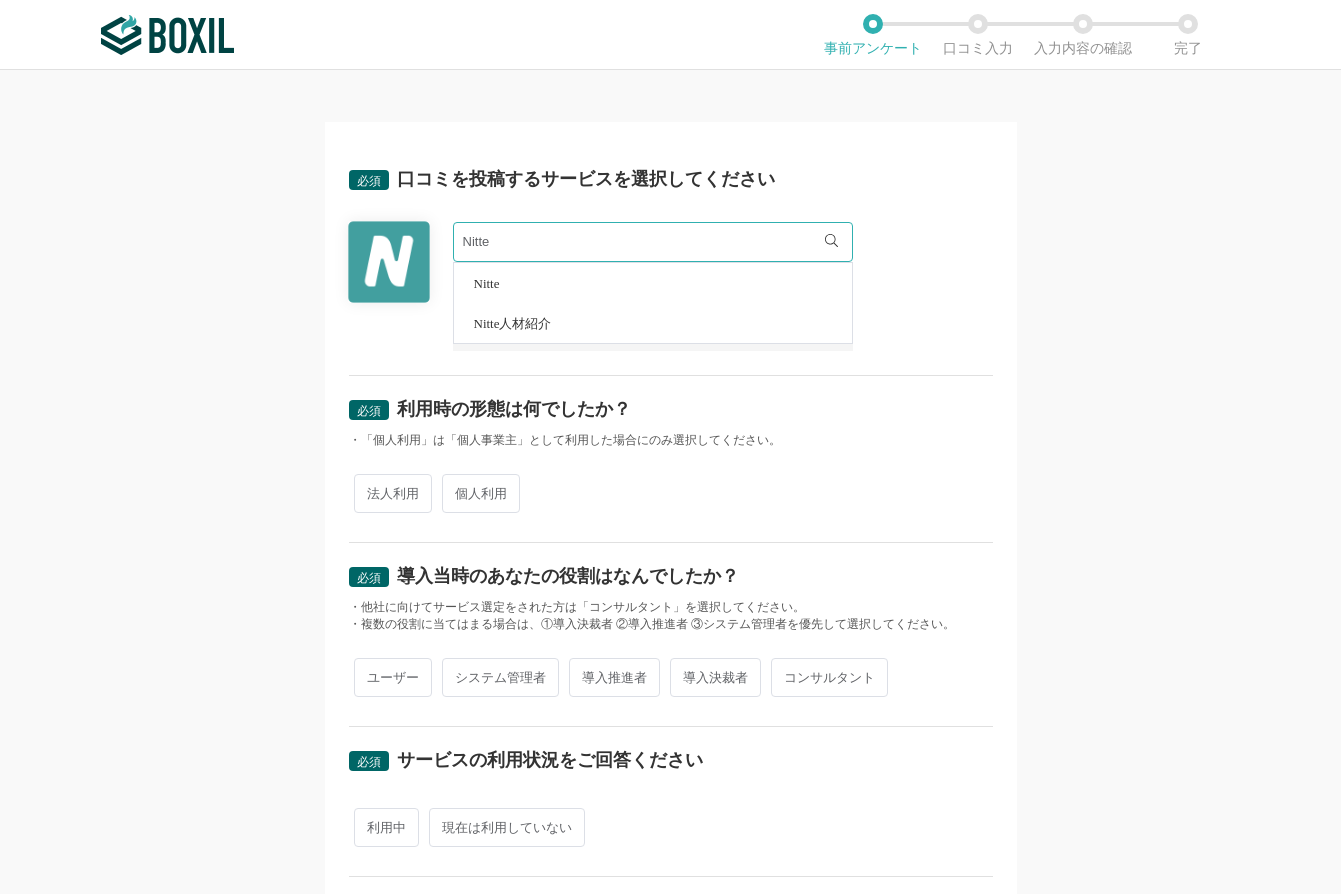 scroll, scrollTop: 0, scrollLeft: 0, axis: both 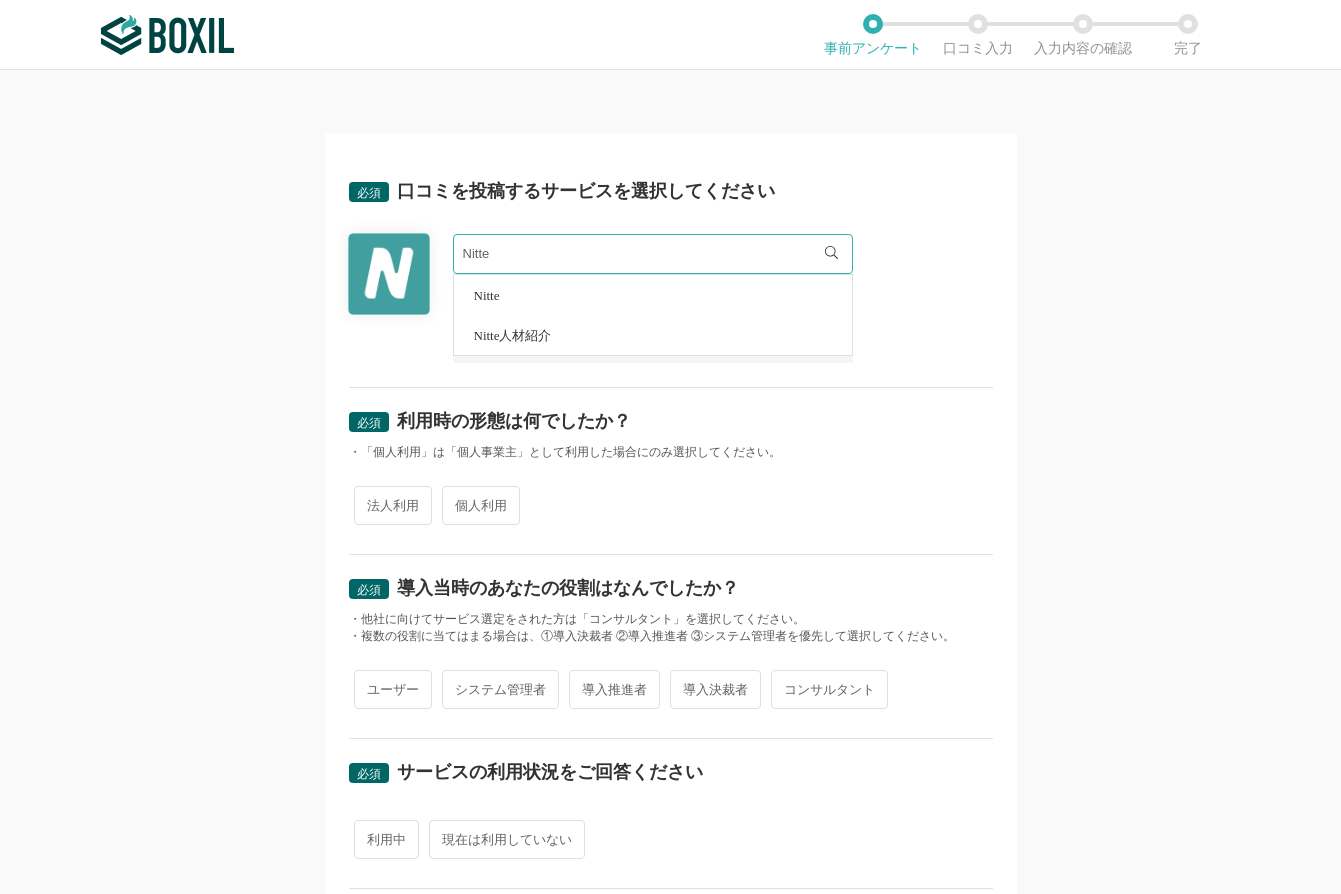 click on "必須 口コミを投稿するサービスを選択してください Nitte Nitte Nitte人材紹介 よく投稿されているサービス Sansan,KING OF TIME,Salesforce Sales Cloud,ジョブカン勤怠管理 必須 利用時の形態は何でしたか？ ・「個人利用」は「個人事業主」として利用した場合にのみ選択してください。 法人利用 個人利用 必須 導入当時のあなたの役割はなんでしたか？ ・他社に向けてサービス選定をされた方は「コンサルタント」を選択してください。 ・複数の役割に当てはまる場合は、①導入決裁者 ②導入推進者 ③システム管理者を優先して選択してください。 ユーザー システム管理者 導入推進者 導入決裁者 コンサルタント 必須 サービスの利用状況をご回答ください 利用中 現在は利用していない 必須 サービスの利用期間 2015 2016 2017 2018 2019 2020 2021 2022 2023 2024 2025 年 01 02 03 04 05" at bounding box center (670, 482) 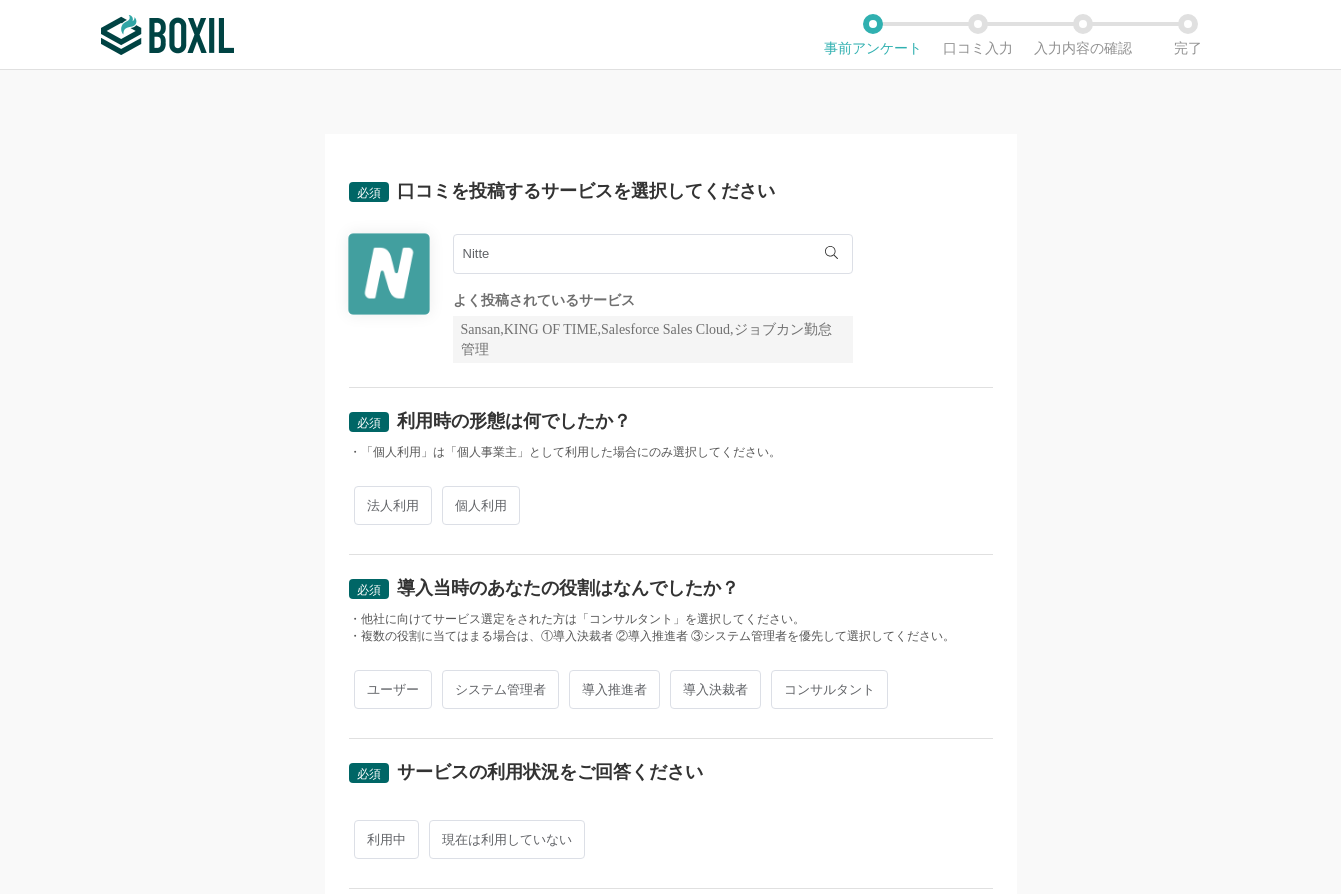 click on "法人利用" at bounding box center (393, 505) 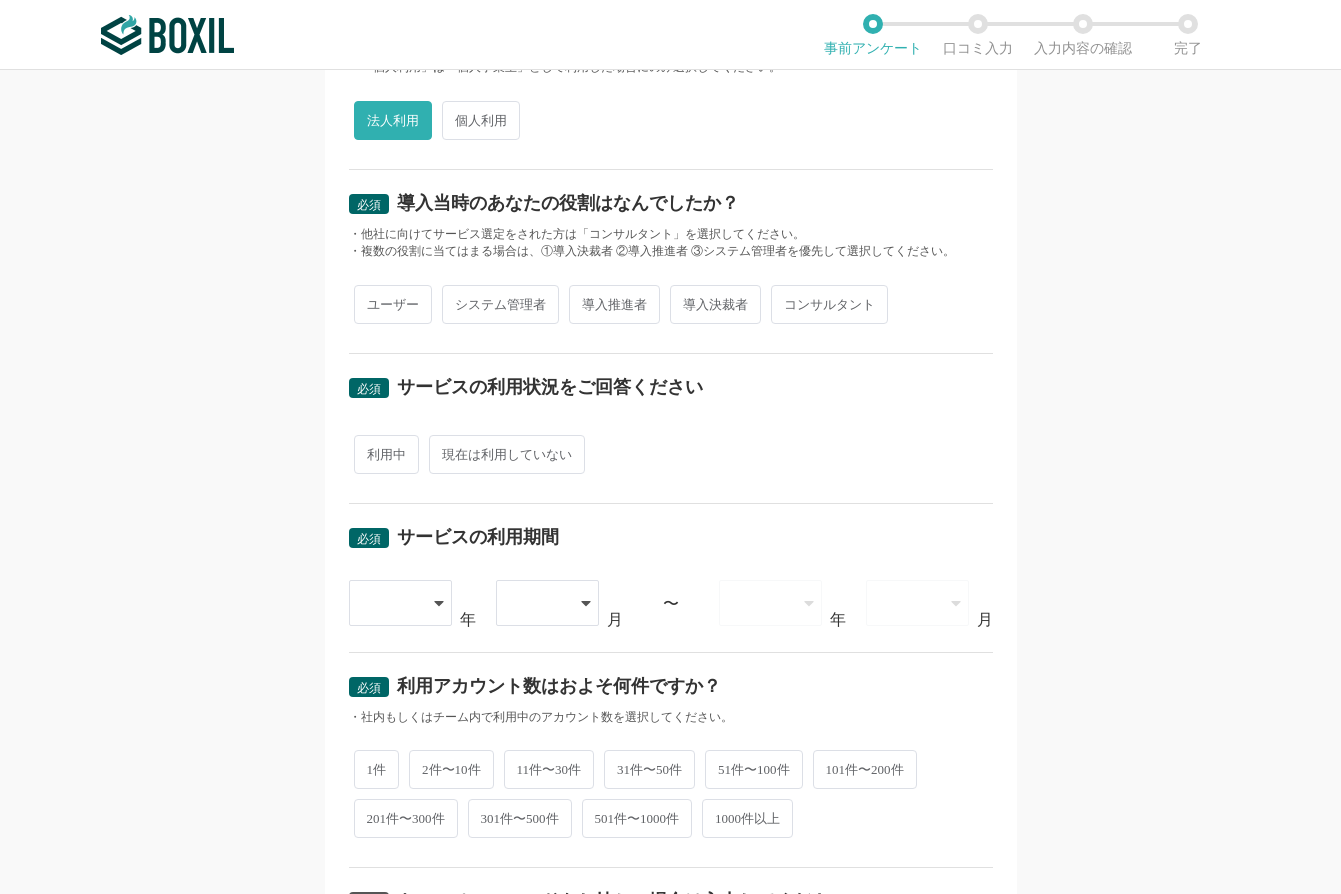 scroll, scrollTop: 400, scrollLeft: 0, axis: vertical 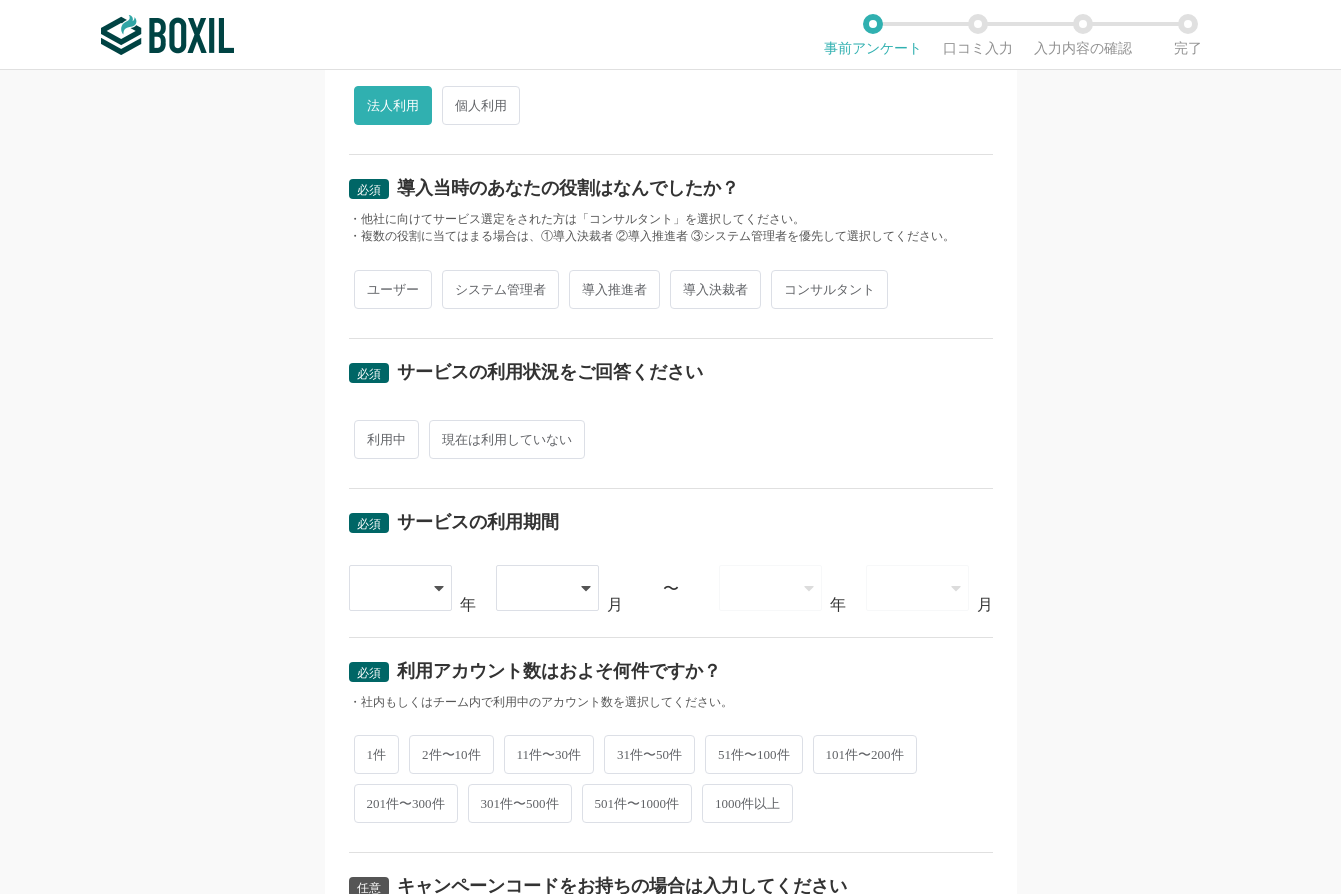 click on "ユーザー" at bounding box center (393, 289) 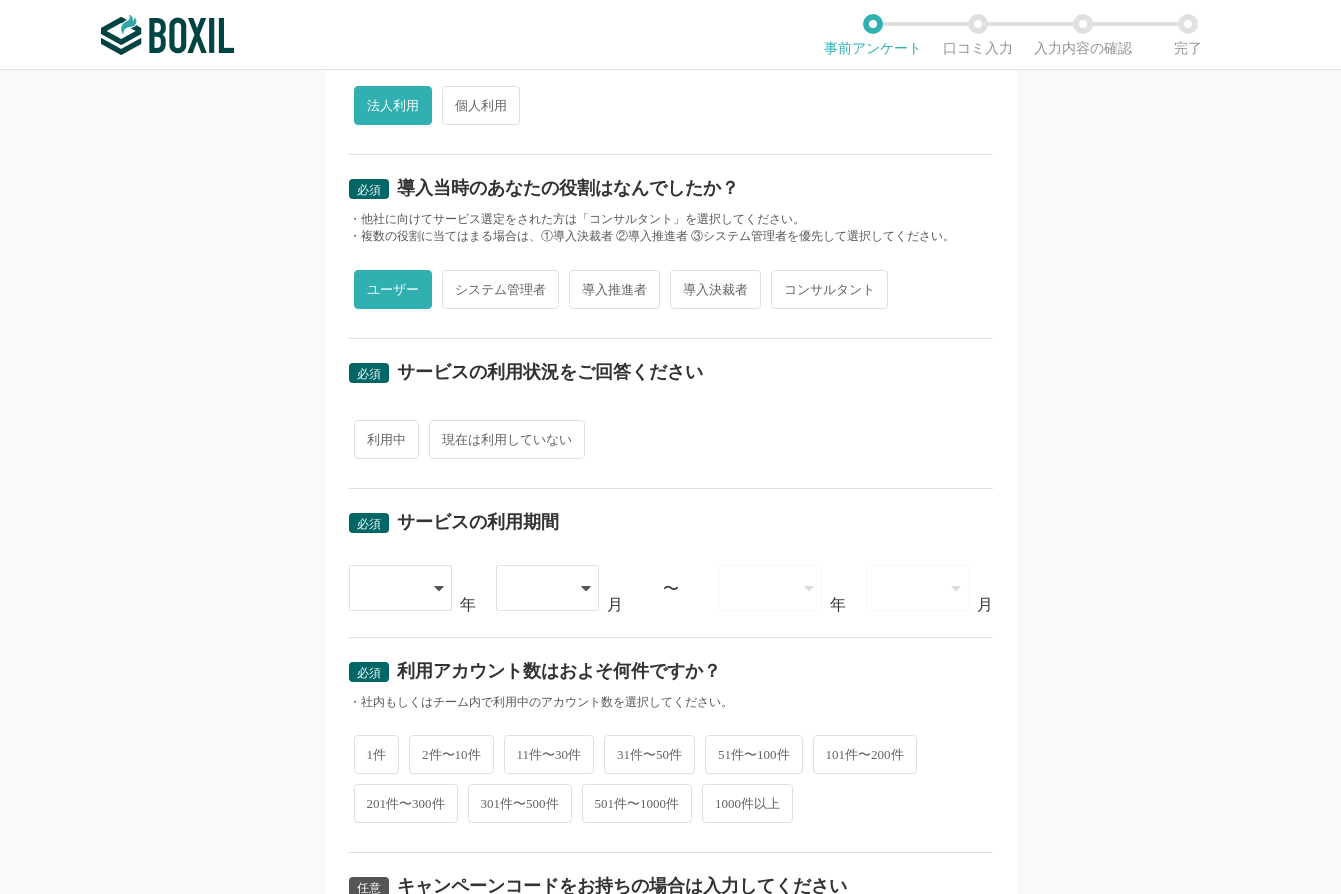 click on "利用中" at bounding box center [386, 439] 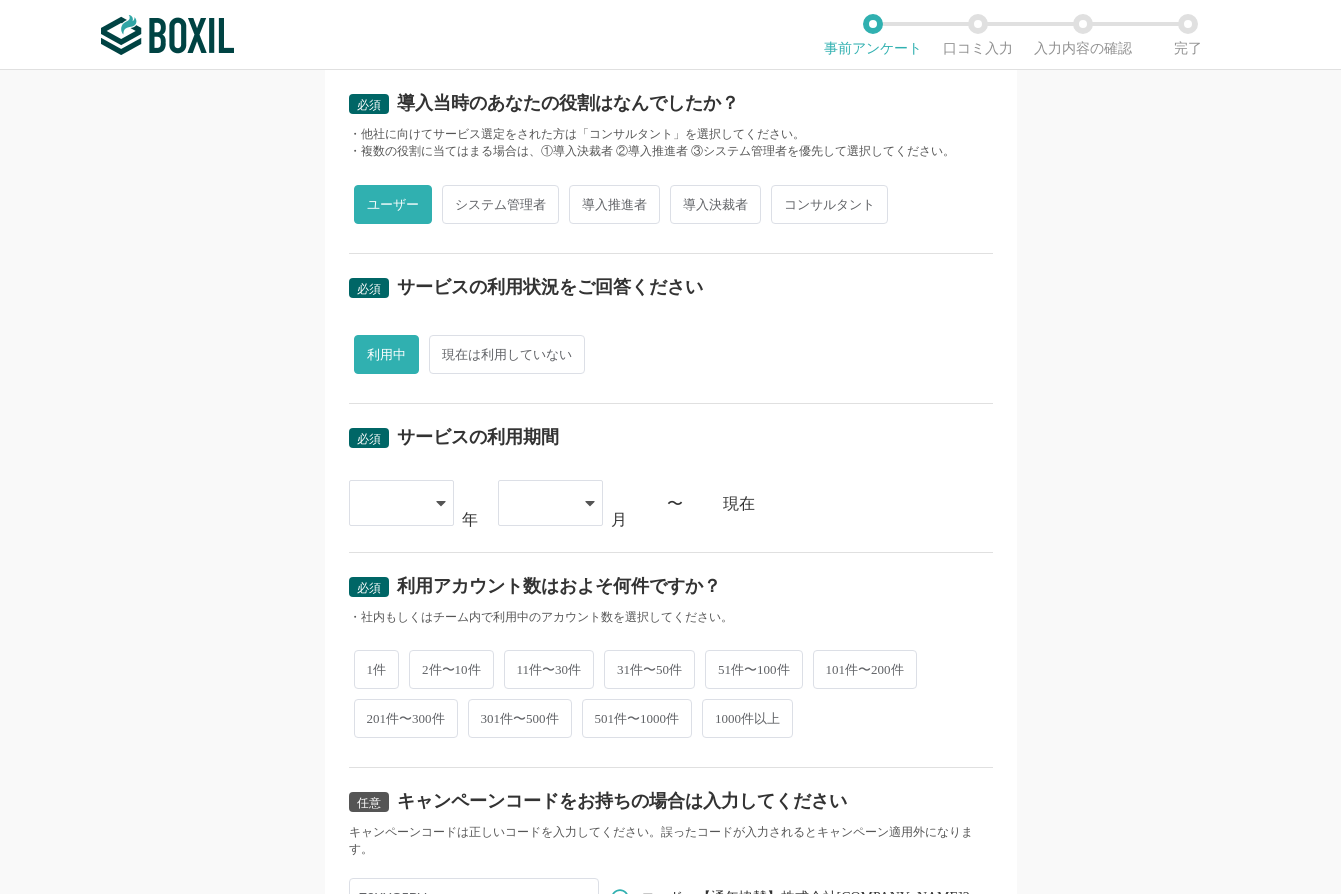 scroll, scrollTop: 700, scrollLeft: 0, axis: vertical 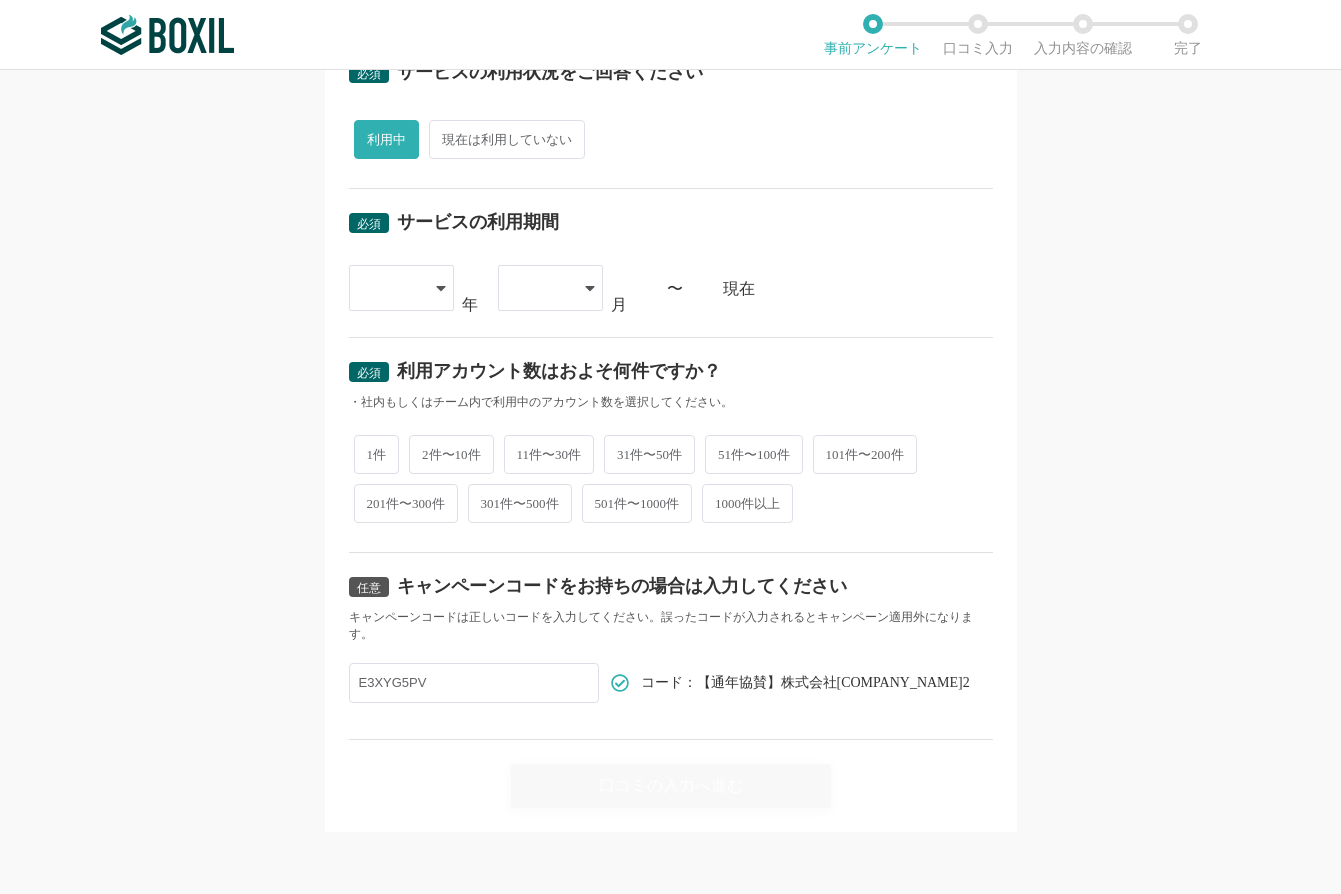 click at bounding box center (401, 288) 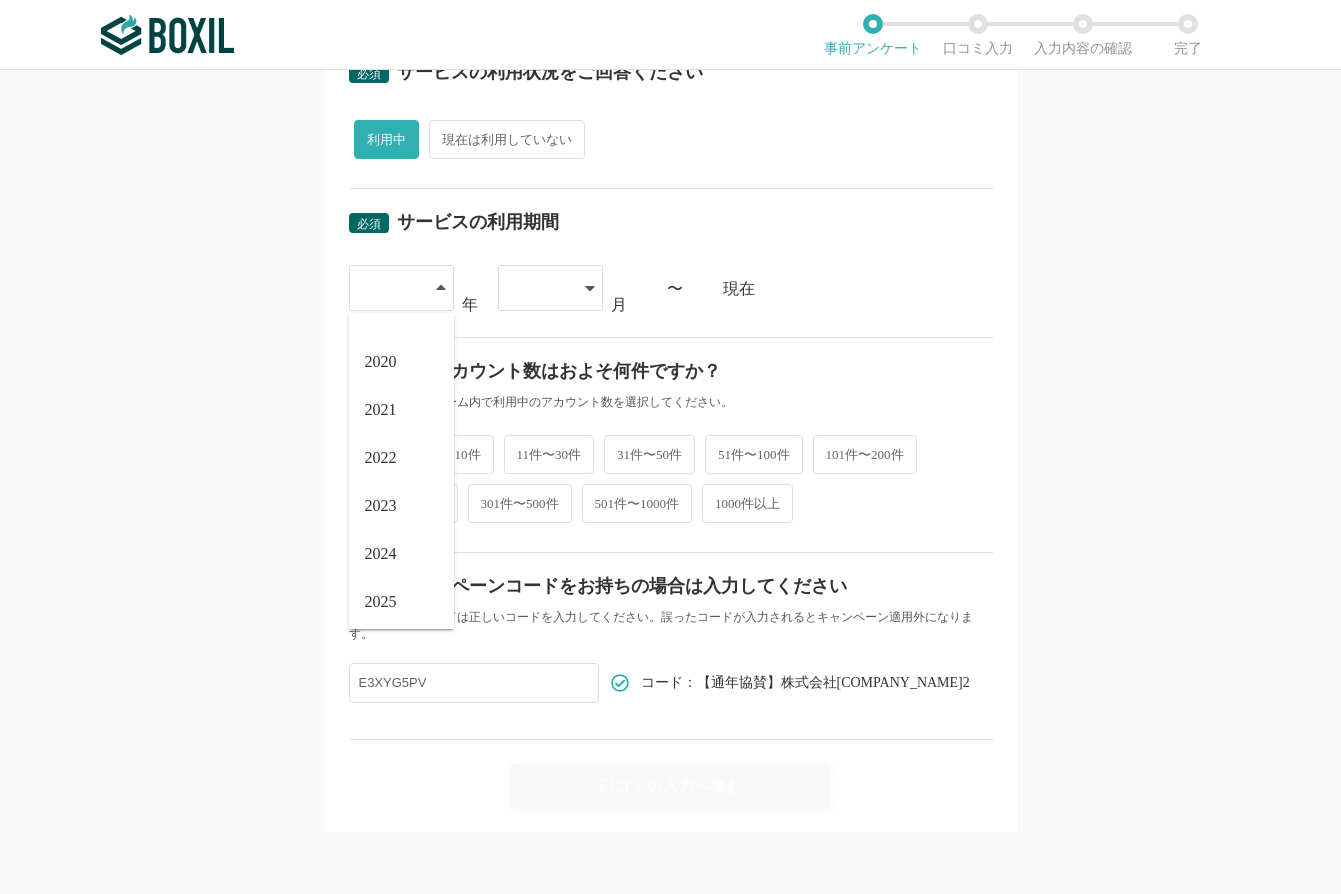 scroll, scrollTop: 228, scrollLeft: 0, axis: vertical 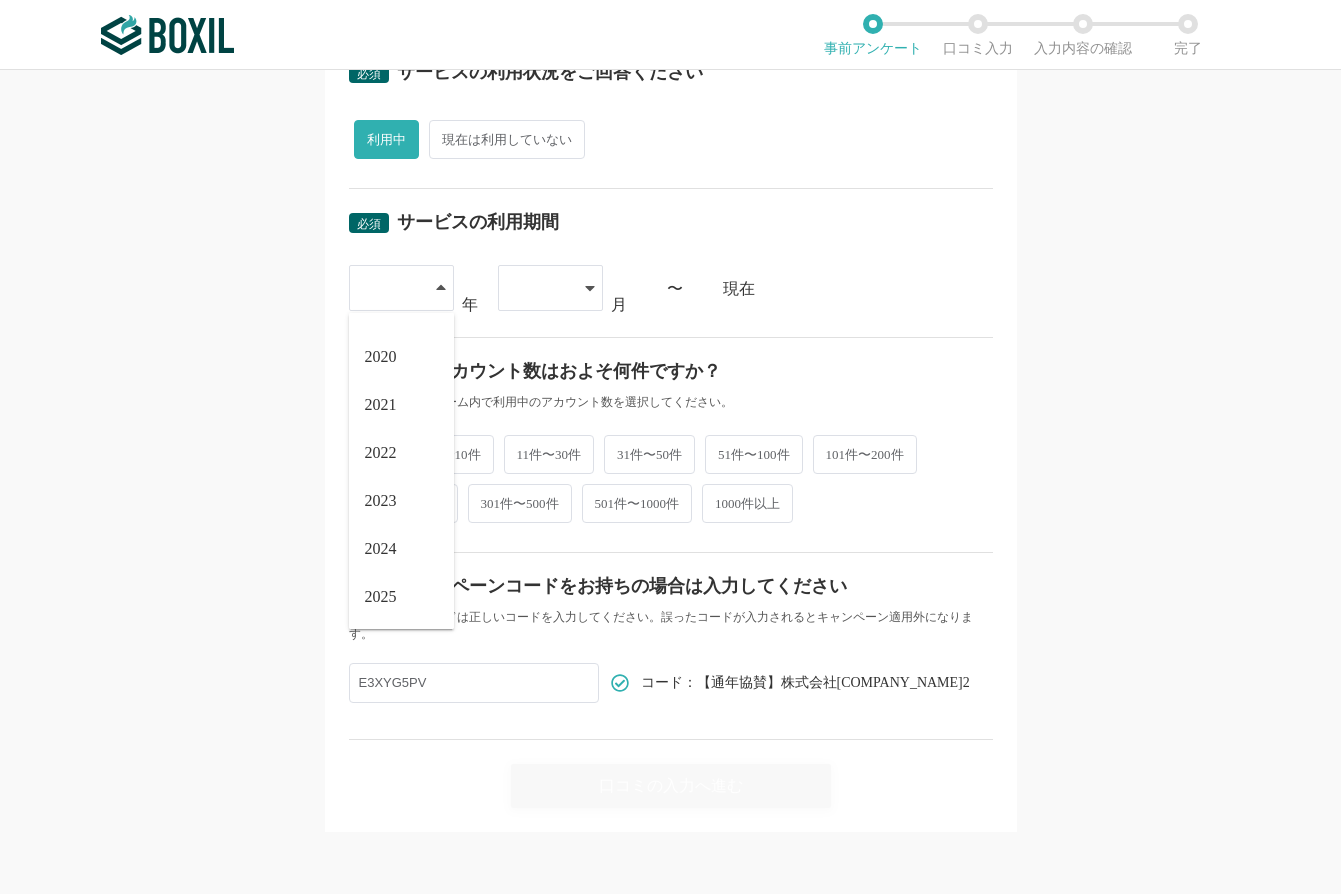 click on "2023" at bounding box center (381, 501) 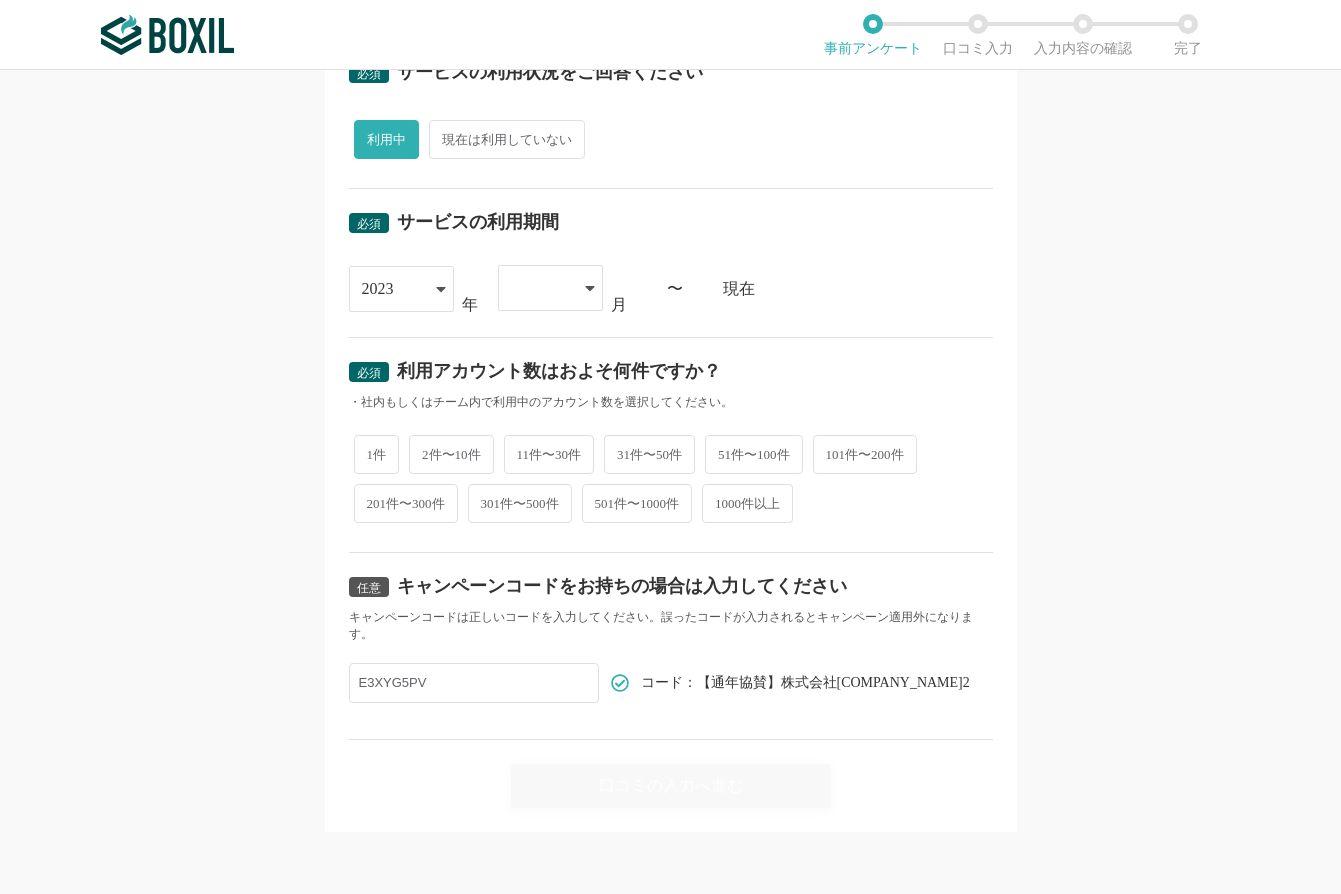 click at bounding box center (540, 288) 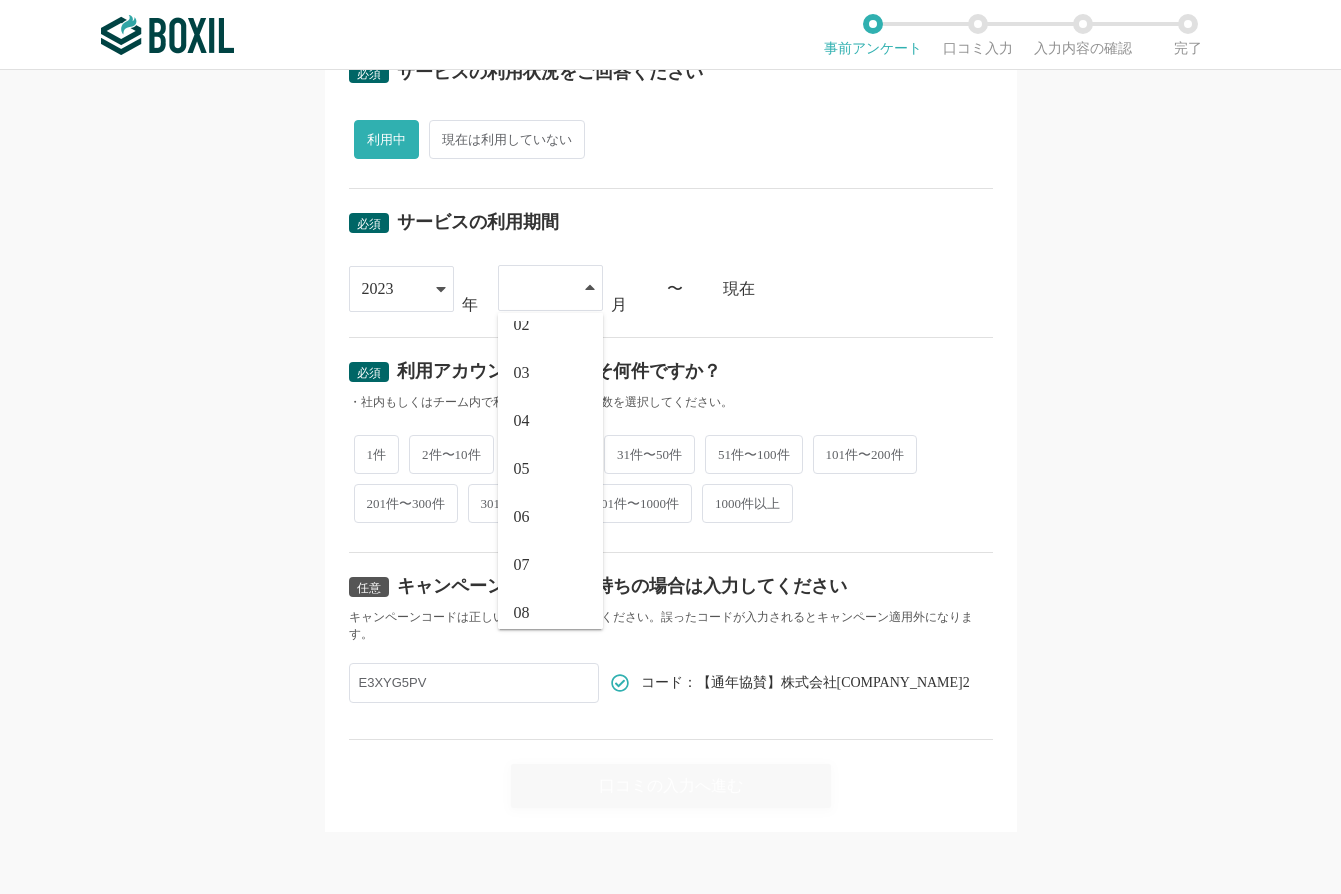 scroll, scrollTop: 200, scrollLeft: 0, axis: vertical 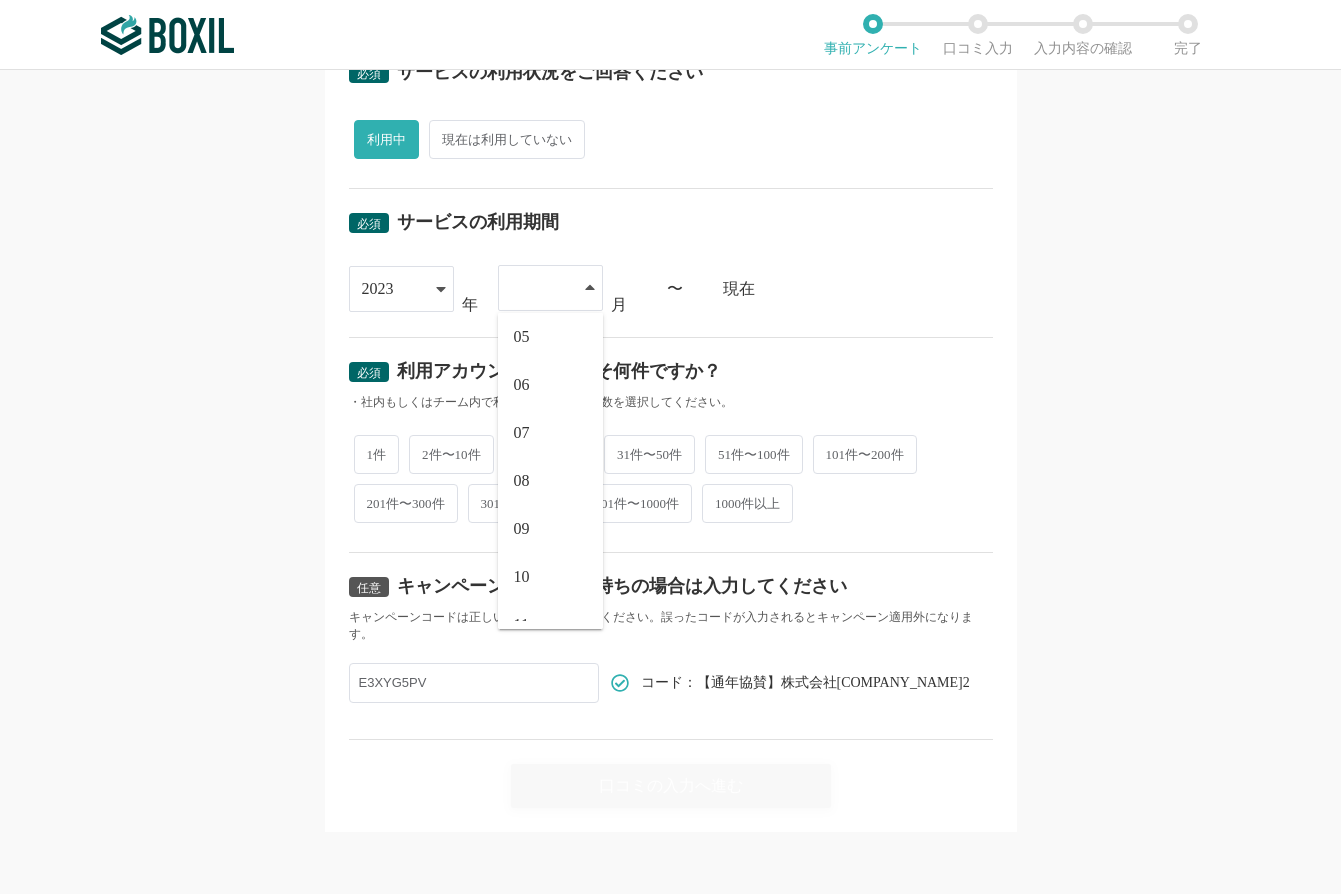 click on "08" at bounding box center (550, 481) 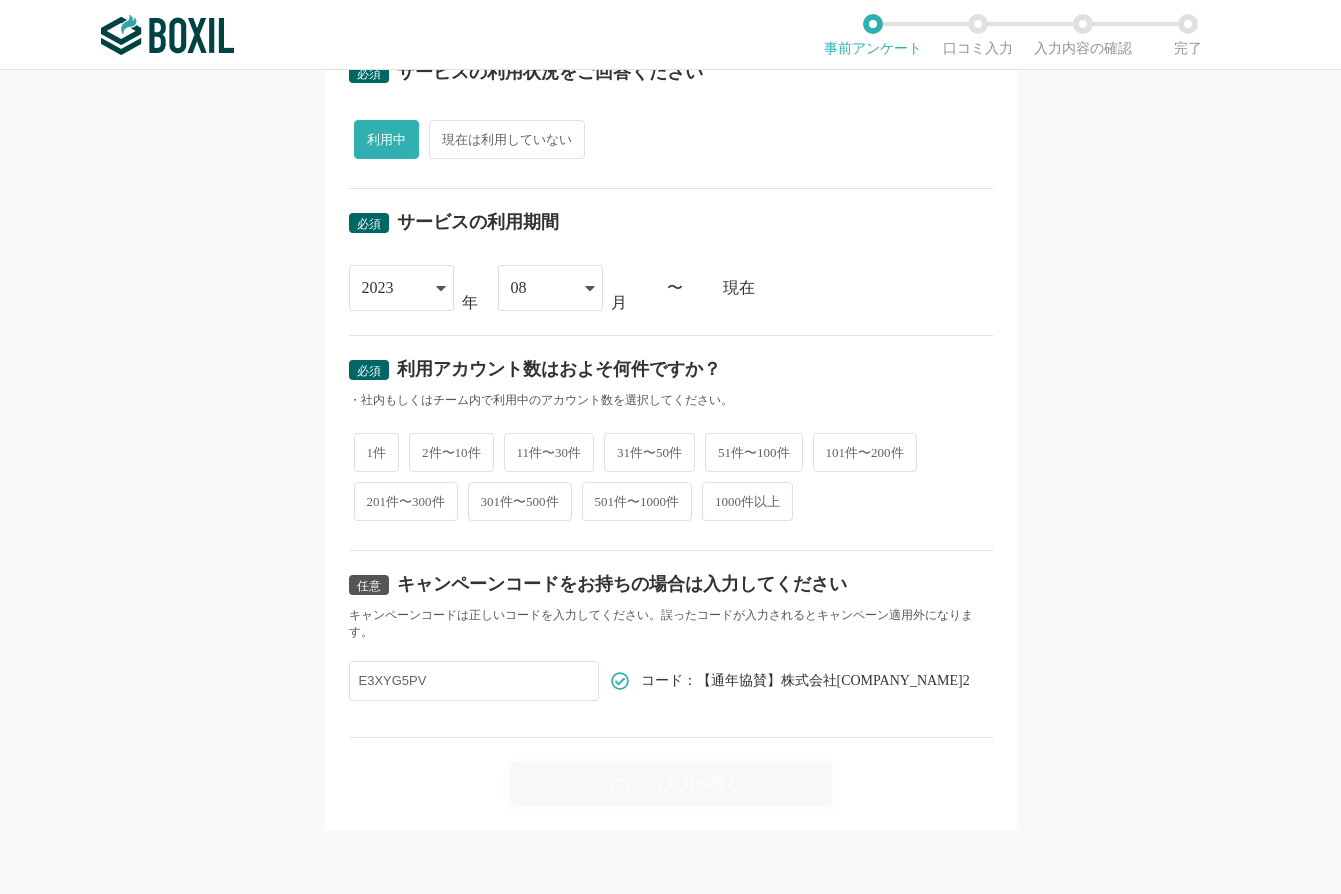click on "必須 口コミを投稿するサービスを選択してください Nitte Nitte Nitte人材紹介 よく投稿されているサービス Sansan,KING OF TIME,Salesforce Sales Cloud,ジョブカン勤怠管理 必須 利用時の形態は何でしたか？ ・「個人利用」は「個人事業主」として利用した場合にのみ選択してください。 法人利用 個人利用 必須 導入当時のあなたの役割はなんでしたか？ ・他社に向けてサービス選定をされた方は「コンサルタント」を選択してください。 ・複数の役割に当てはまる場合は、①導入決裁者 ②導入推進者 ③システム管理者を優先して選択してください。 ユーザー システム管理者 導入推進者 導入決裁者 コンサルタント 必須 サービスの利用状況をご回答ください 利用中 現在は利用していない 必須 サービスの利用期間 2023 2015 2016 2017 2018 2019 2020 2021 2022 2023 2024 2025 年 08 01 02" at bounding box center (670, 482) 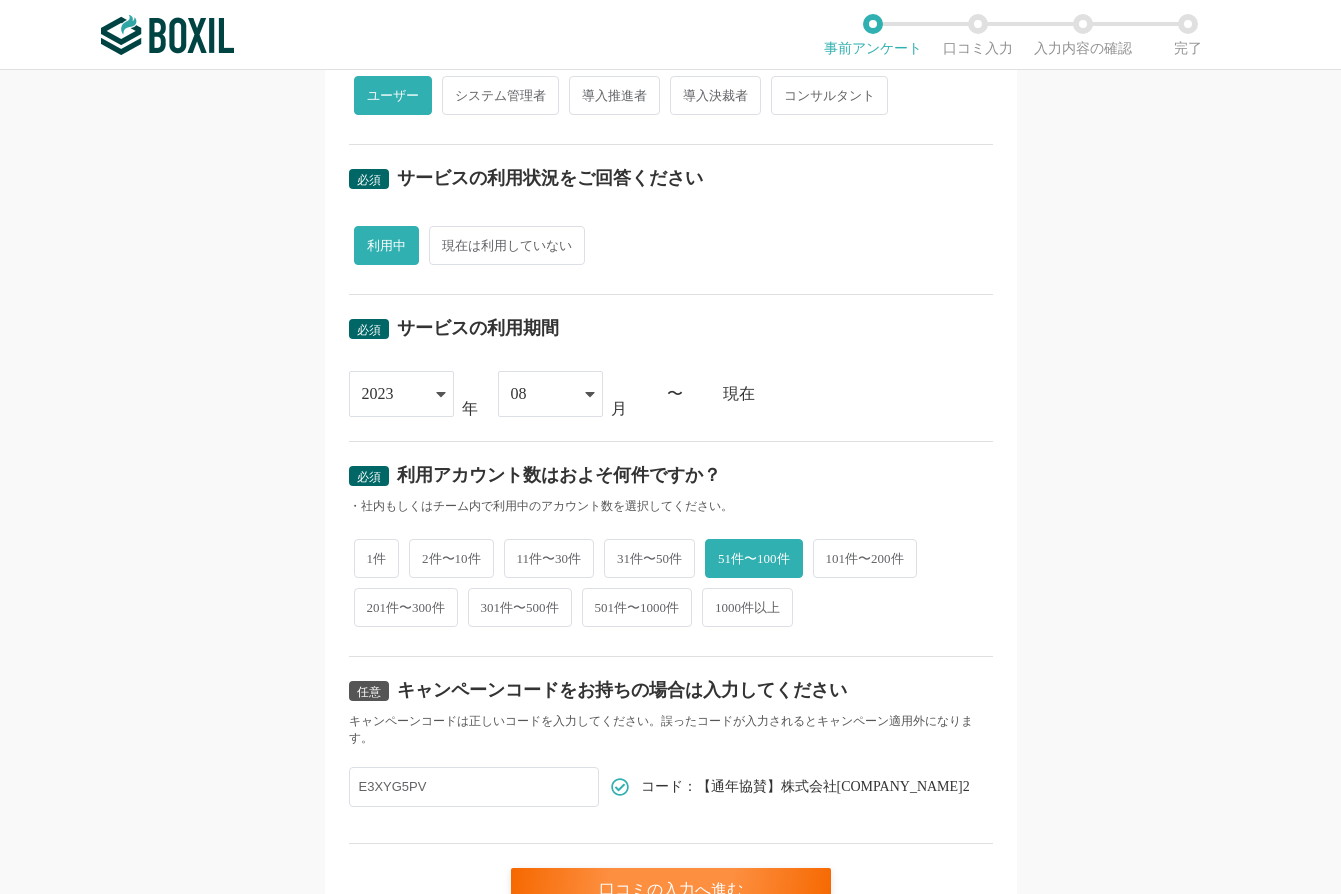 scroll, scrollTop: 700, scrollLeft: 0, axis: vertical 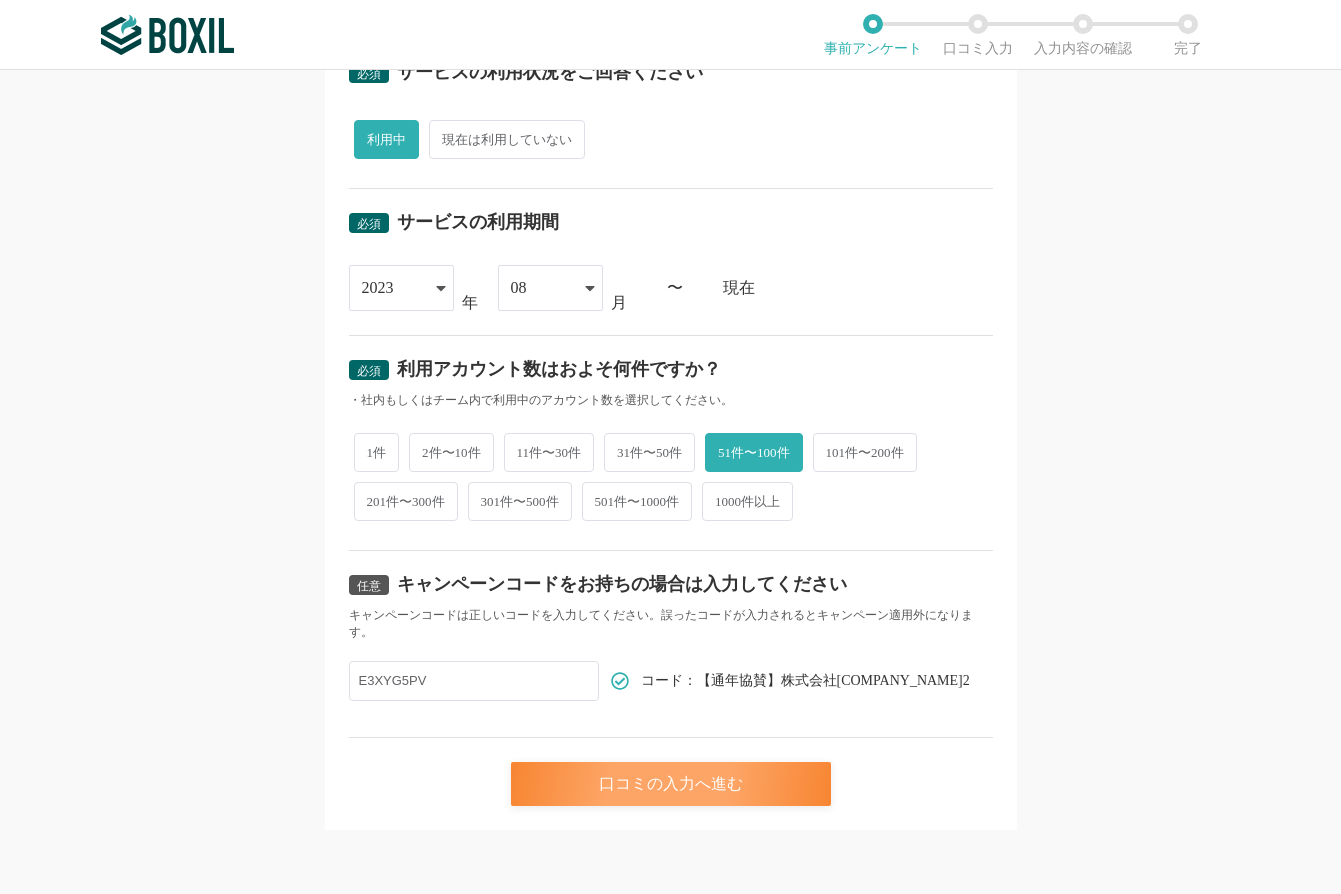 click on "口コミの入力へ進む" at bounding box center (671, 784) 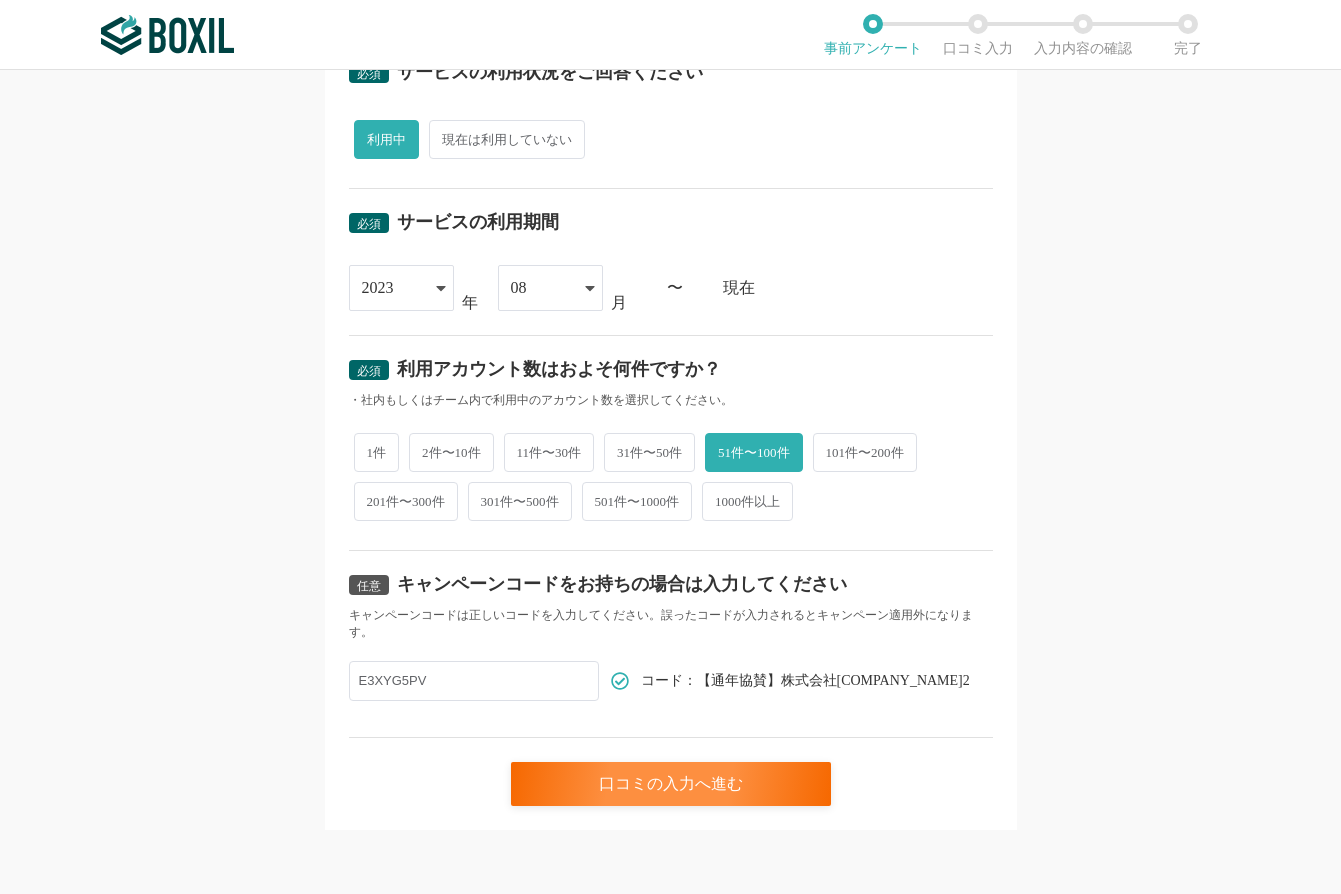 scroll, scrollTop: 0, scrollLeft: 0, axis: both 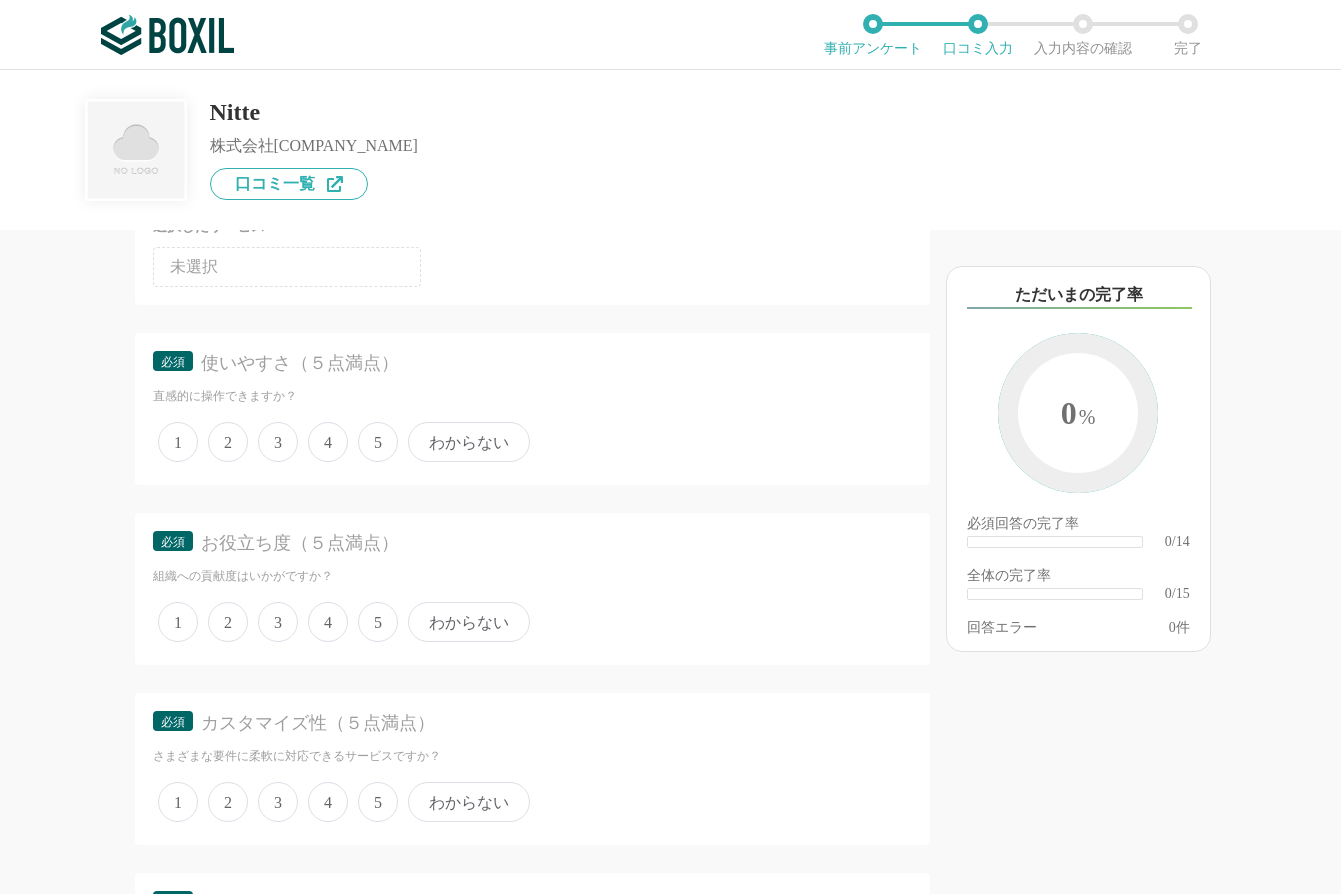 click on "4" at bounding box center (328, 442) 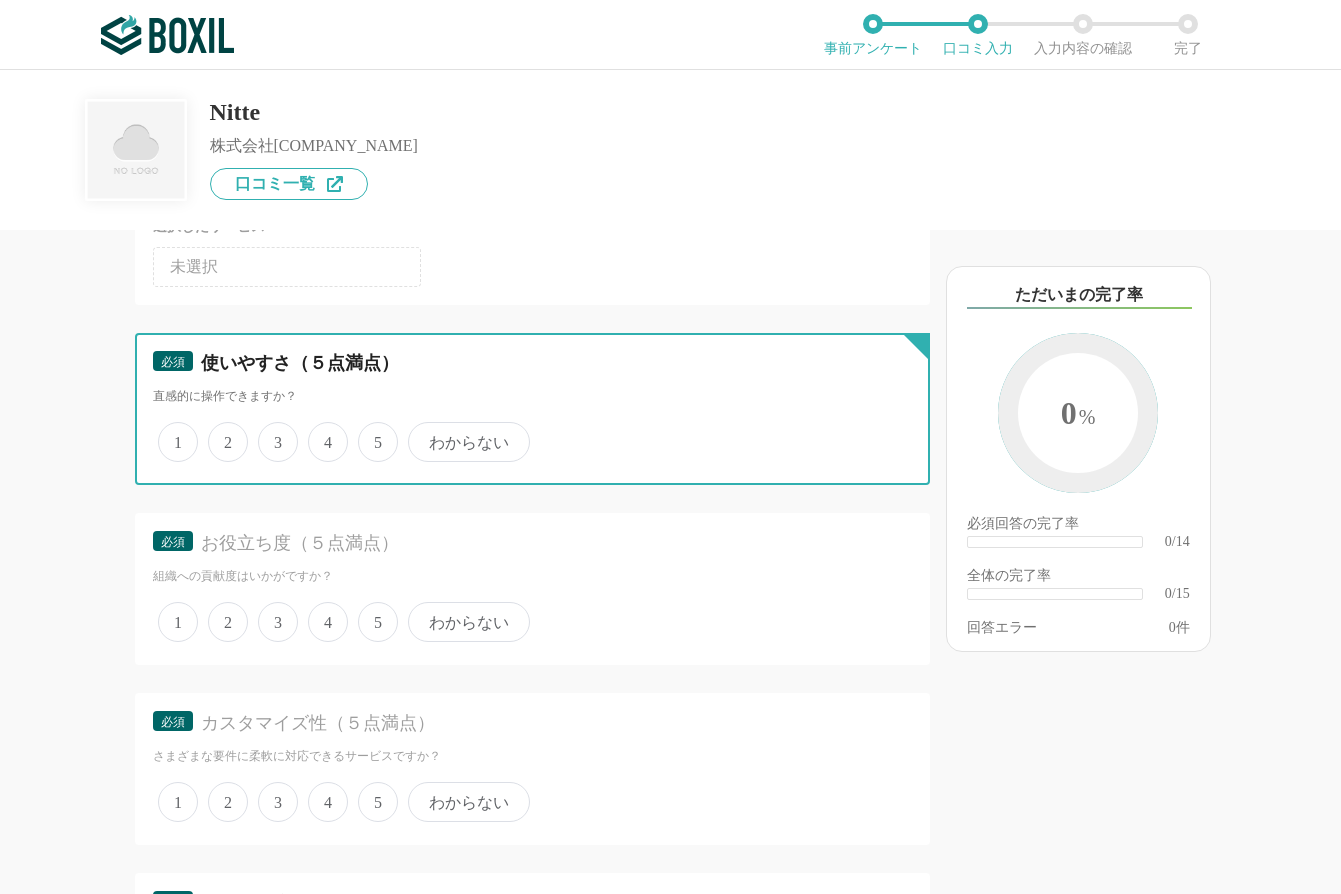 click on "4" at bounding box center (319, 431) 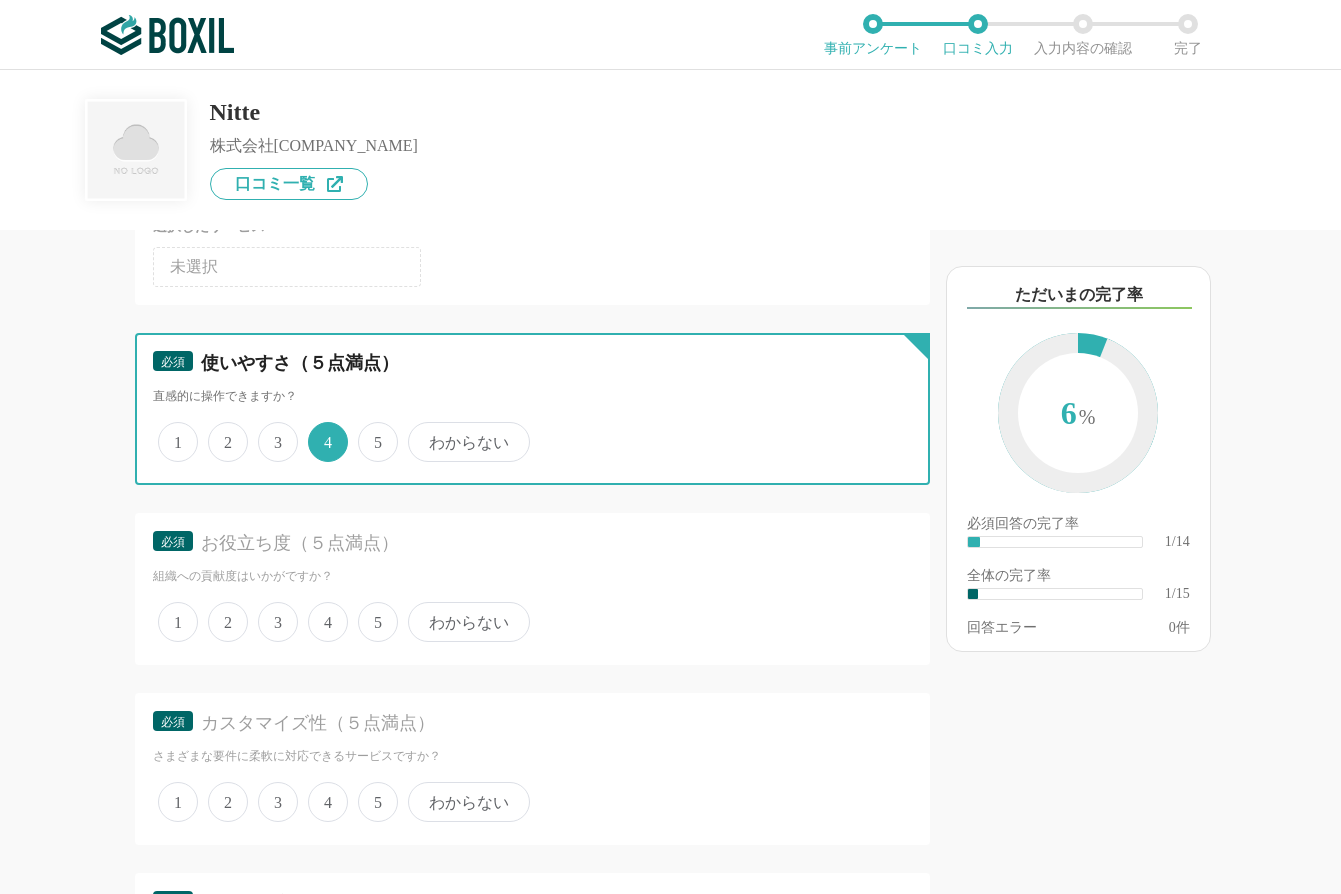 scroll, scrollTop: 400, scrollLeft: 0, axis: vertical 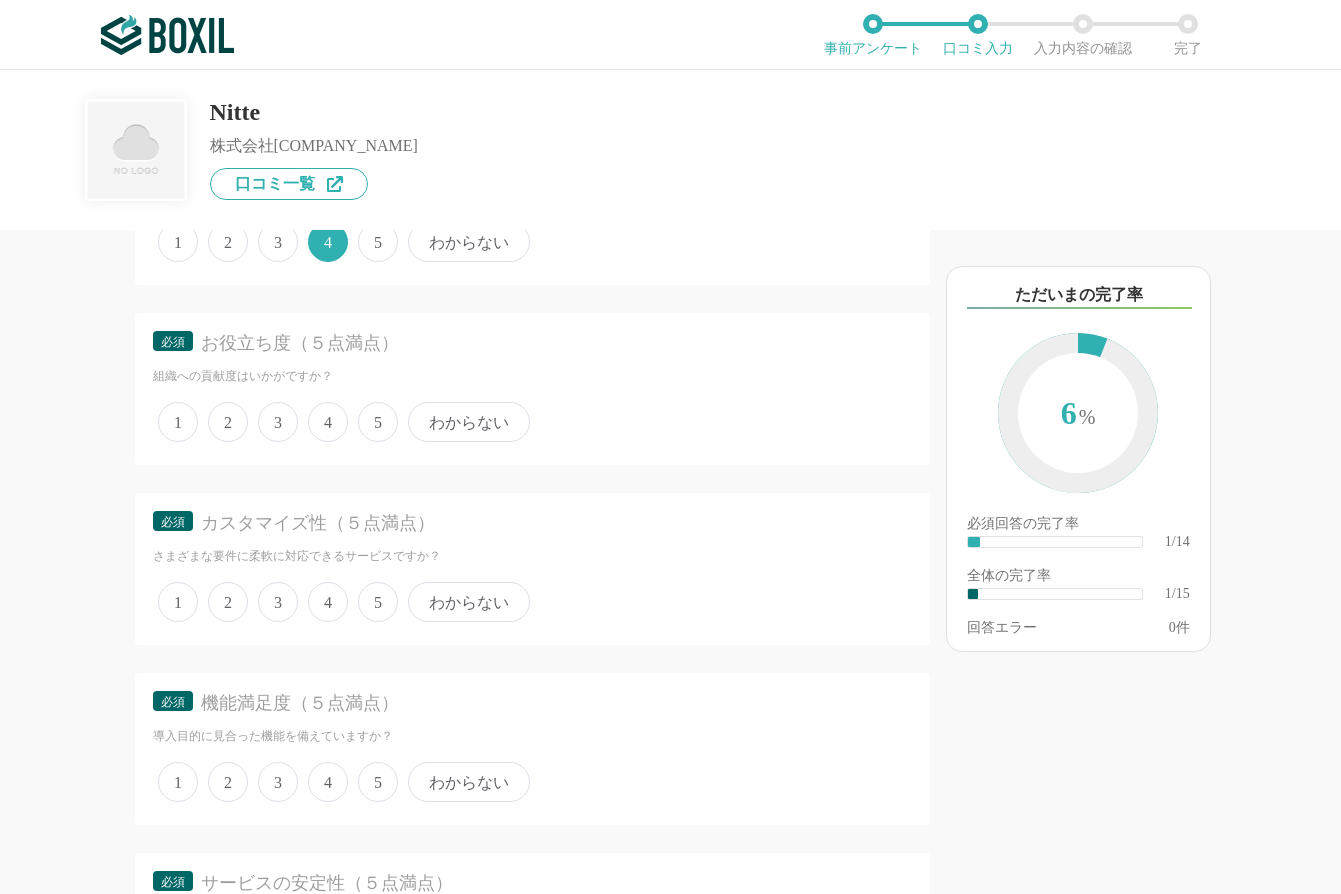 click on "5" at bounding box center [378, 422] 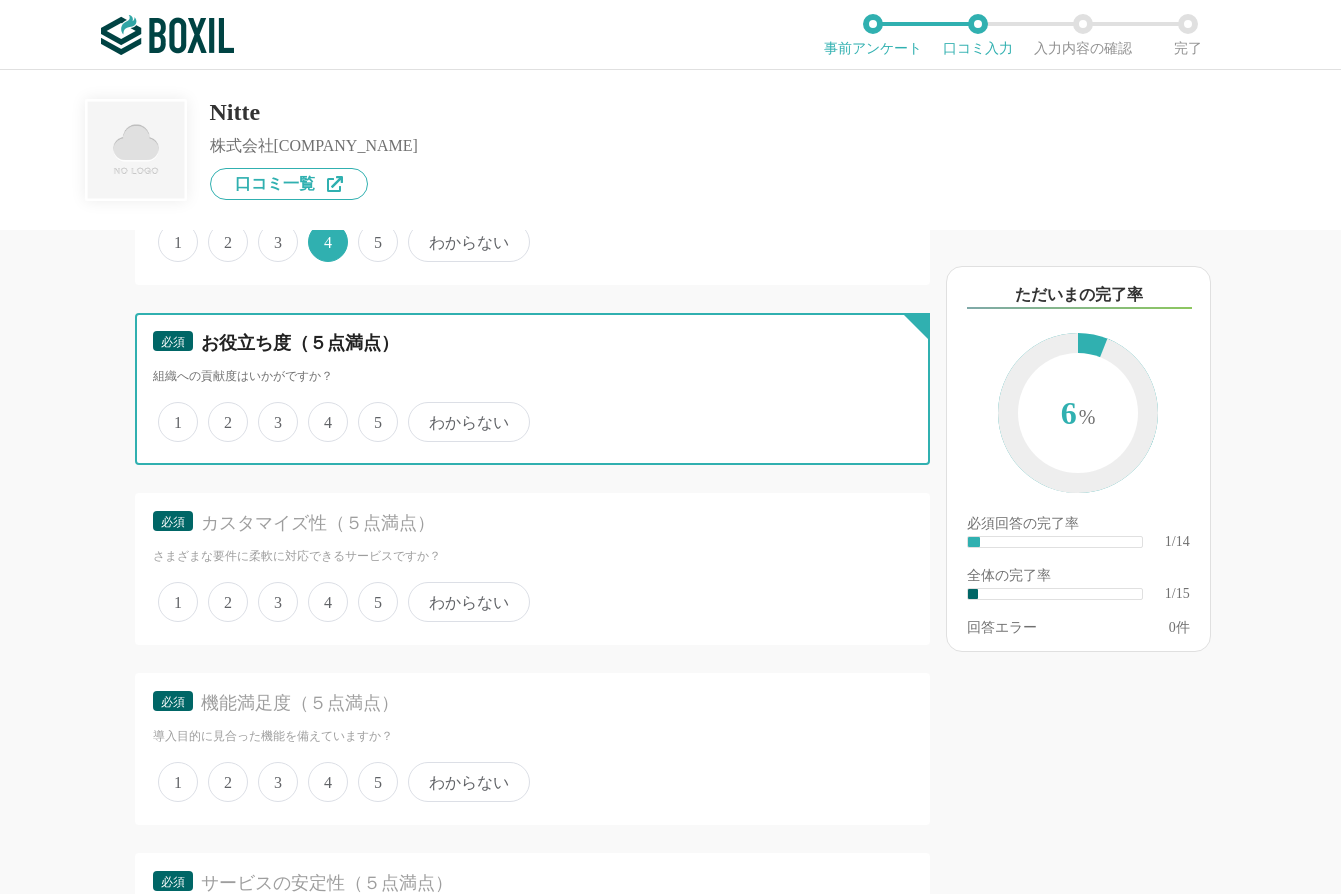click on "5" at bounding box center [369, 411] 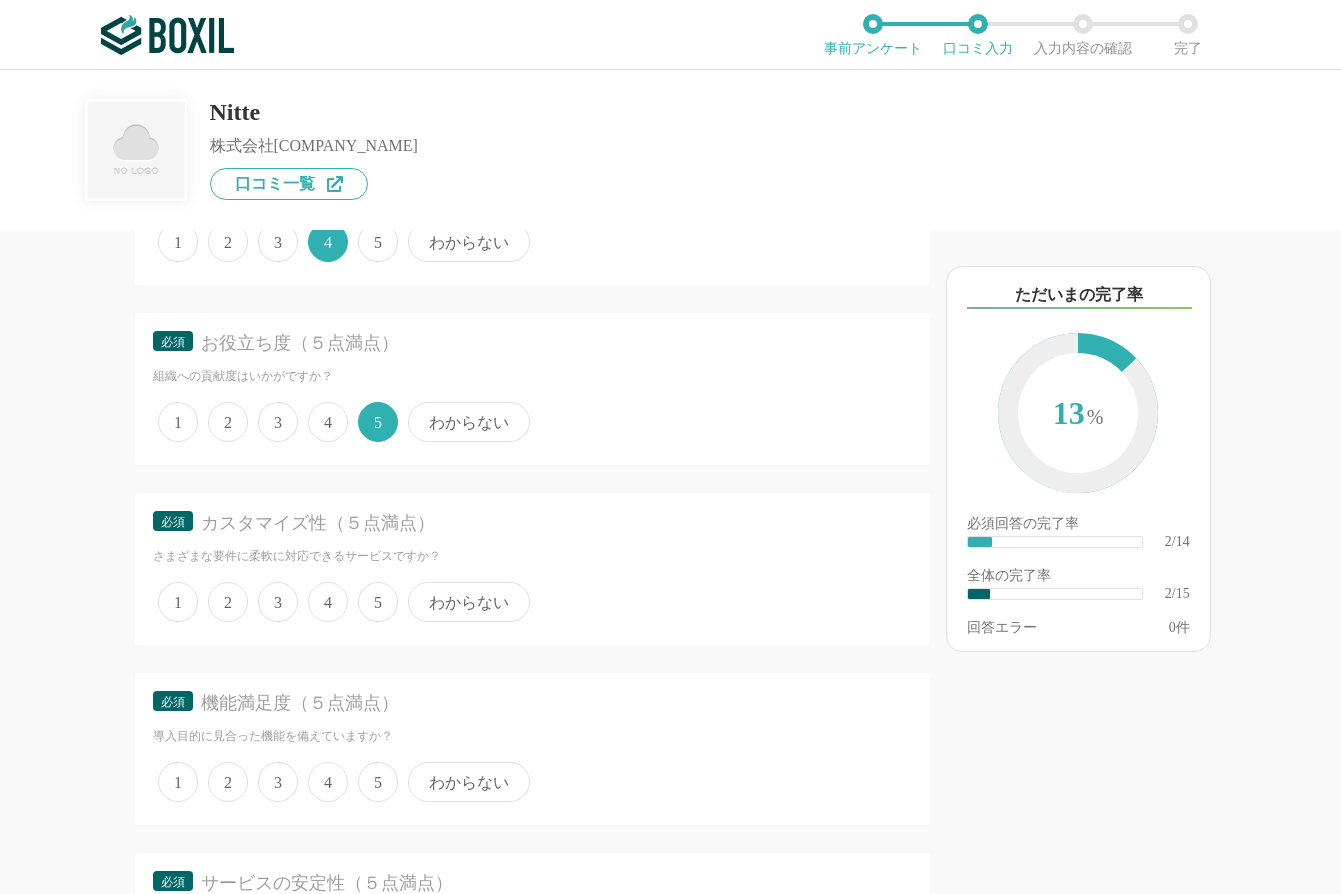click on "2" at bounding box center (228, 602) 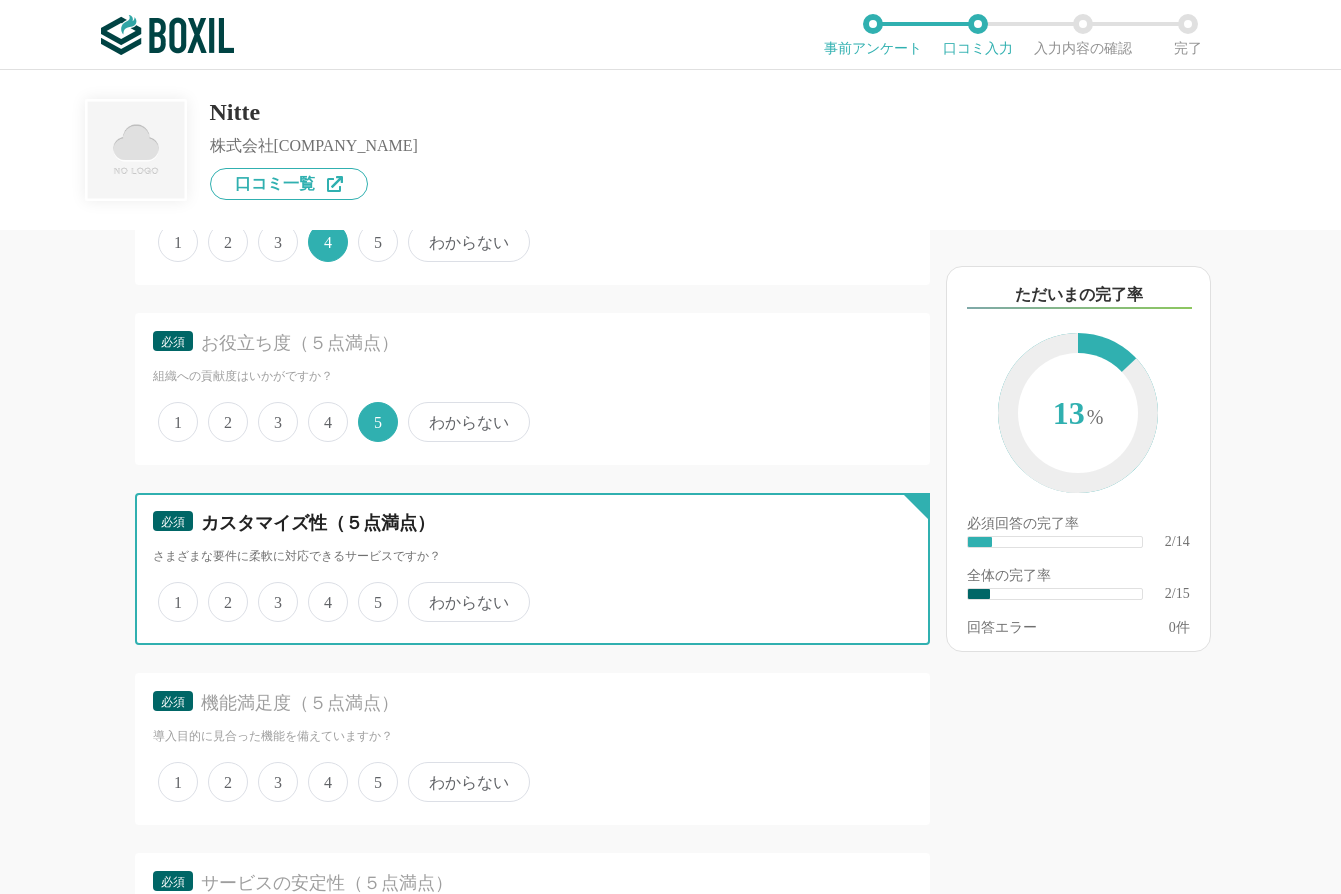click on "2" at bounding box center [219, 591] 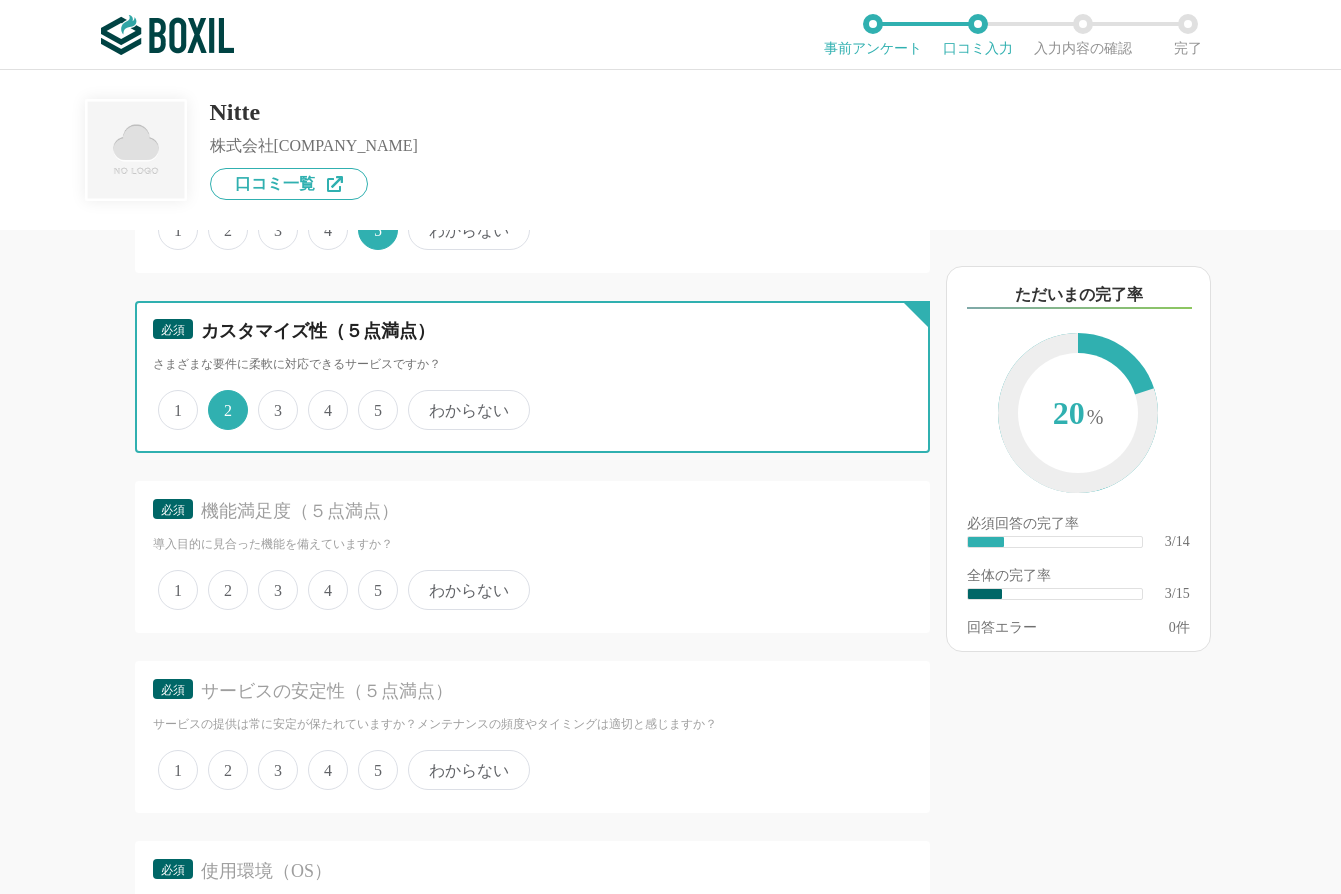 scroll, scrollTop: 600, scrollLeft: 0, axis: vertical 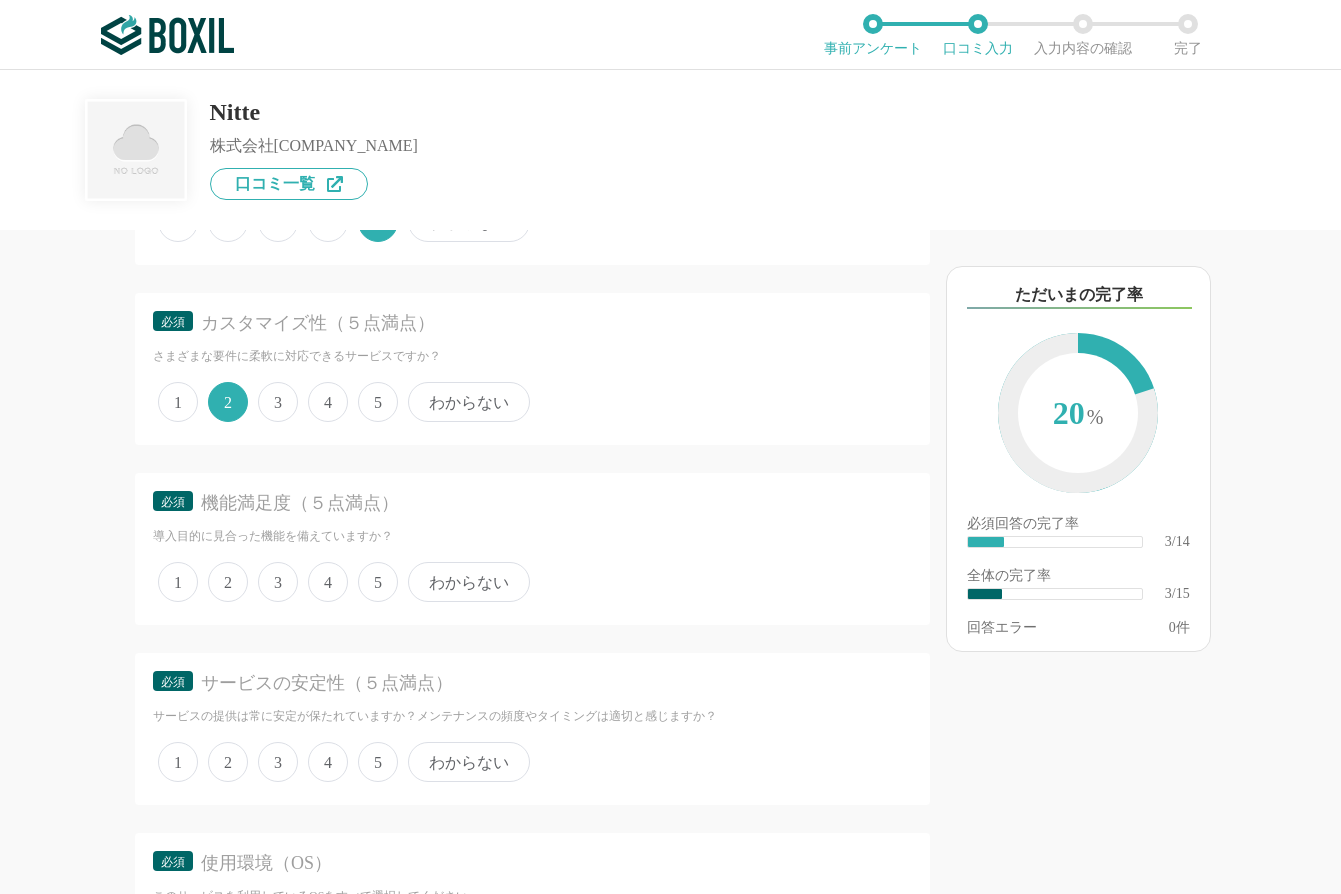 click on "3" at bounding box center (278, 582) 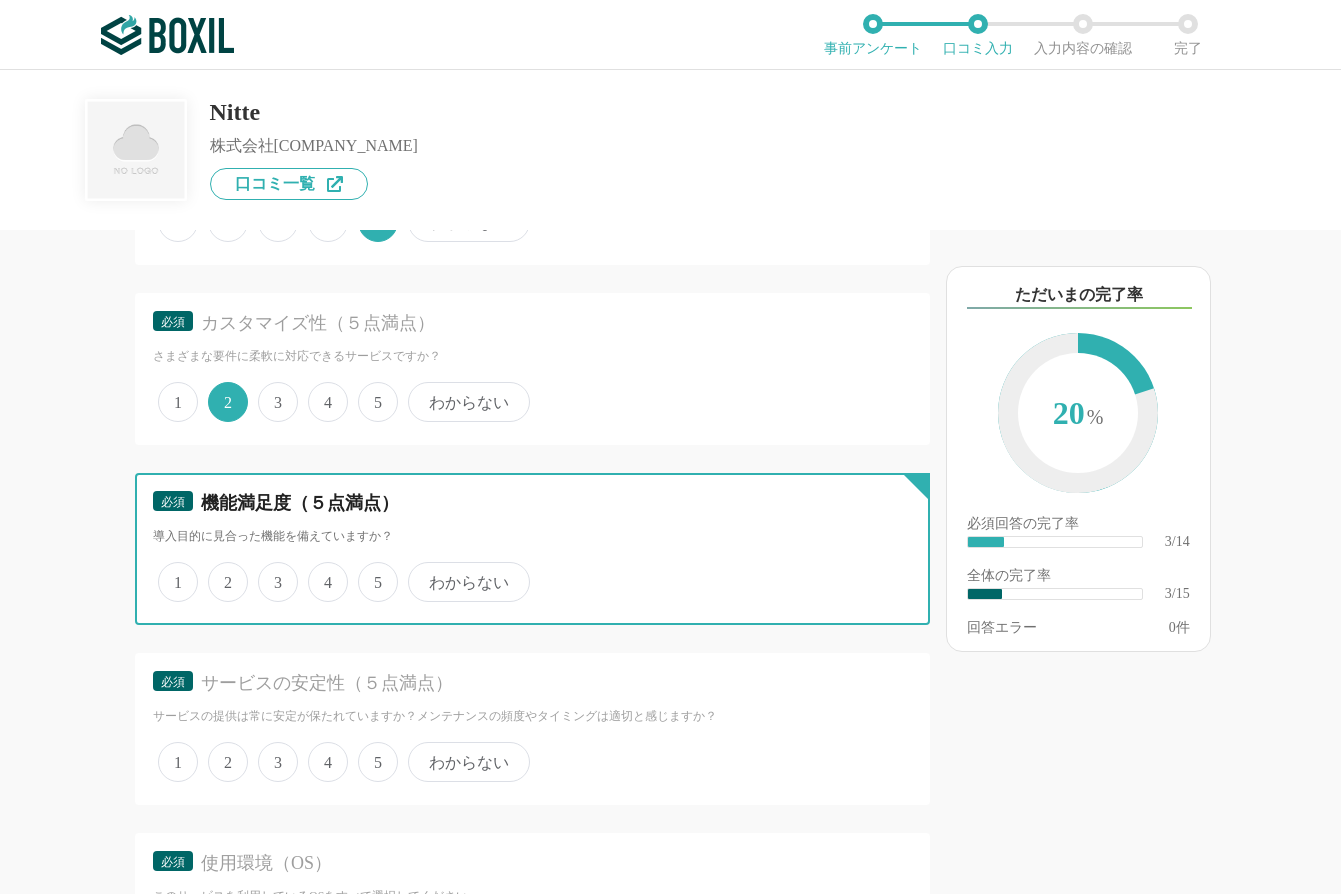 click on "3" at bounding box center (269, 571) 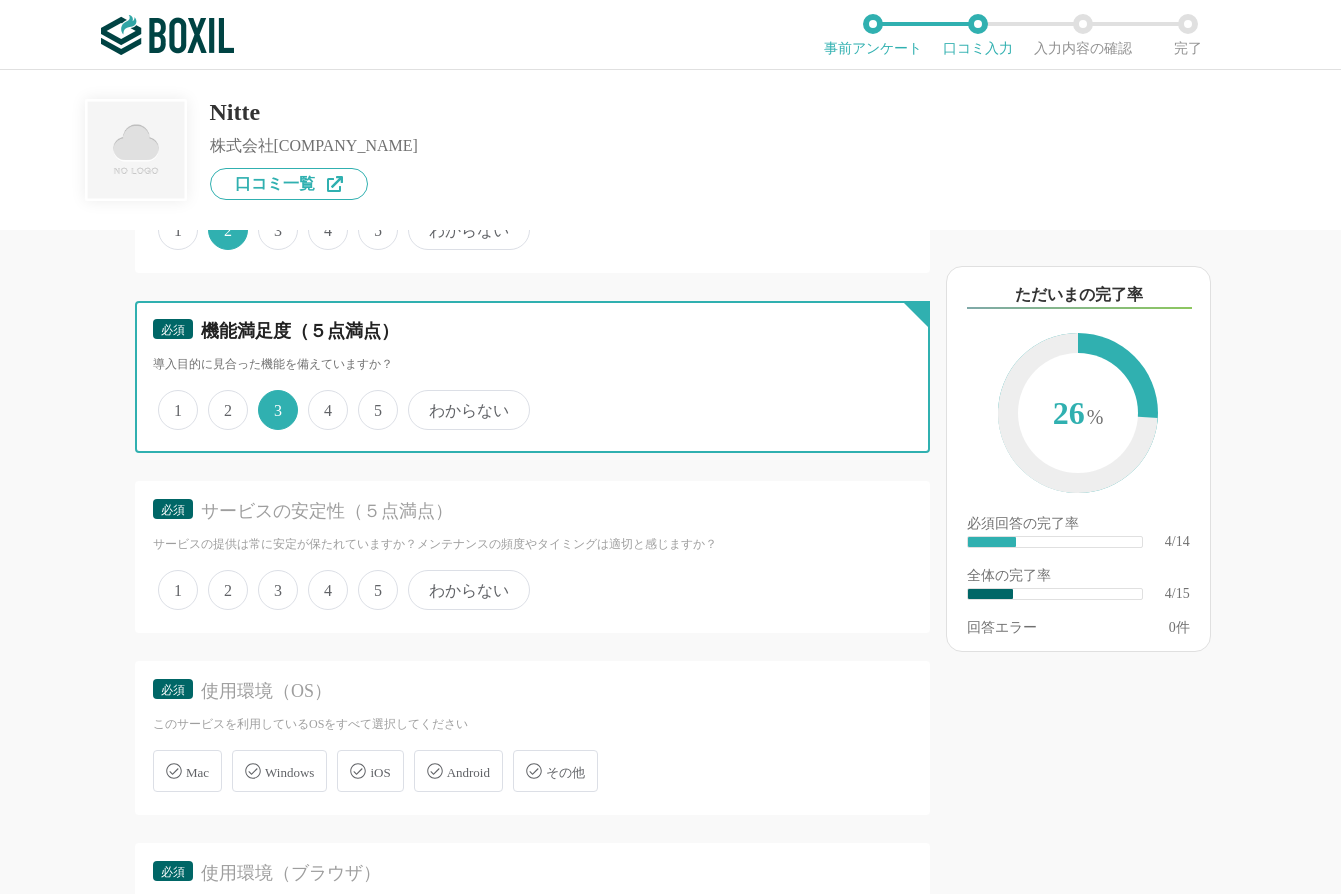 scroll, scrollTop: 800, scrollLeft: 0, axis: vertical 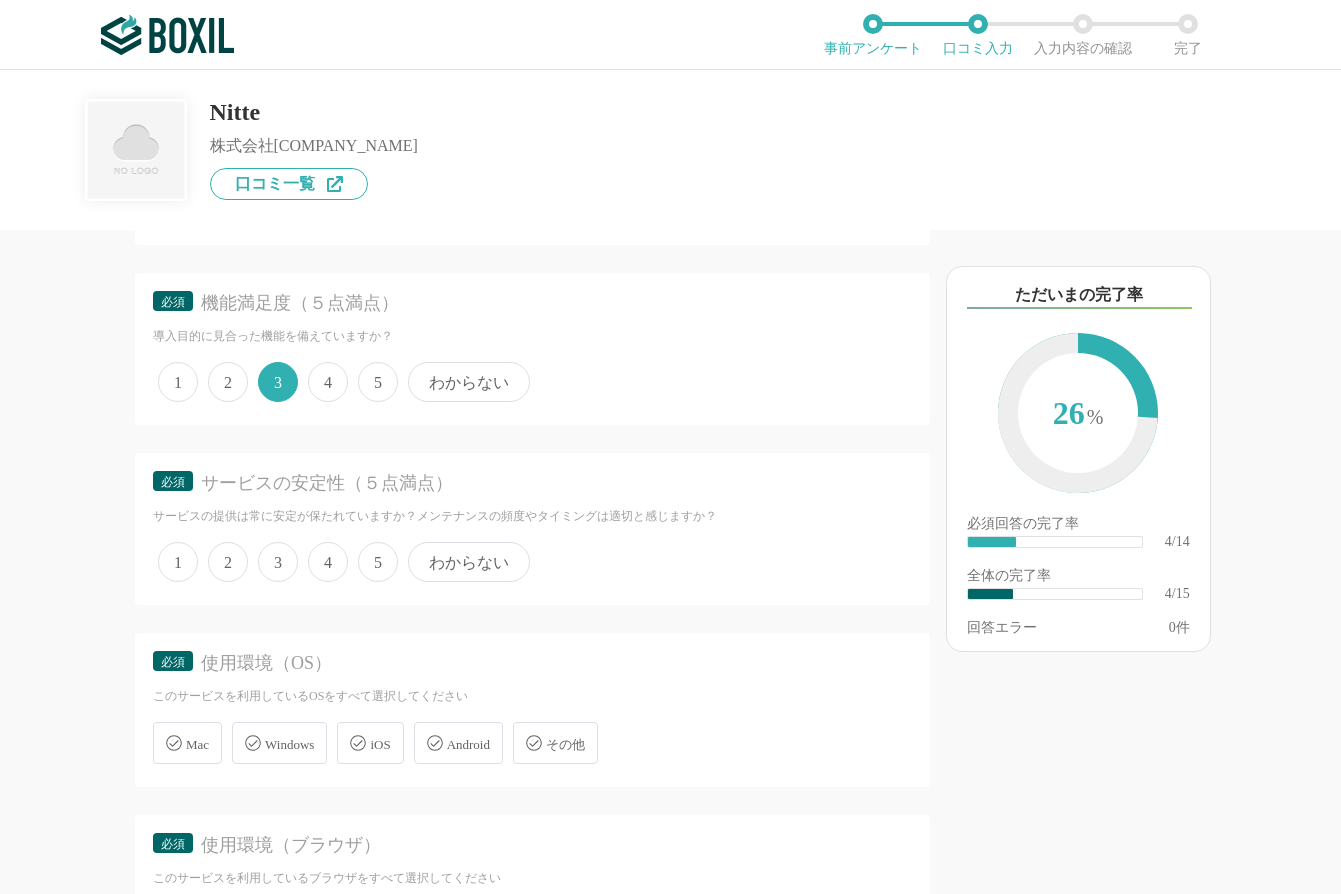 click on "5" at bounding box center (378, 562) 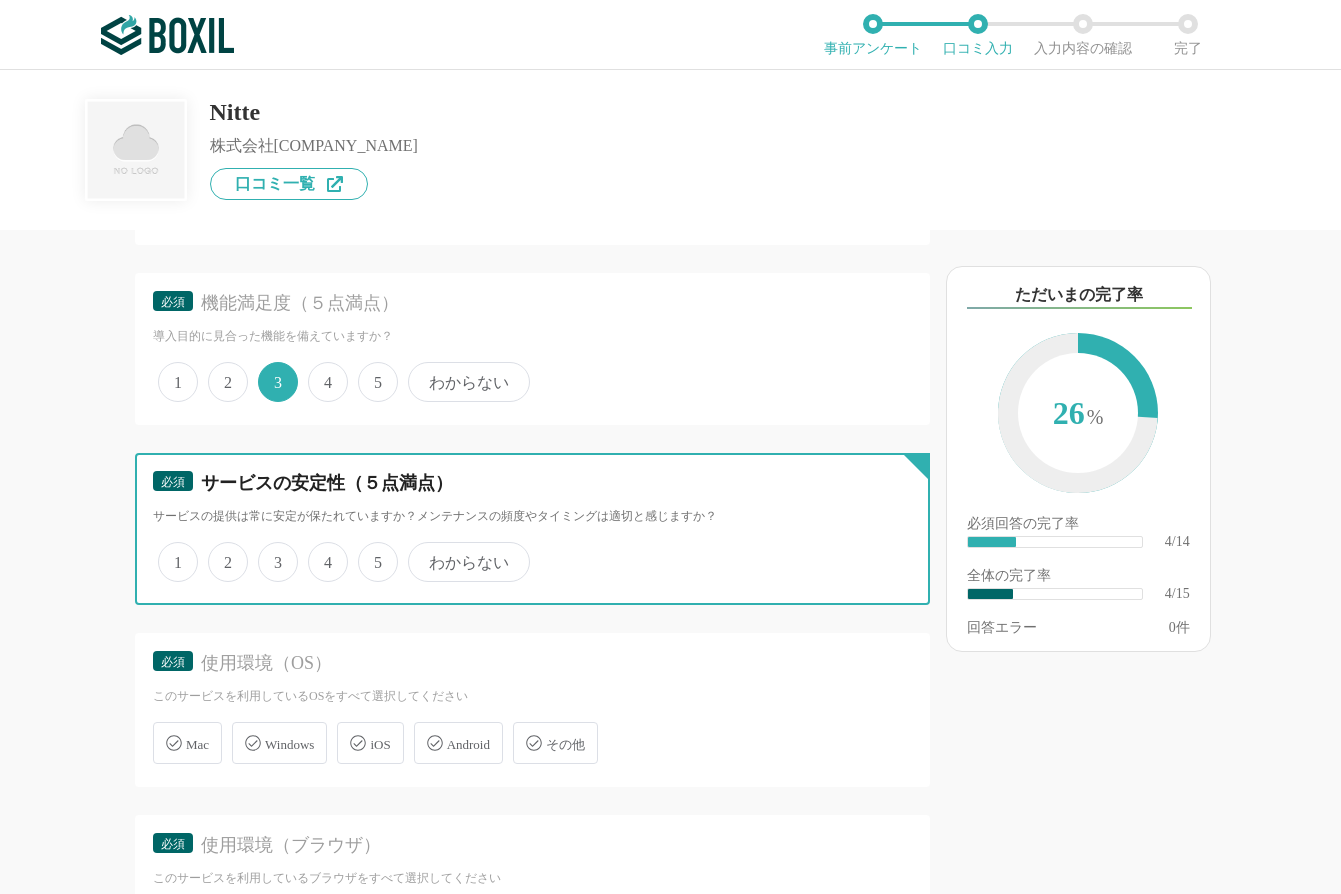 click on "5" at bounding box center (369, 551) 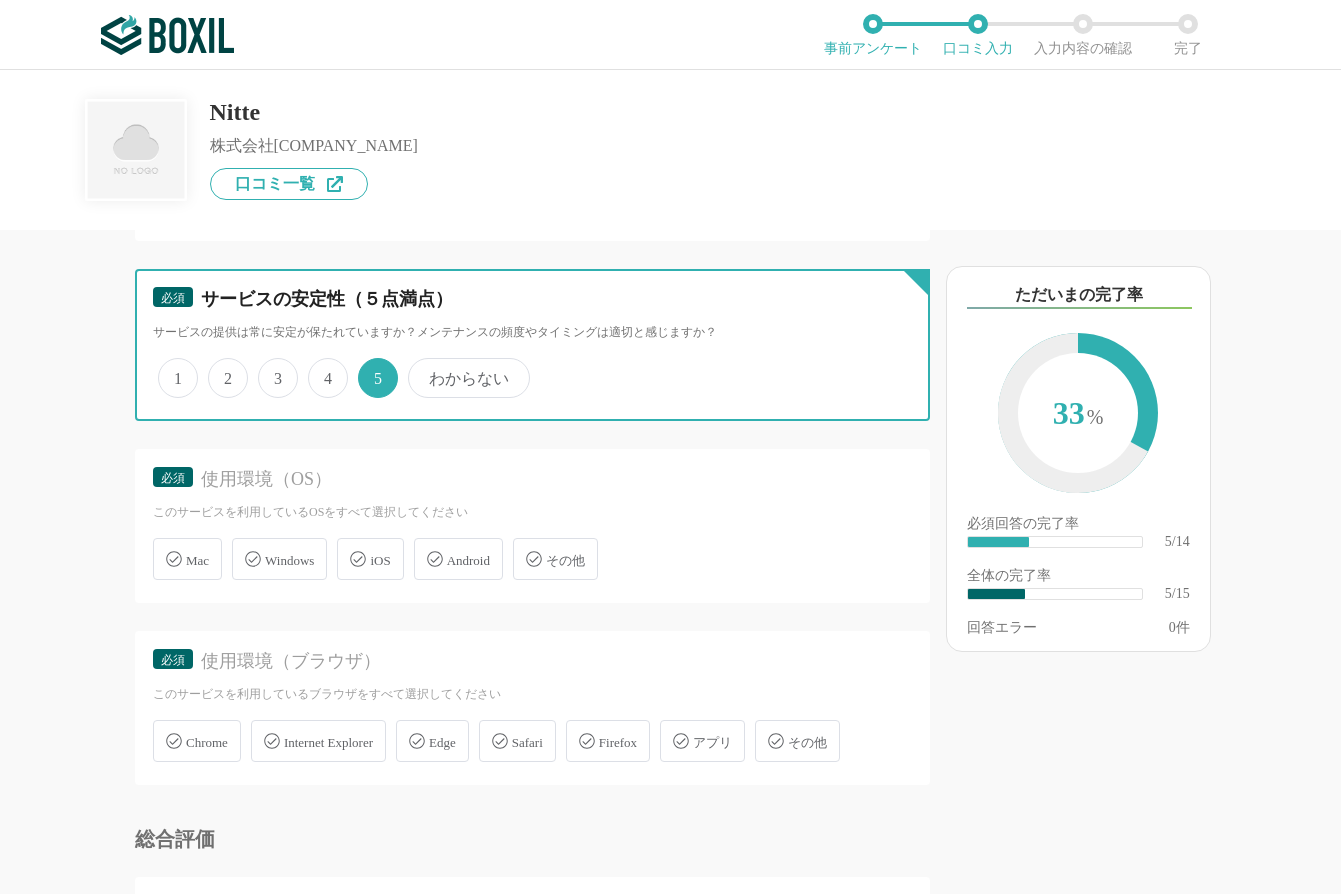 scroll, scrollTop: 1000, scrollLeft: 0, axis: vertical 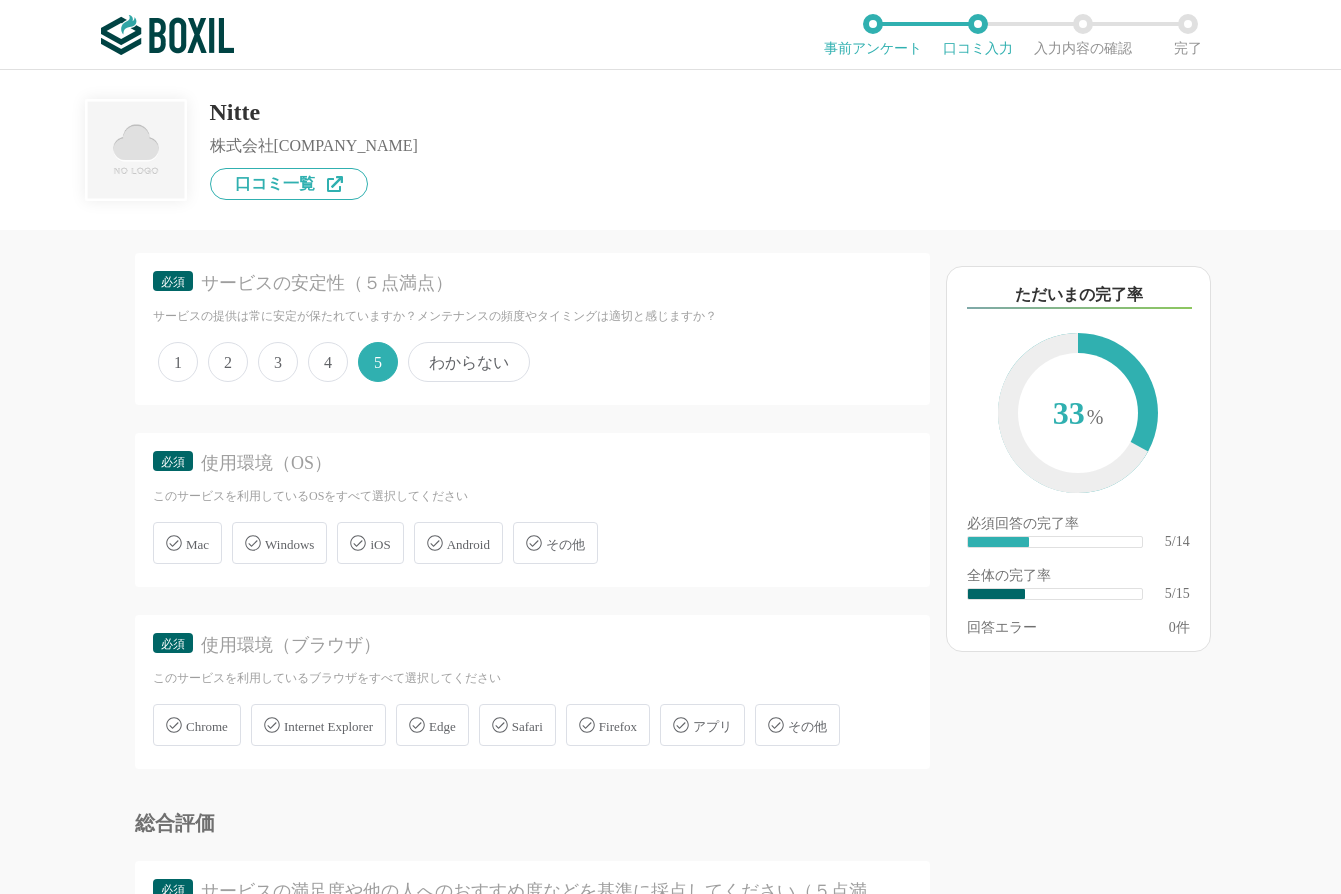 click on "Windows" at bounding box center (279, 543) 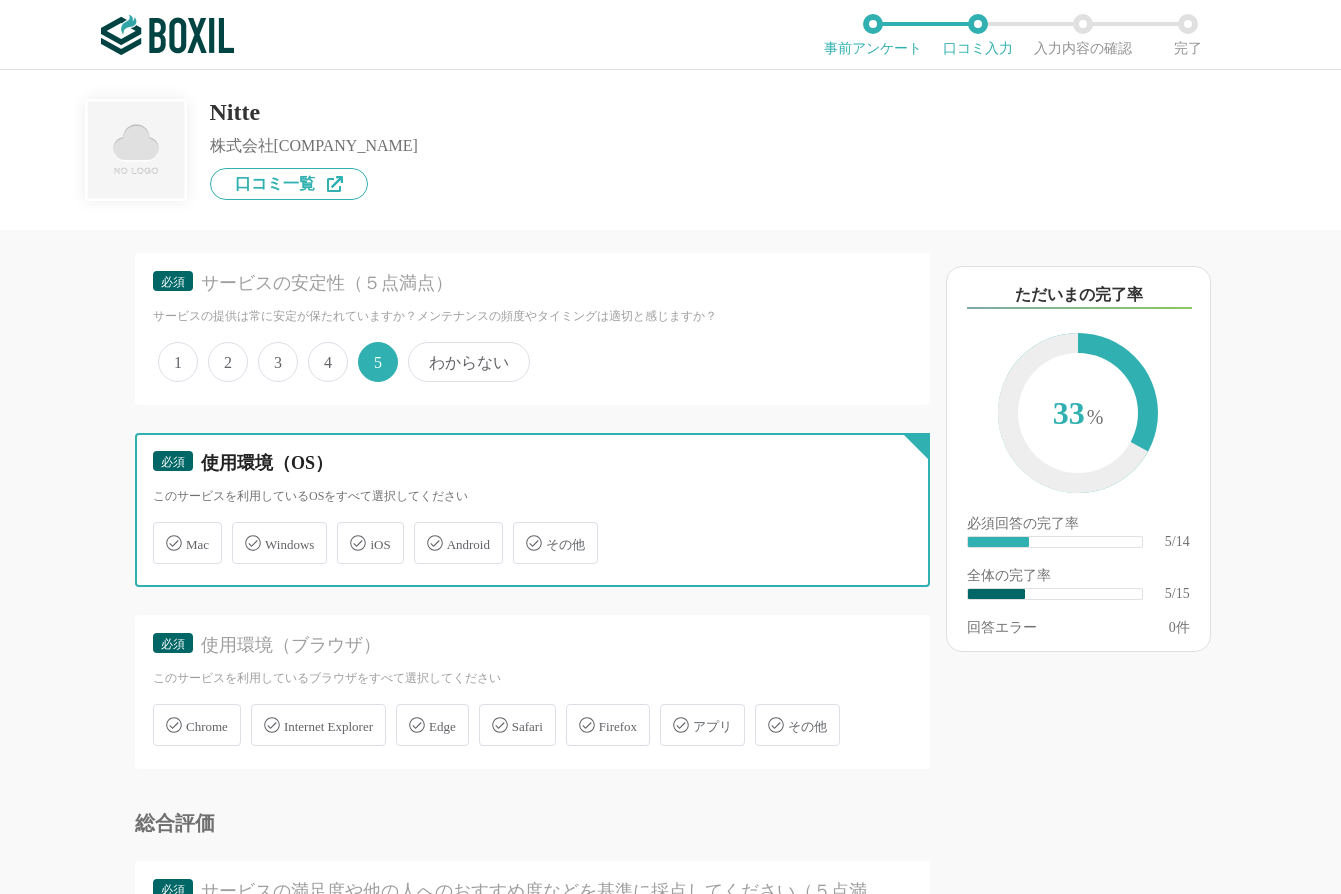 click on "Windows" at bounding box center [242, 531] 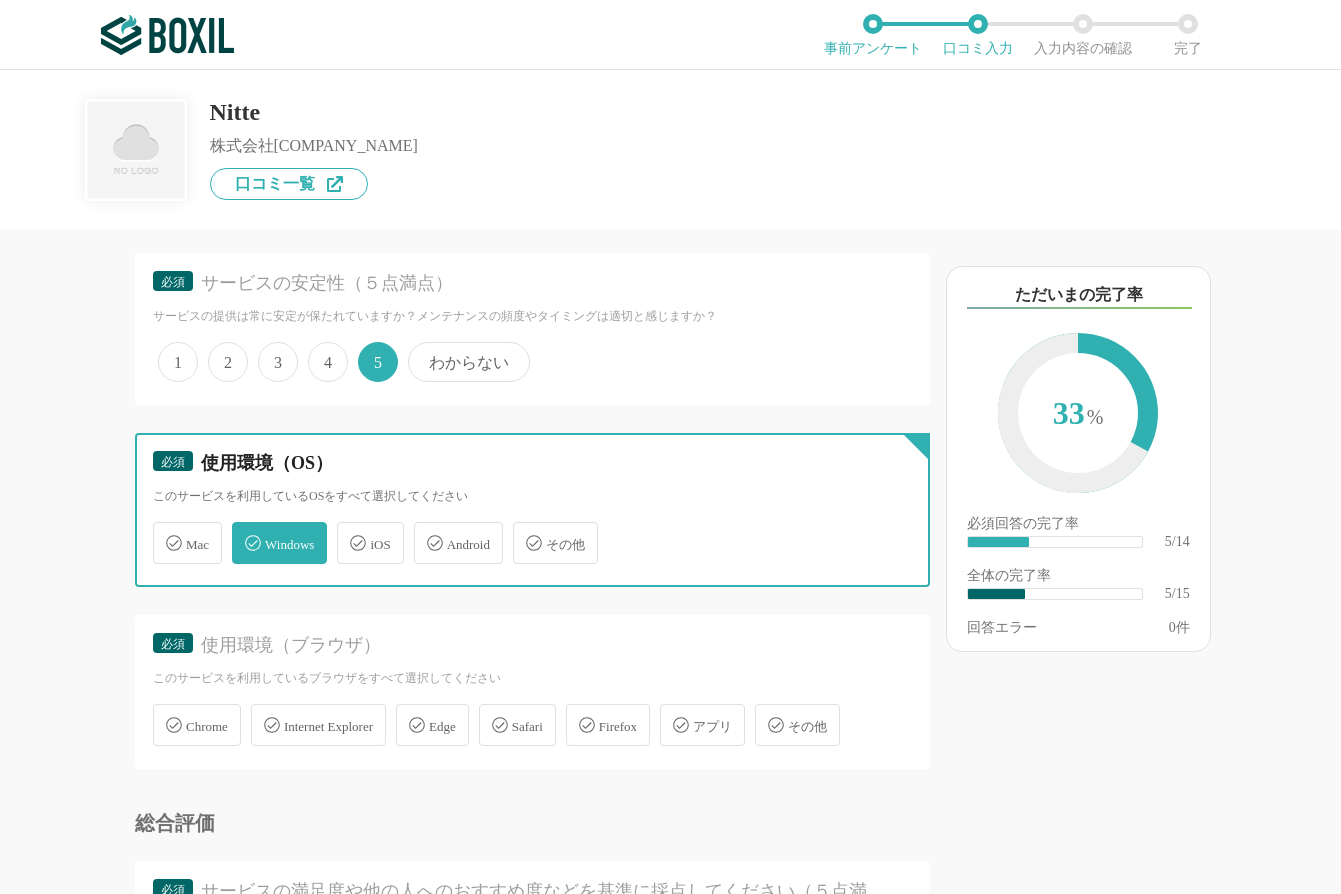 checkbox on "true" 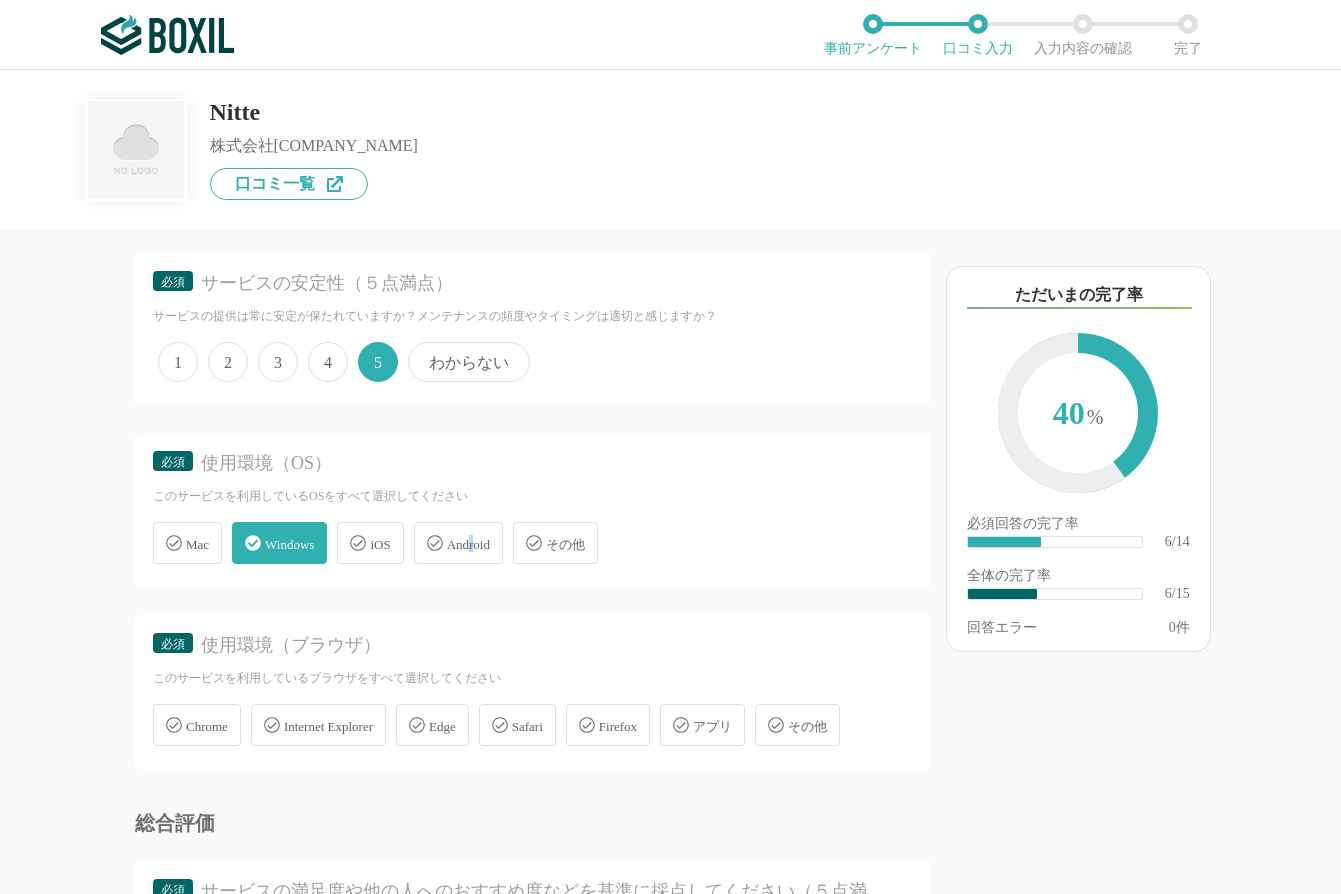 click on "Android" at bounding box center (468, 544) 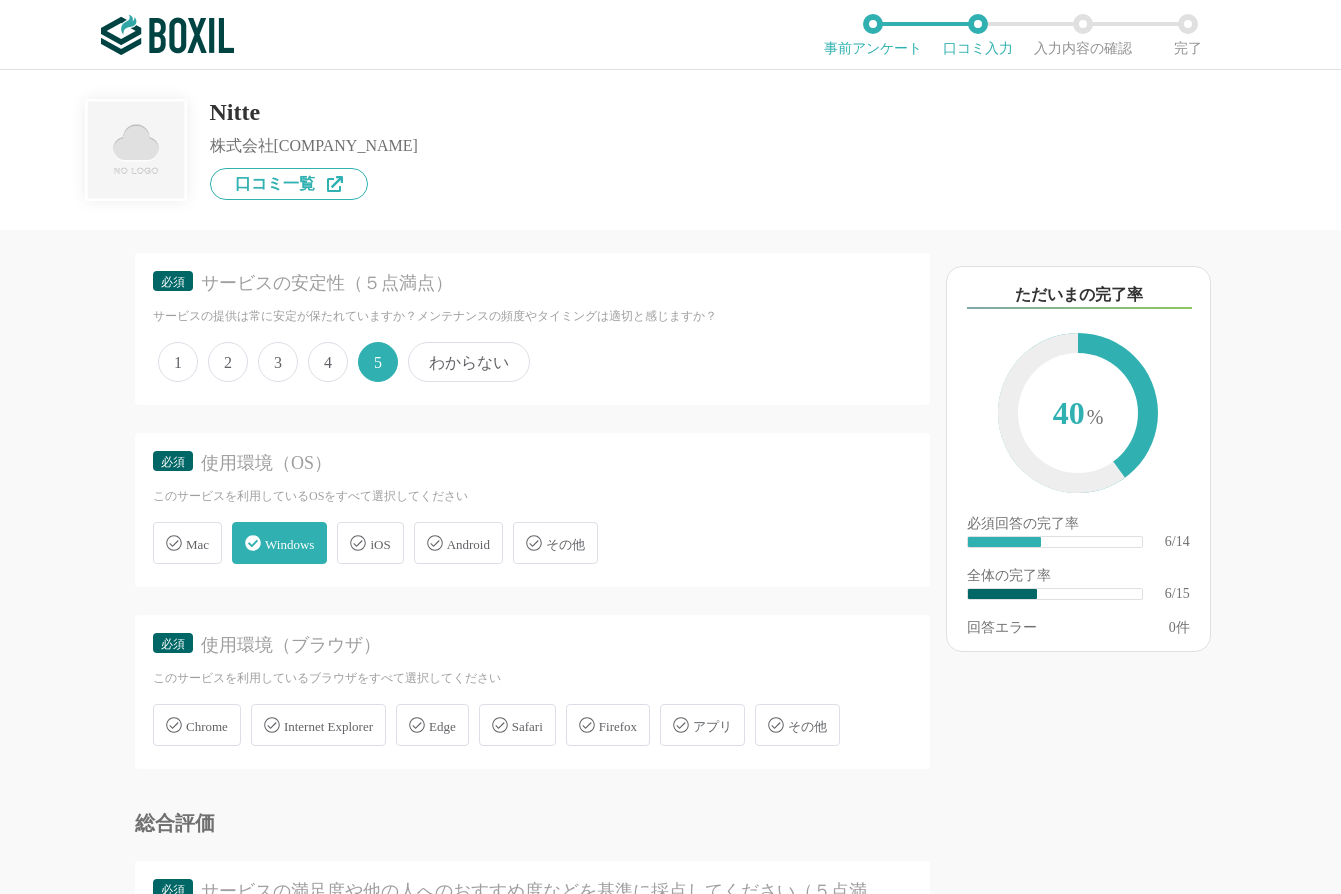click 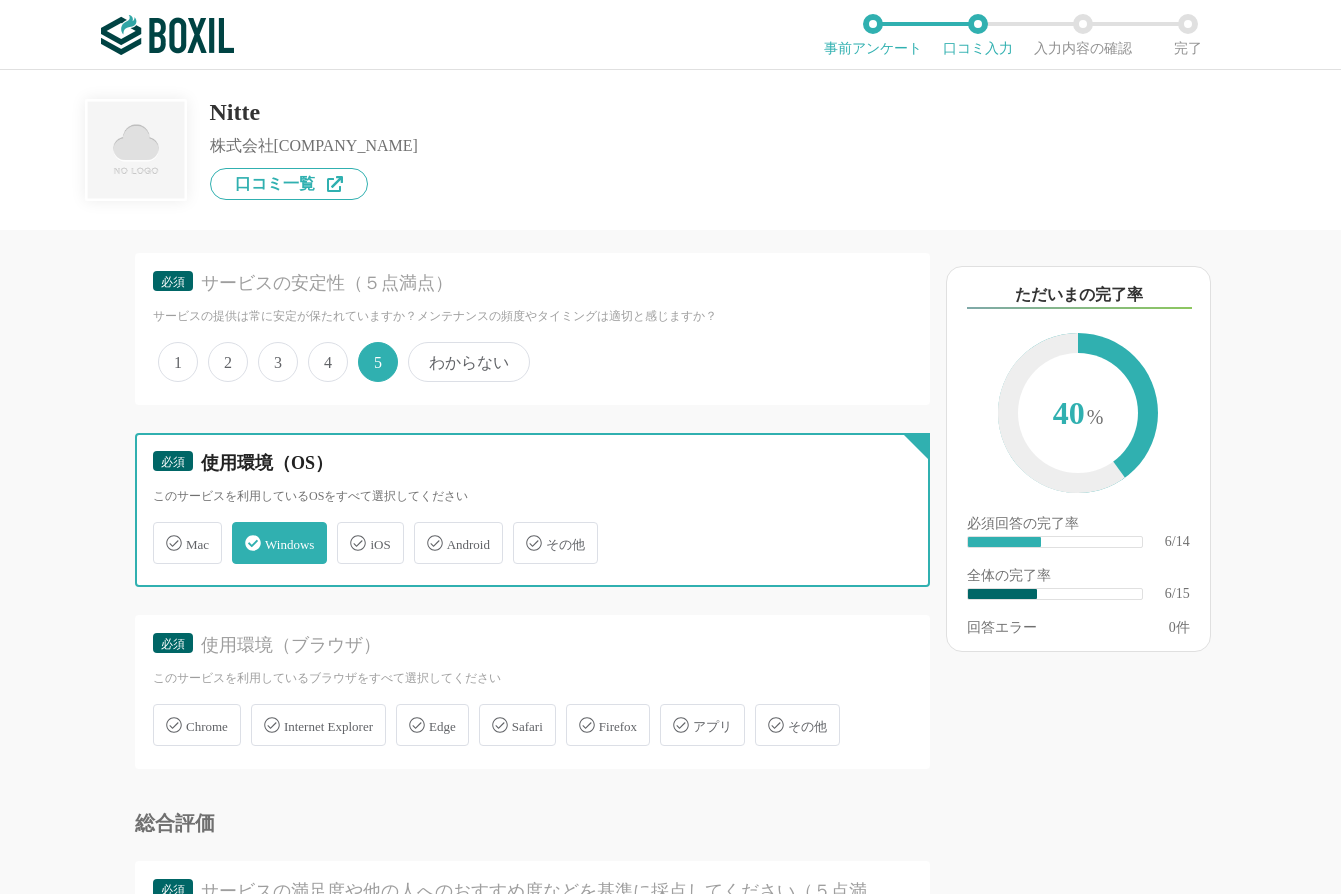 click on "iOS" at bounding box center (347, 531) 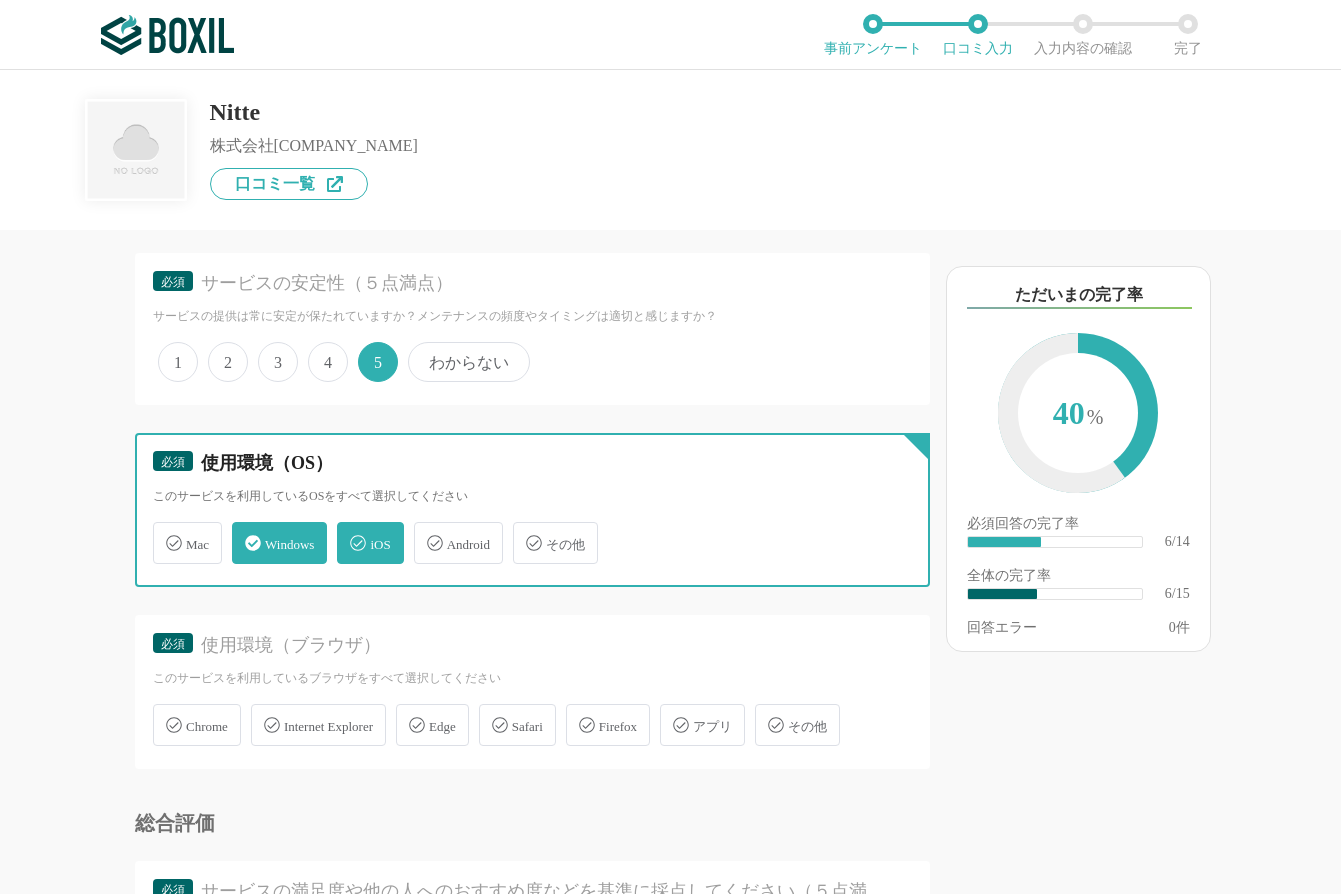 checkbox on "true" 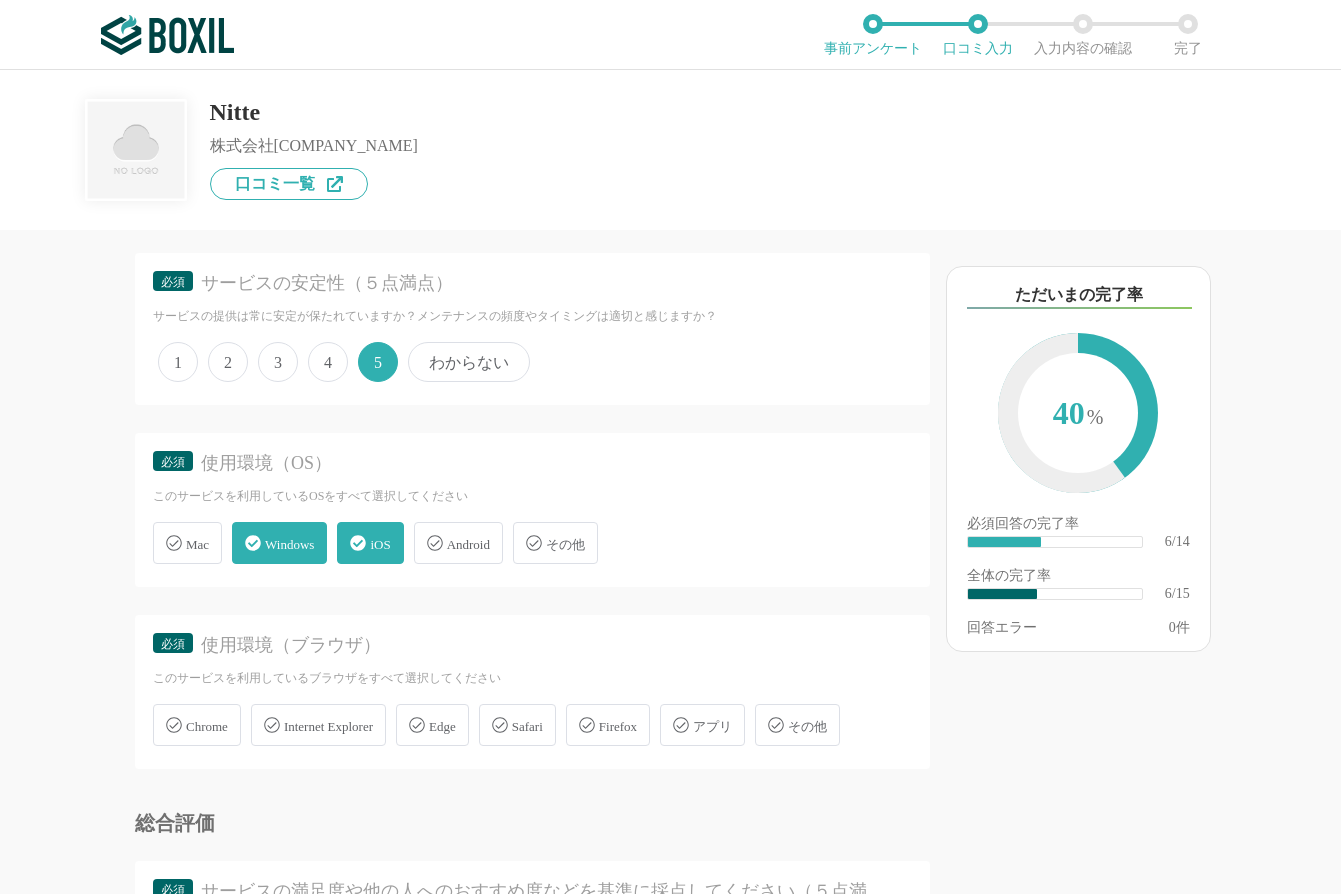 click on "Mac" at bounding box center [197, 544] 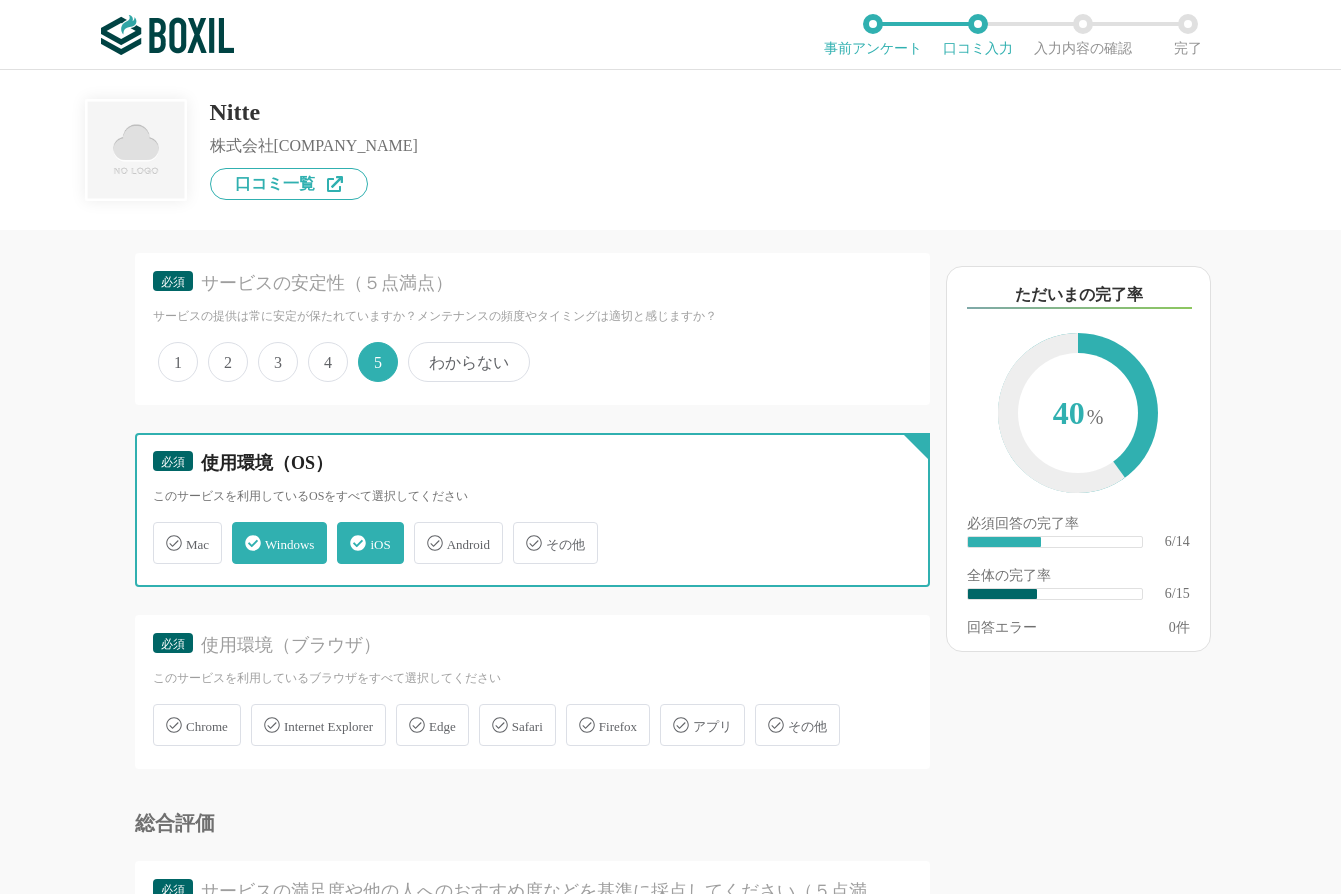click on "Mac" at bounding box center (163, 531) 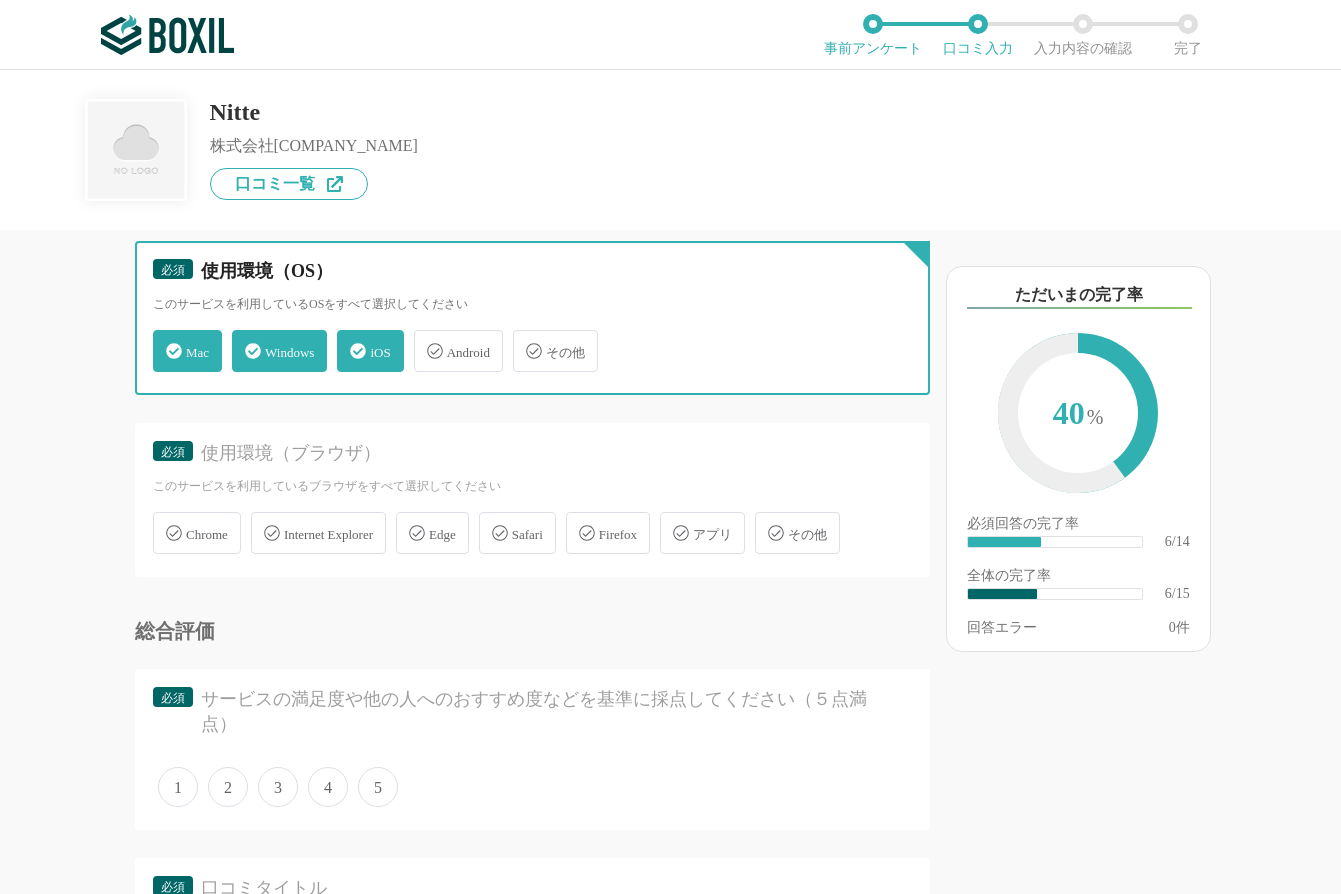 scroll, scrollTop: 1200, scrollLeft: 0, axis: vertical 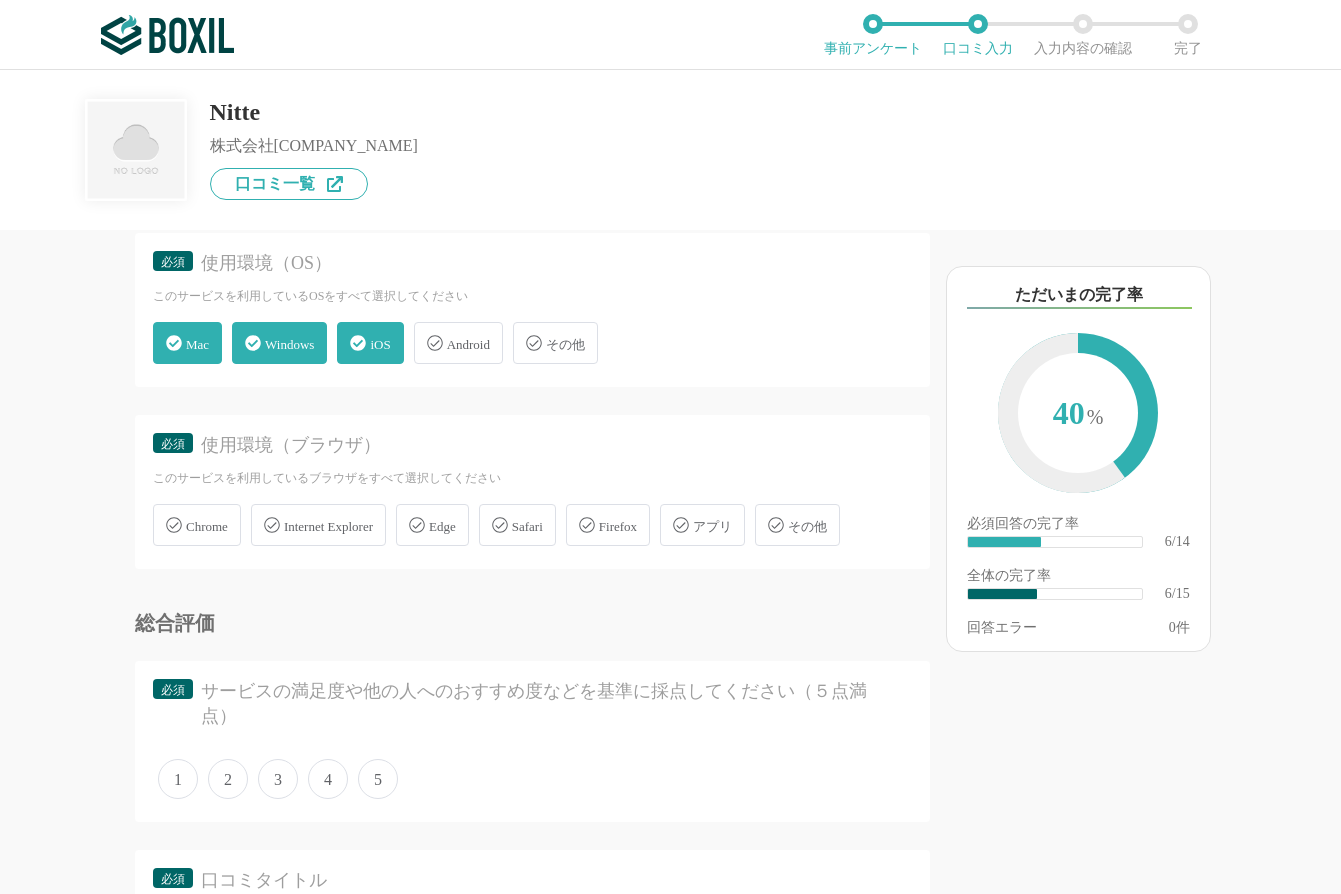 click on "Chrome" at bounding box center (197, 525) 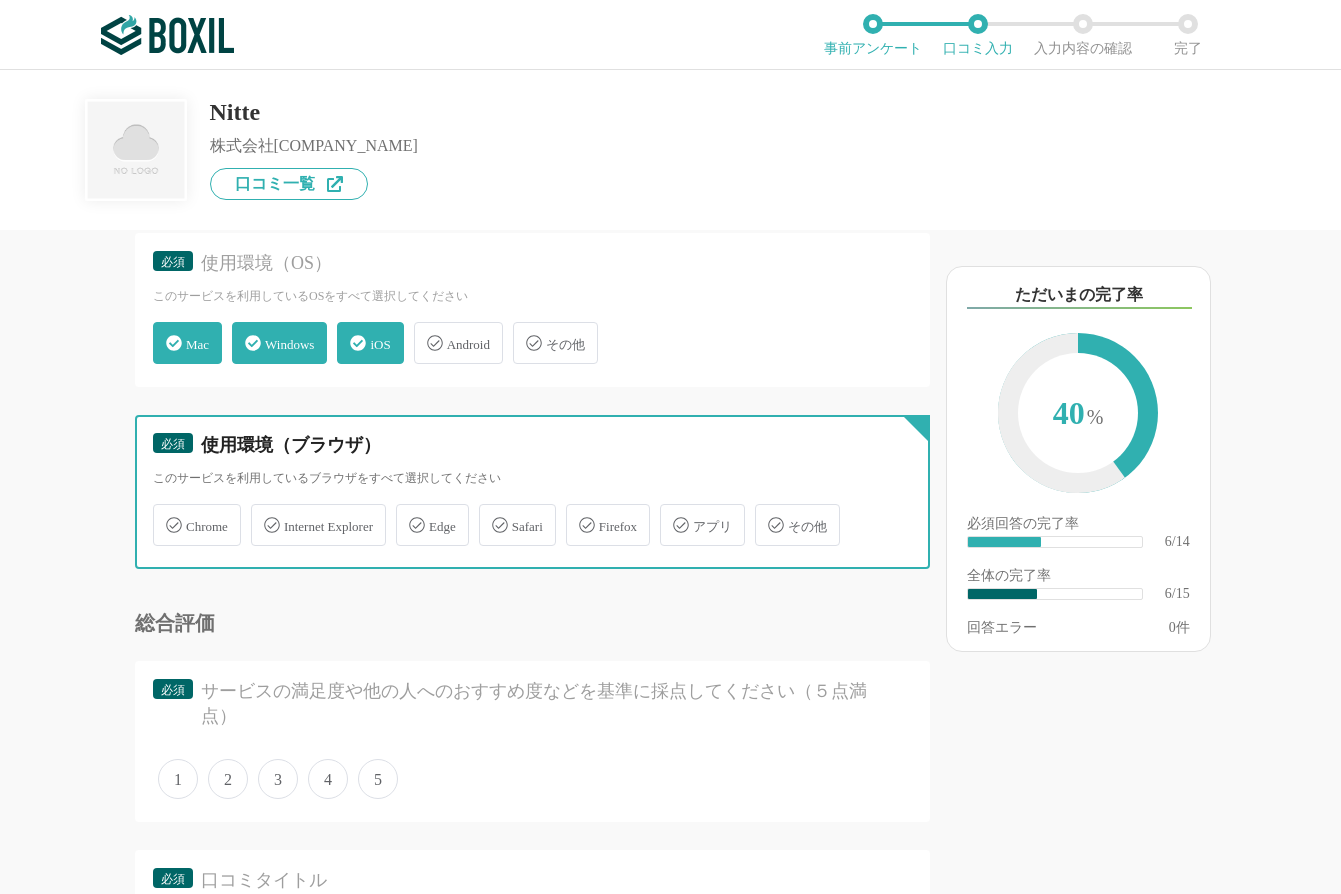 click on "Chrome" at bounding box center [163, 513] 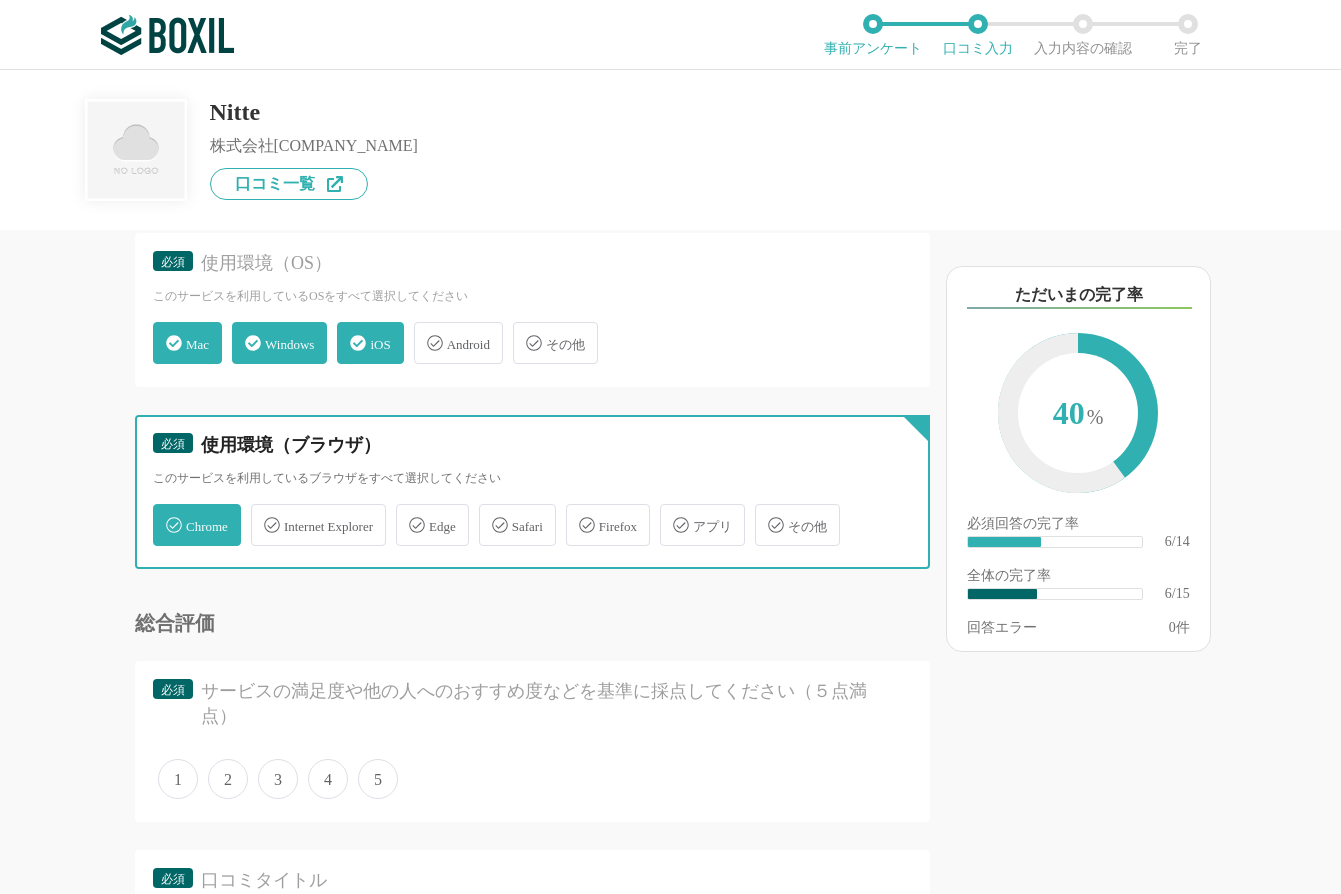 checkbox on "true" 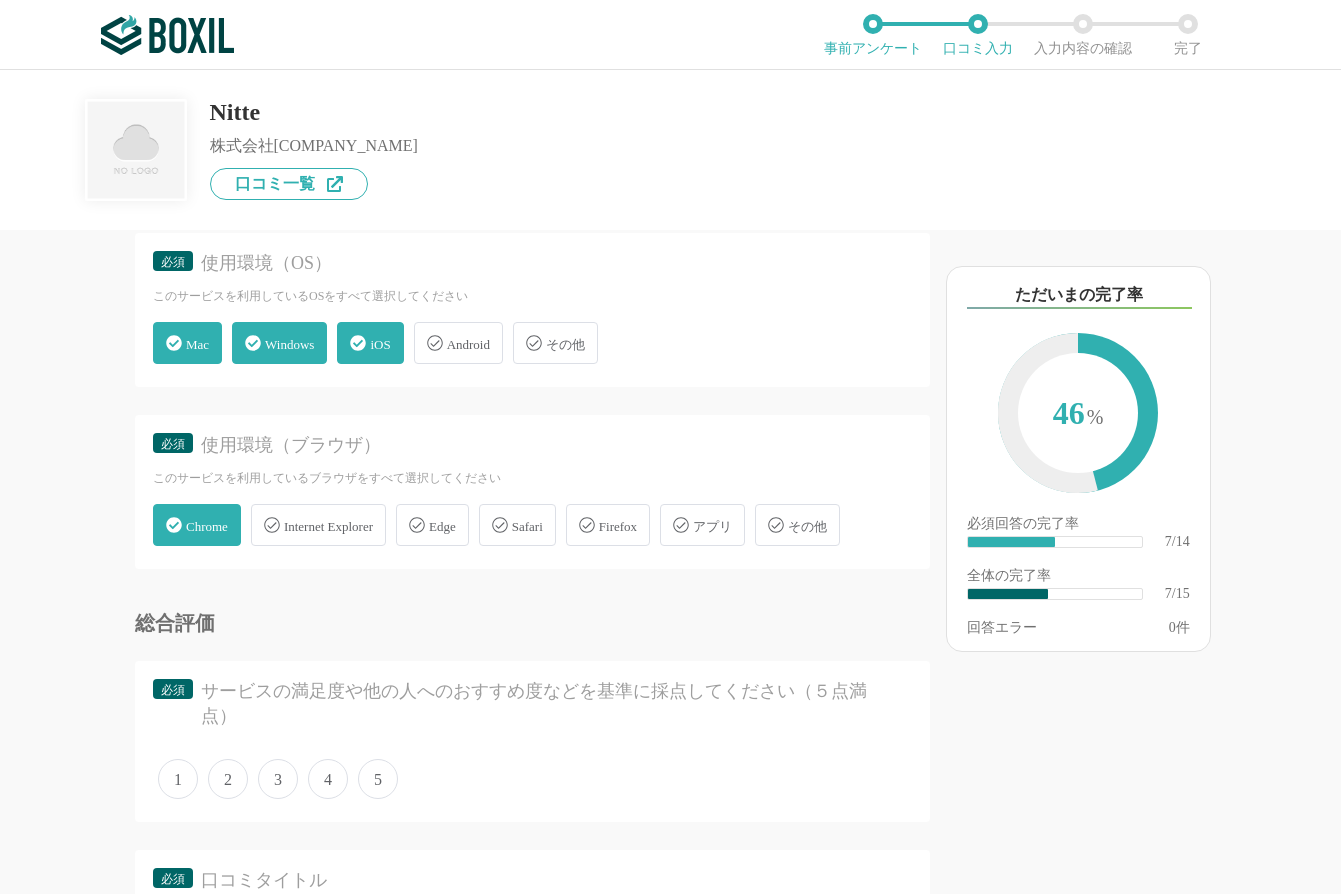 click on "アプリ" at bounding box center [712, 526] 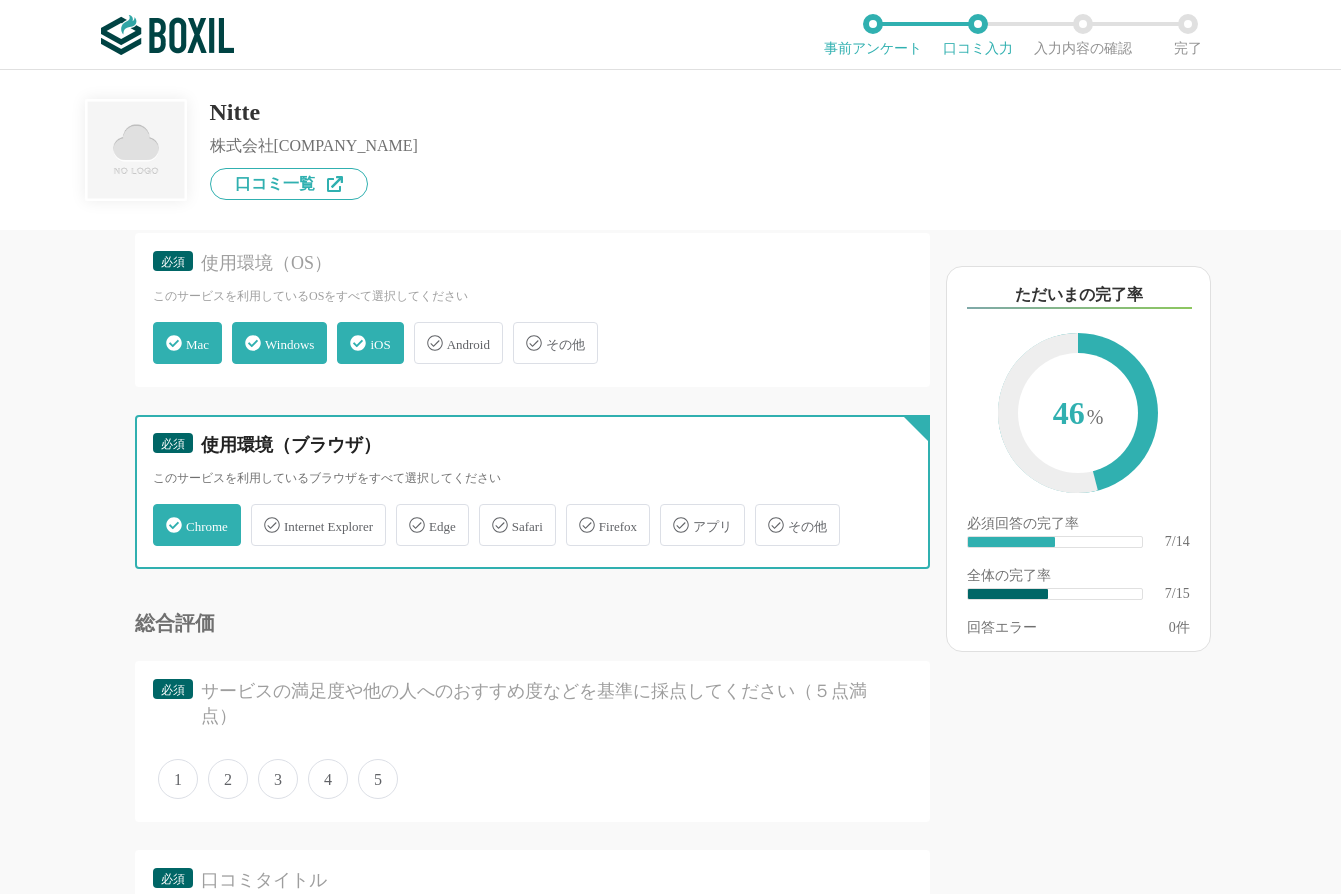 click on "アプリ" at bounding box center [670, 513] 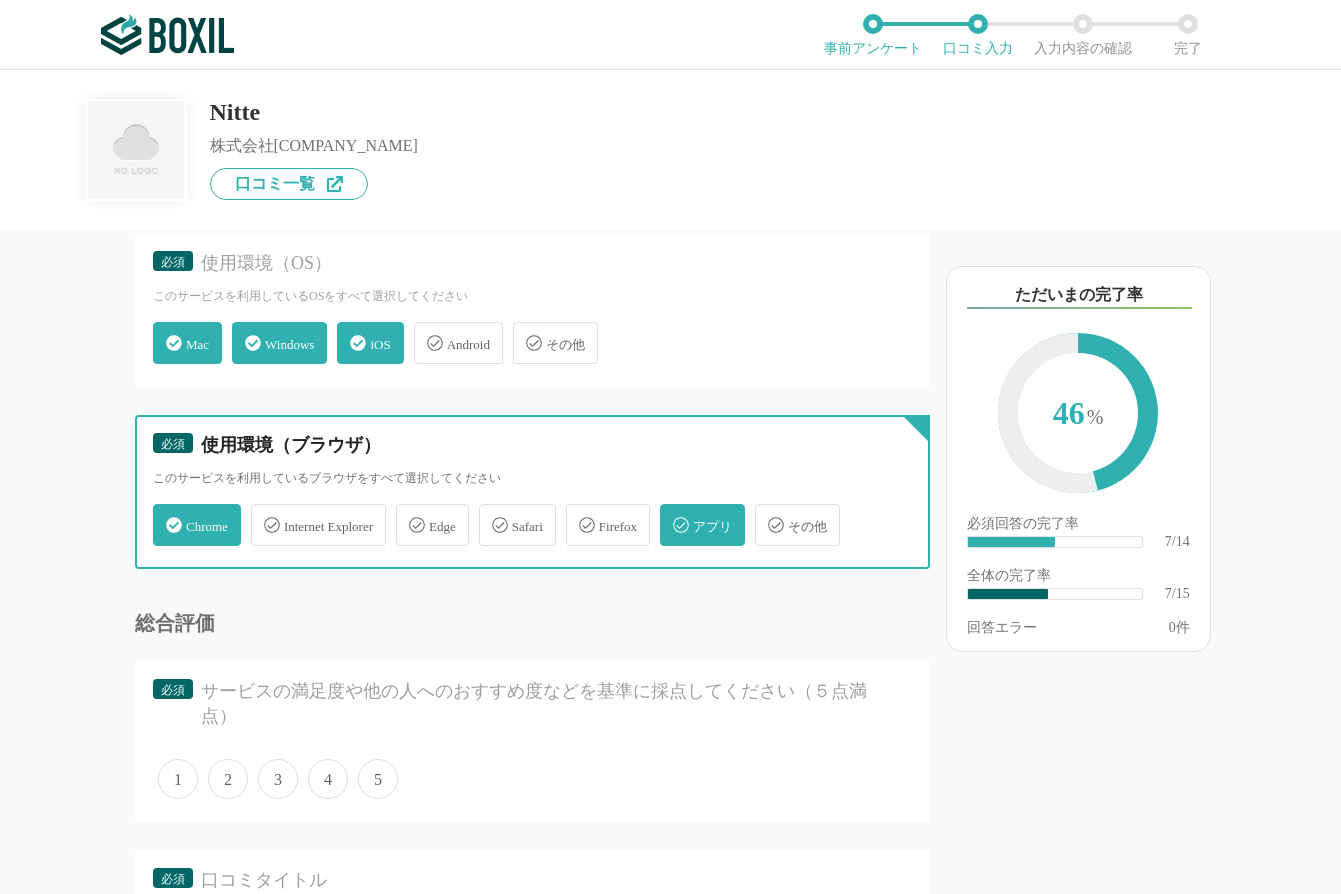 checkbox on "true" 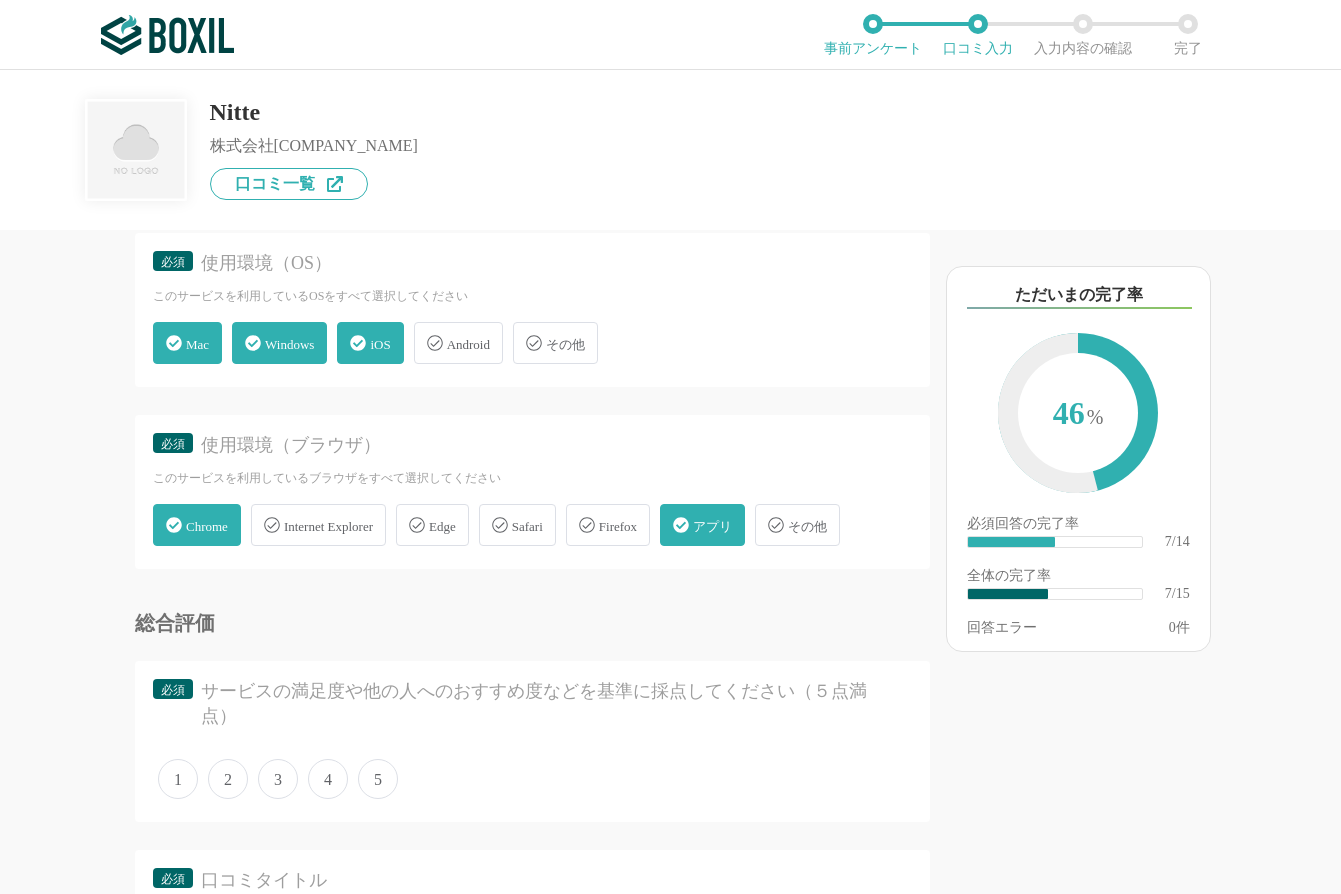 click on "Safari" at bounding box center [527, 526] 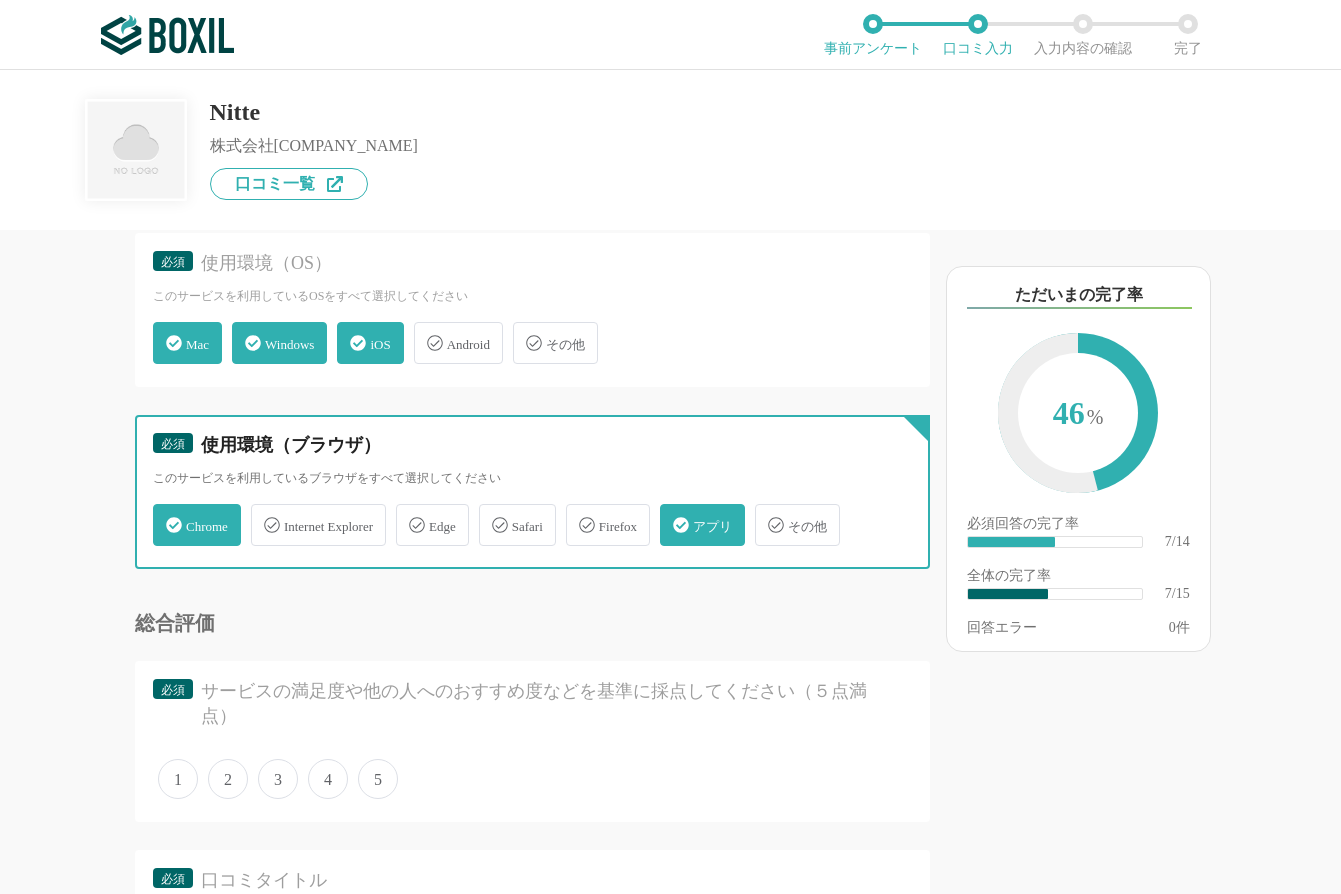 click on "Safari" at bounding box center [489, 513] 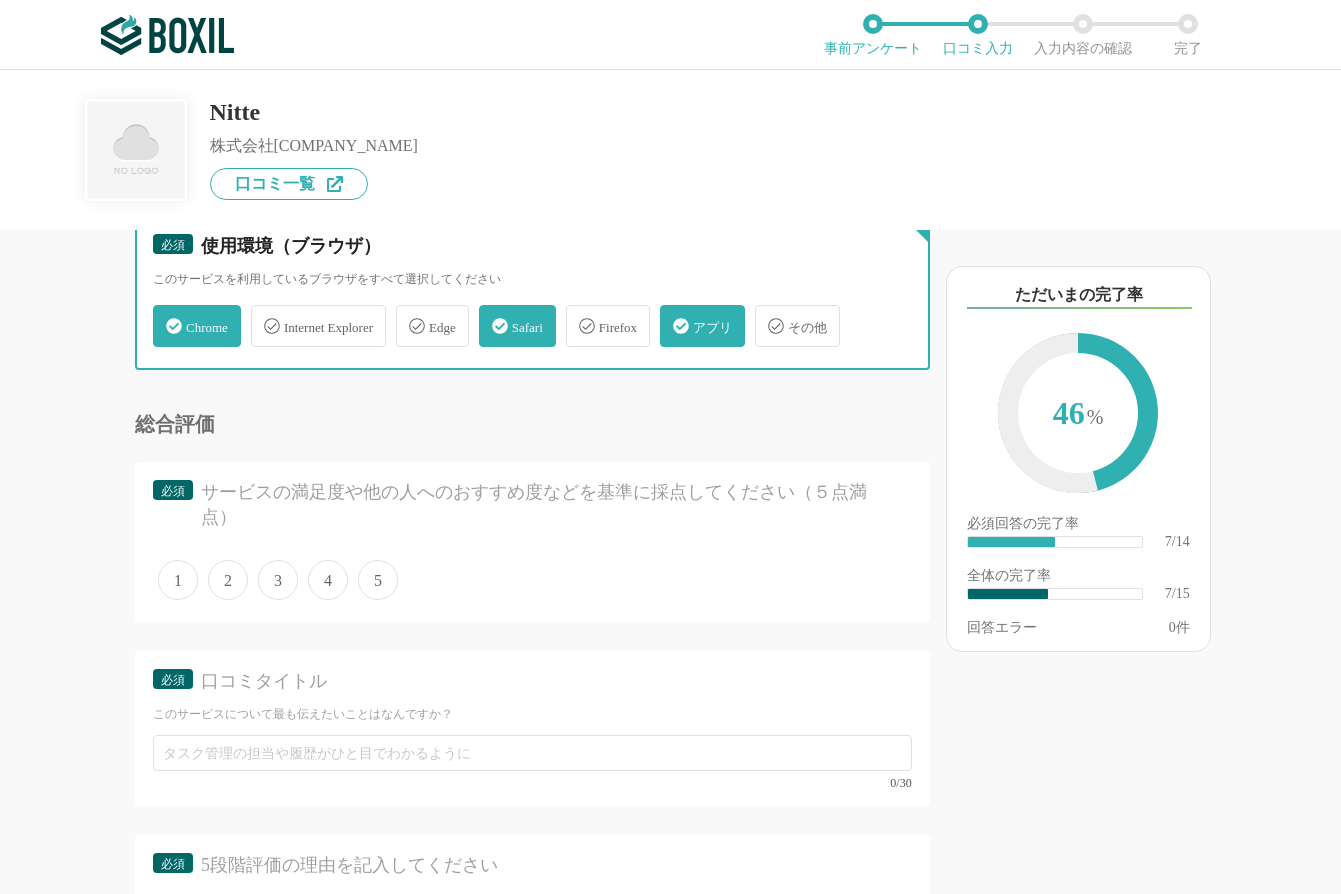 scroll, scrollTop: 1400, scrollLeft: 0, axis: vertical 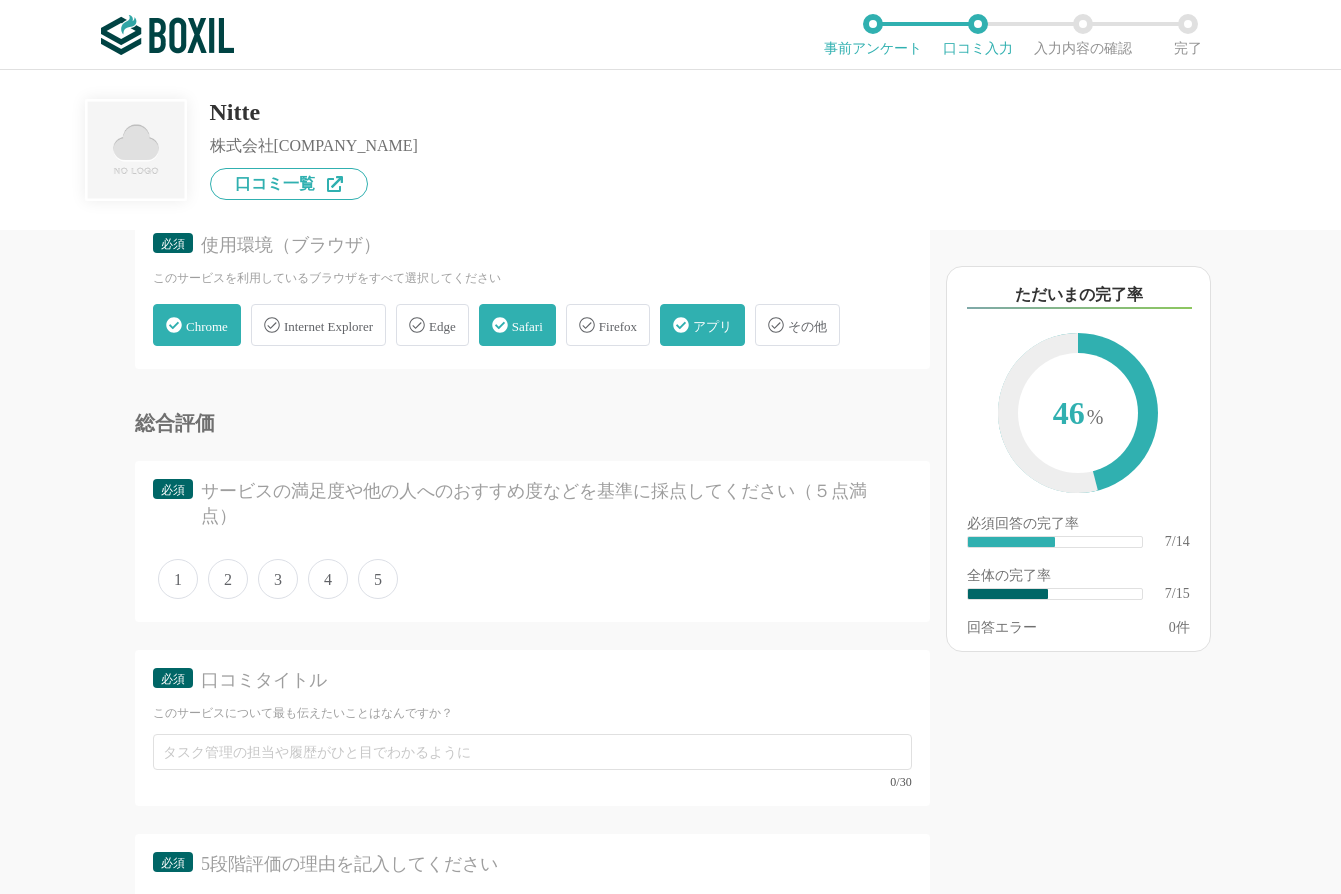 click on "Edge" at bounding box center (432, 325) 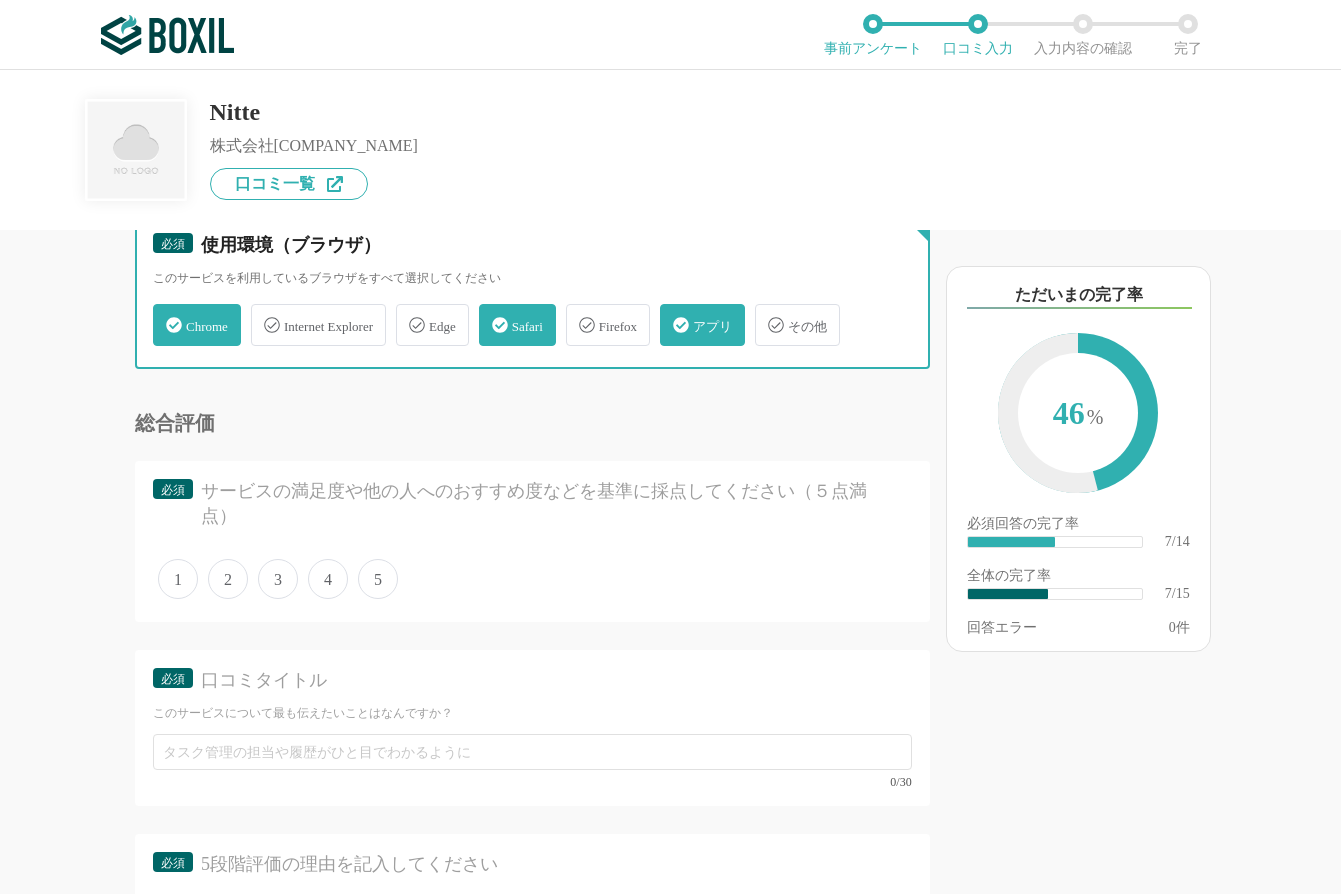 click on "Edge" at bounding box center (406, 313) 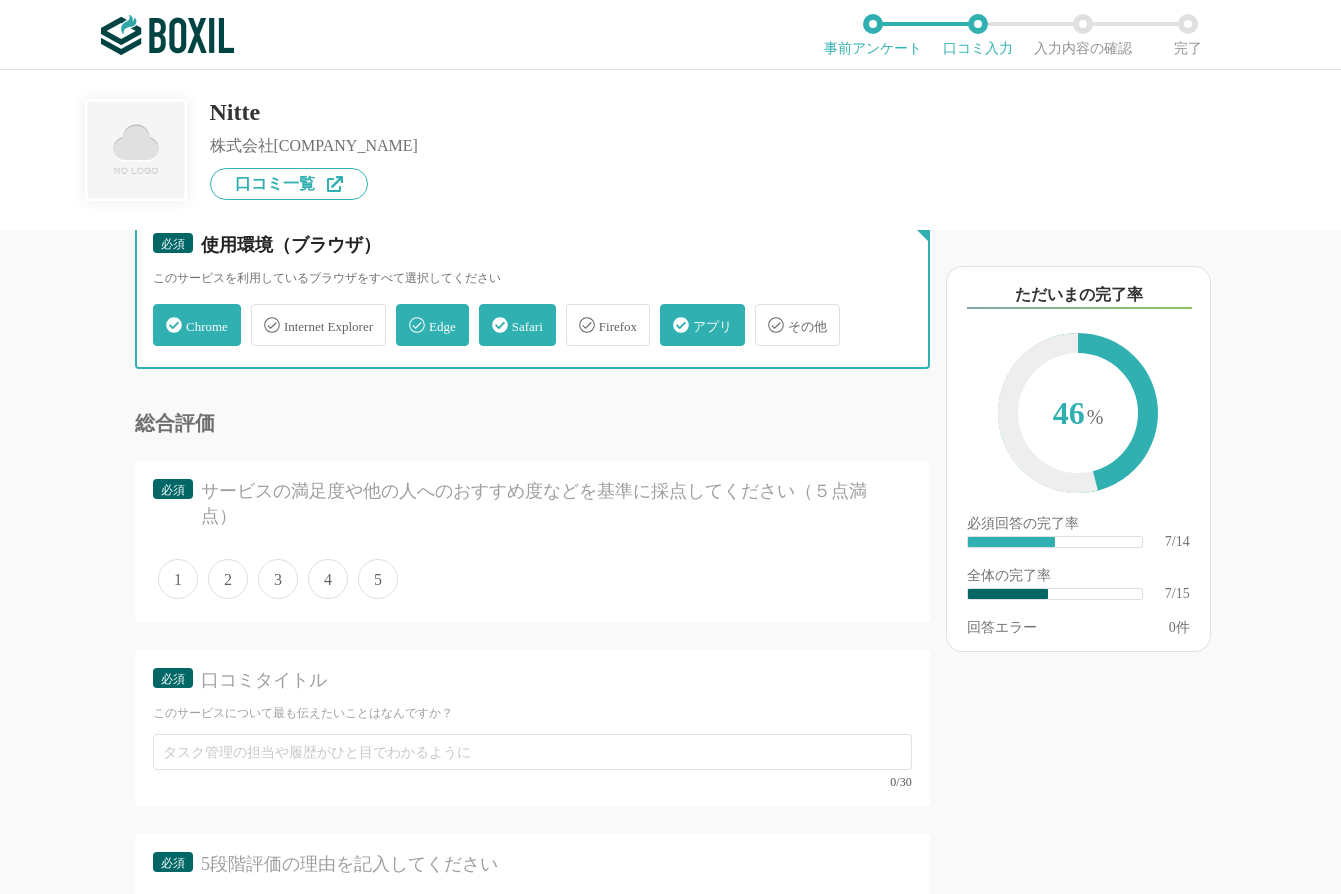 checkbox on "true" 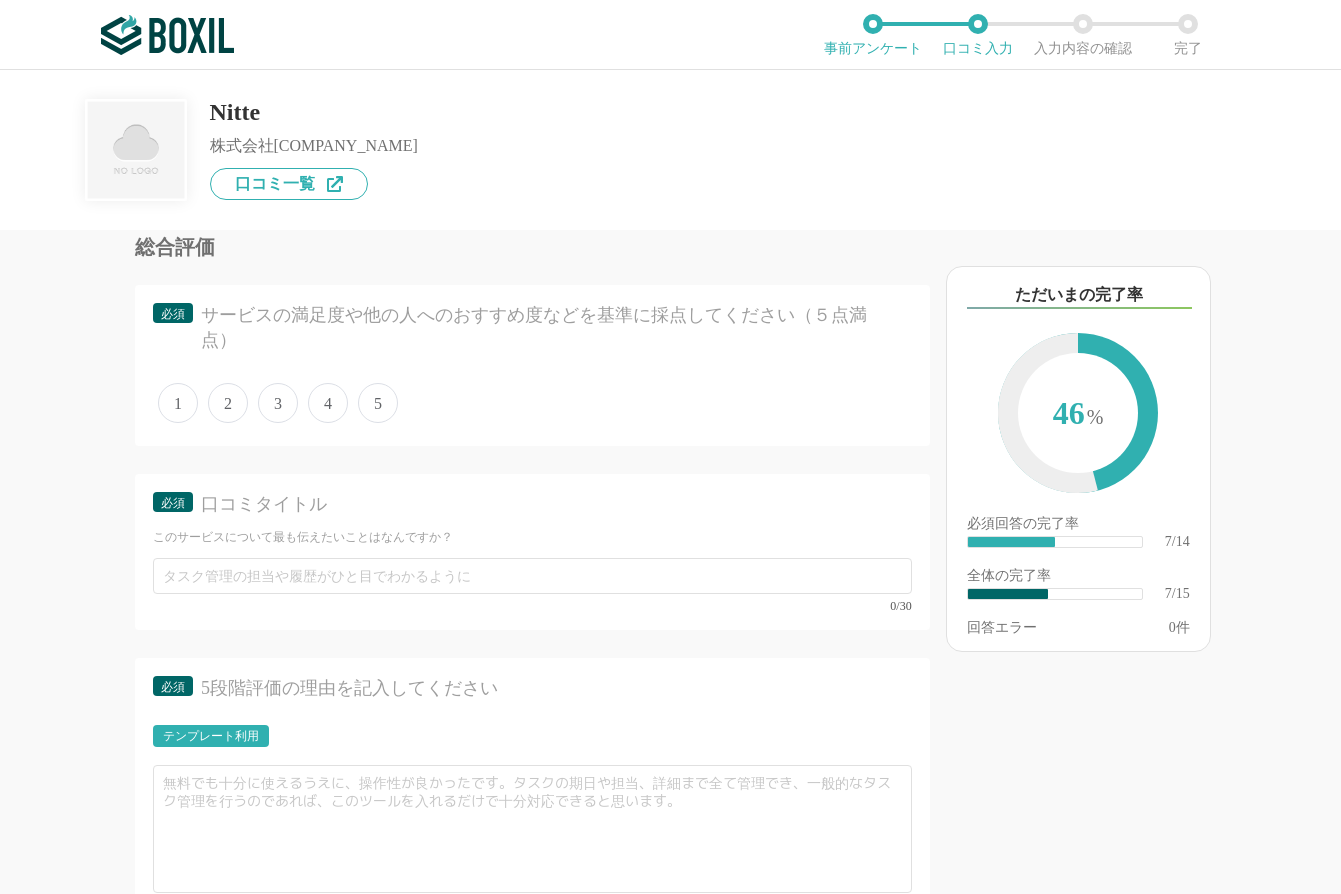 scroll, scrollTop: 1600, scrollLeft: 0, axis: vertical 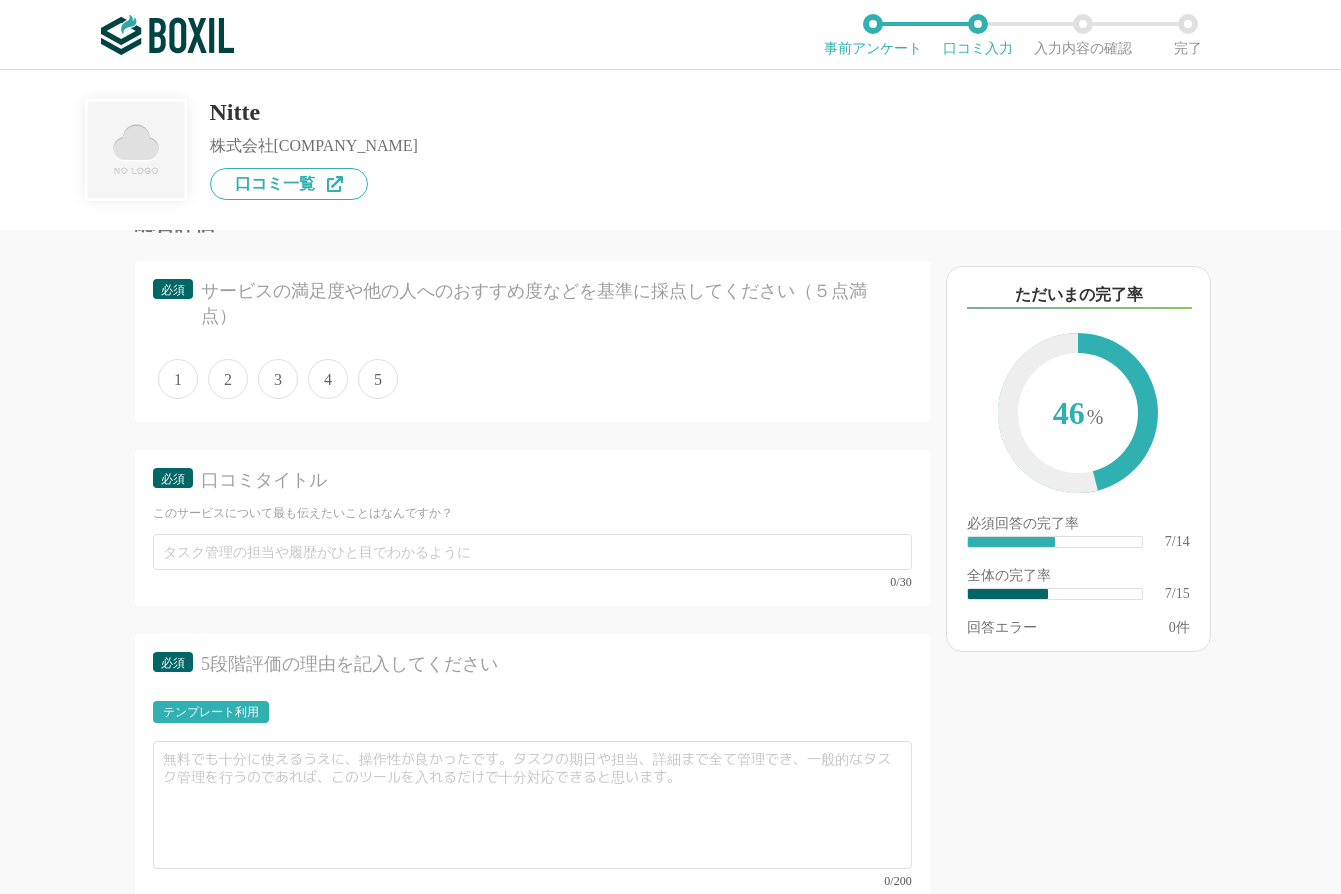 click on "4" at bounding box center (328, 379) 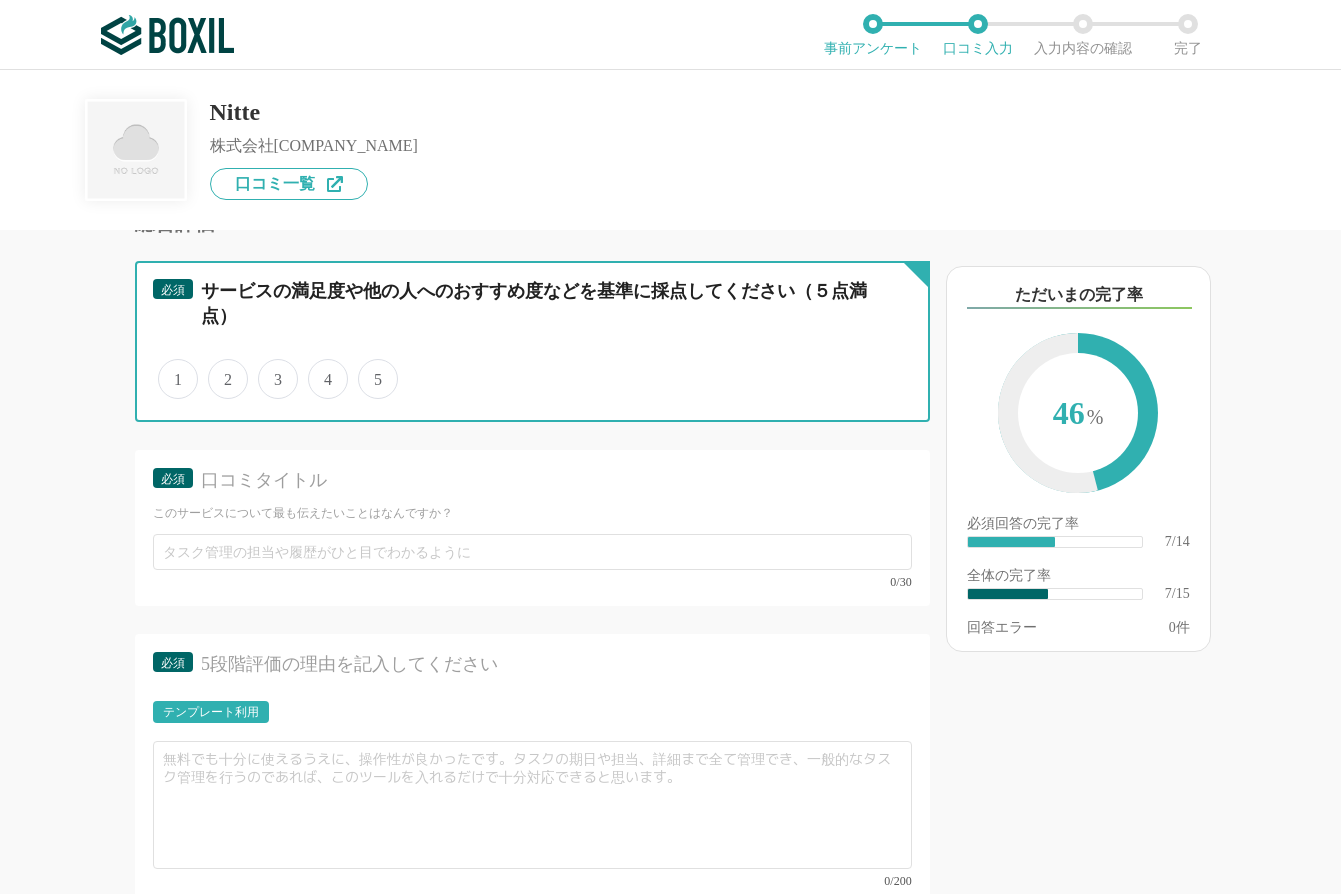 click on "4" at bounding box center [319, 368] 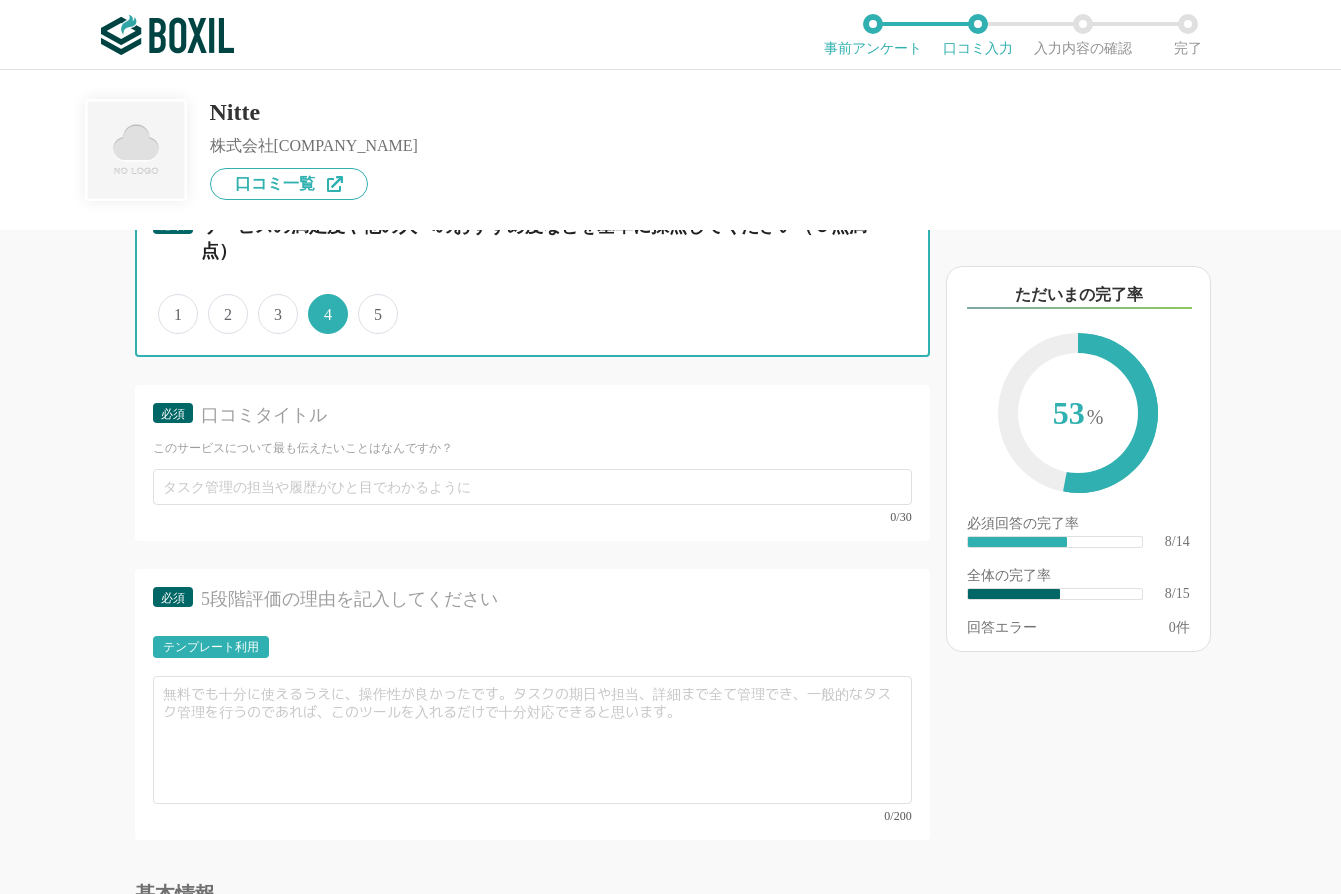 scroll, scrollTop: 1700, scrollLeft: 0, axis: vertical 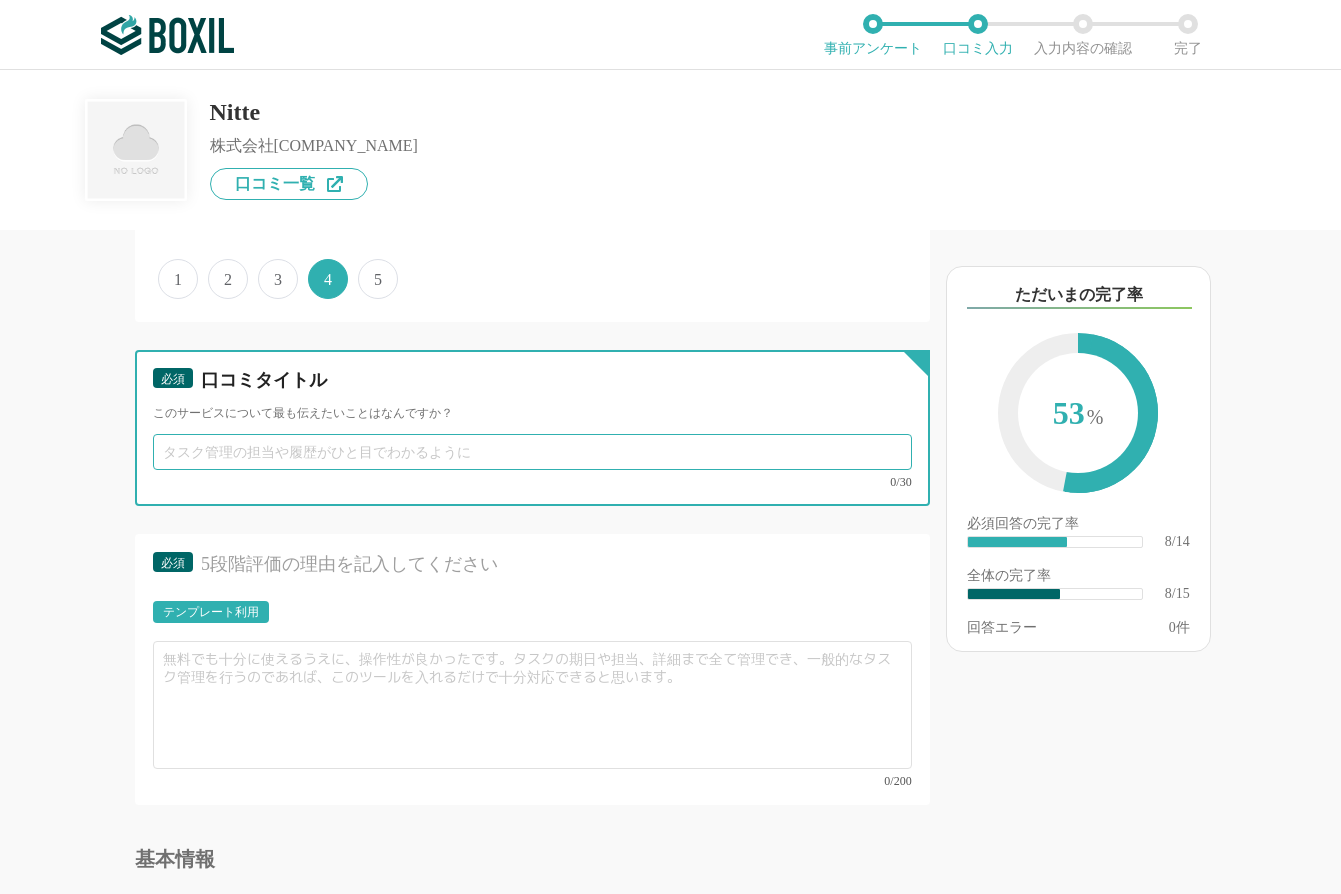 click at bounding box center [532, 452] 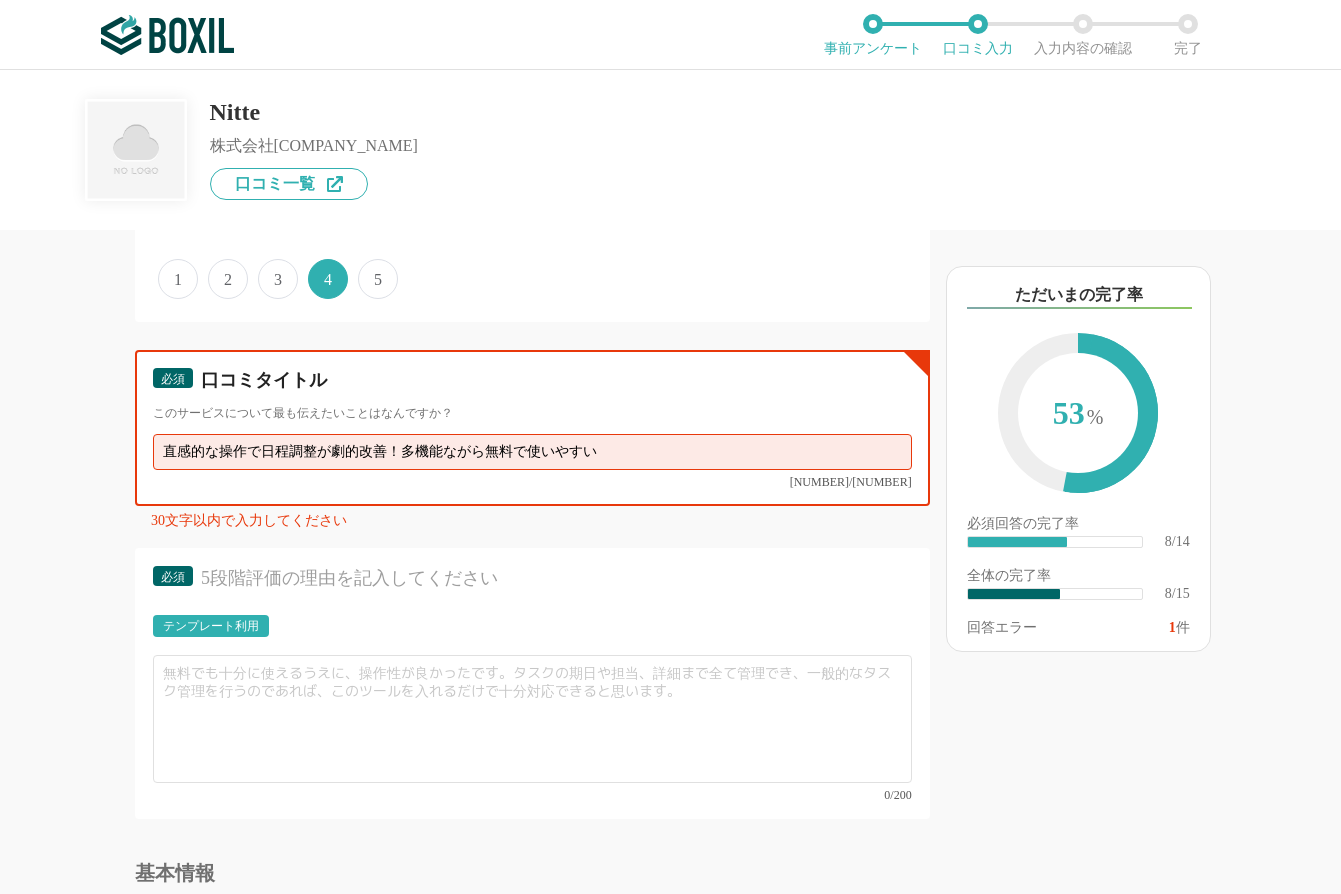 click on "直感的な操作で日程調整が劇的改善！多機能ながら無料で使いやすい" at bounding box center (532, 452) 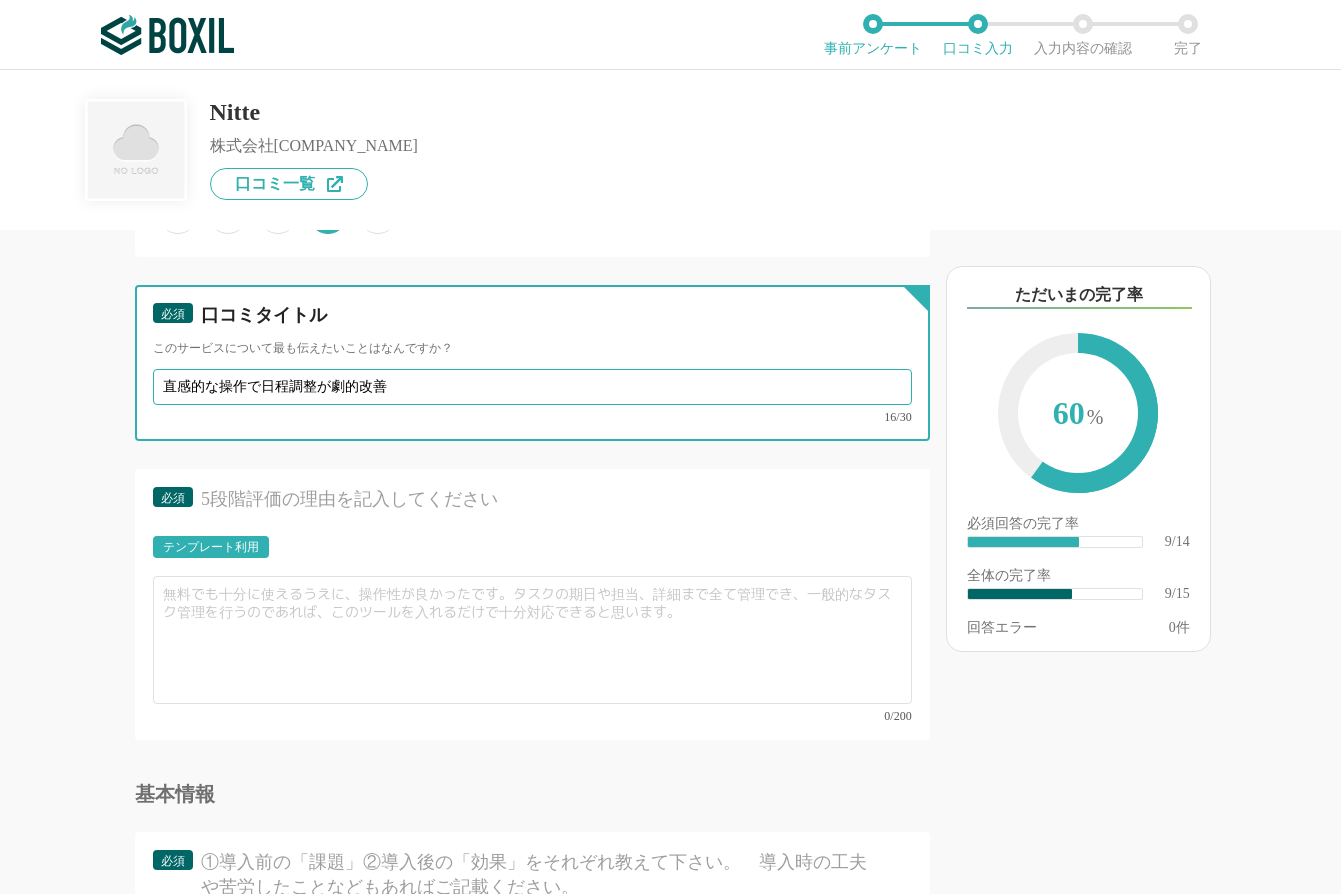 scroll, scrollTop: 1800, scrollLeft: 0, axis: vertical 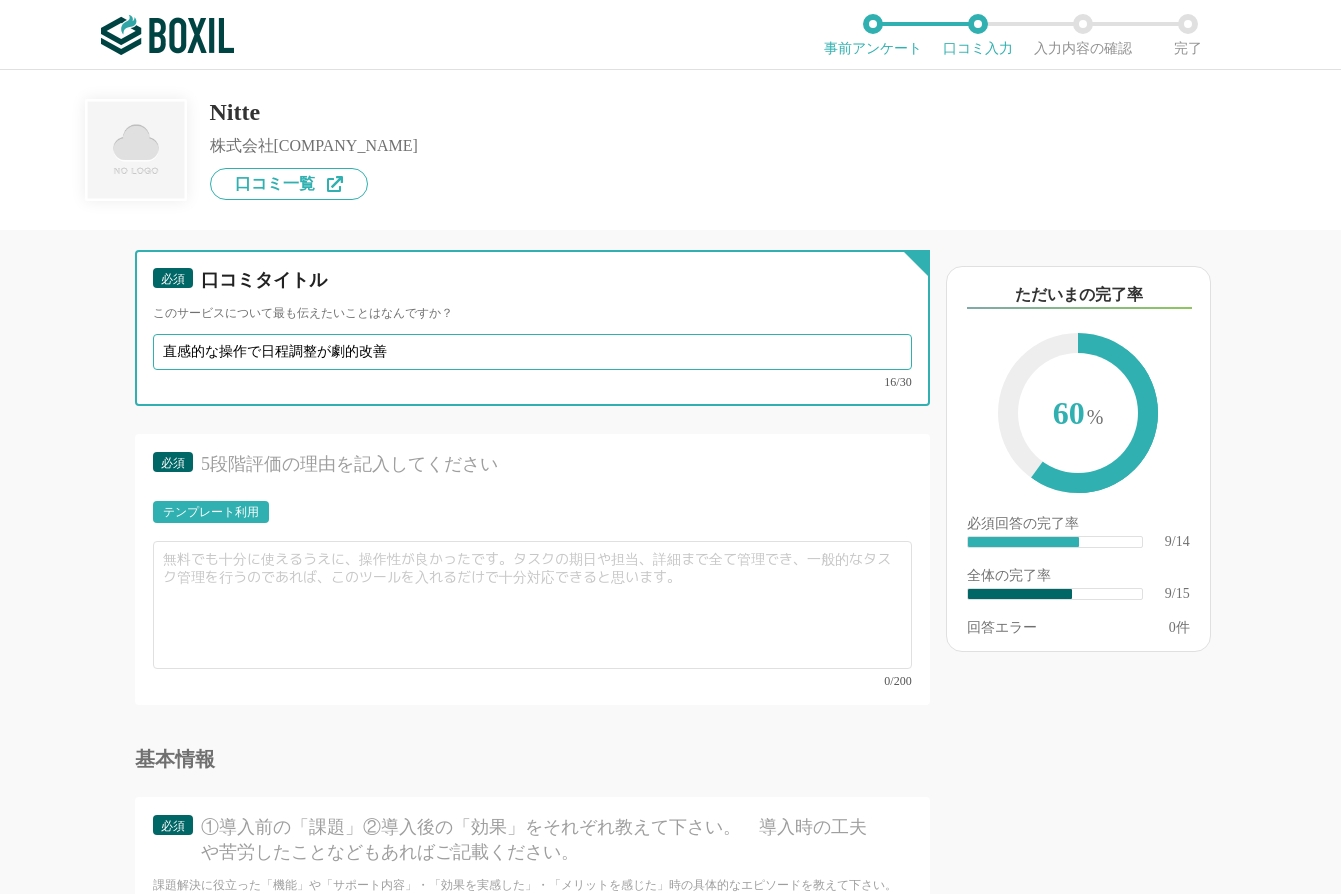 type on "直感的な操作で日程調整が劇的改善" 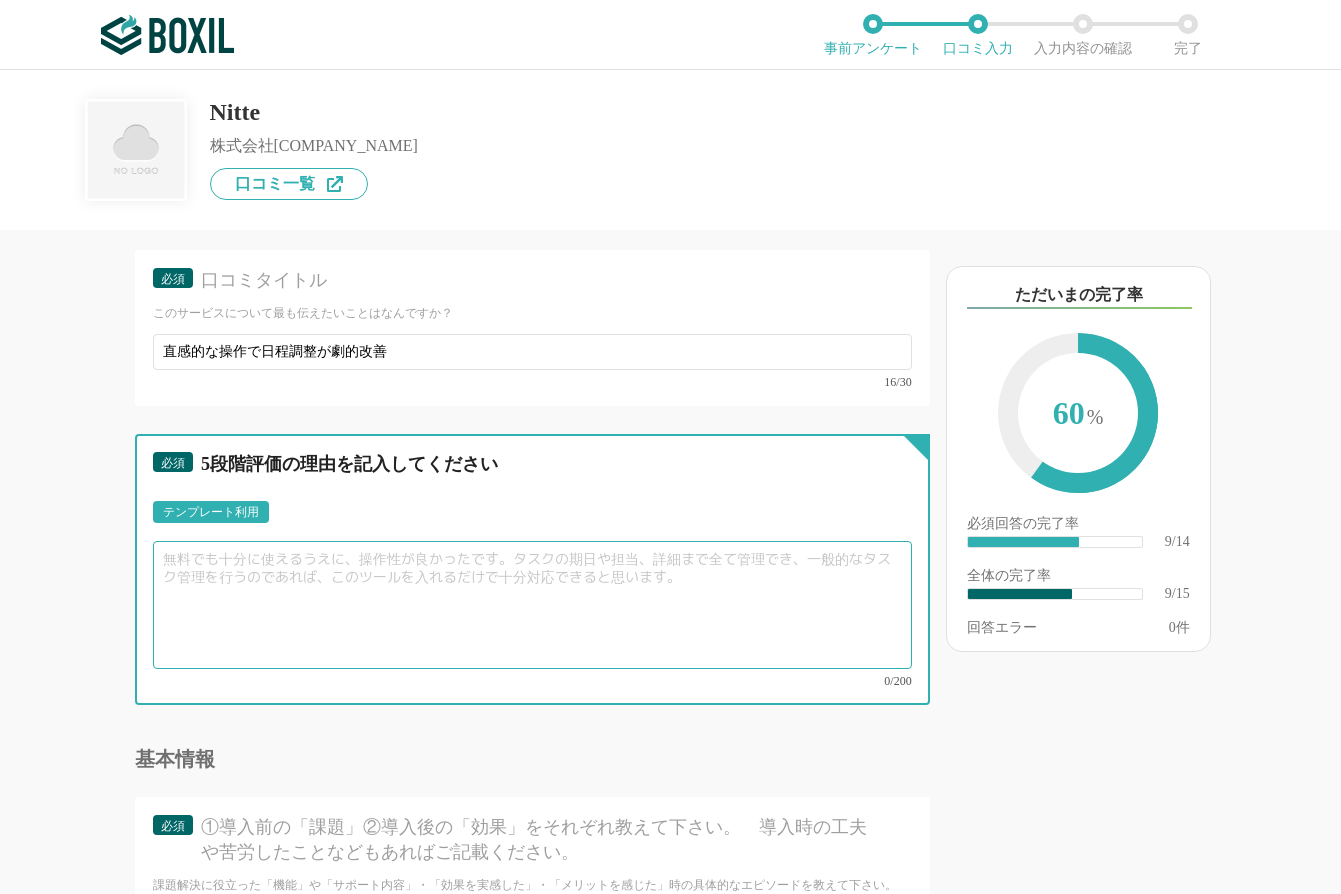 click at bounding box center (532, 605) 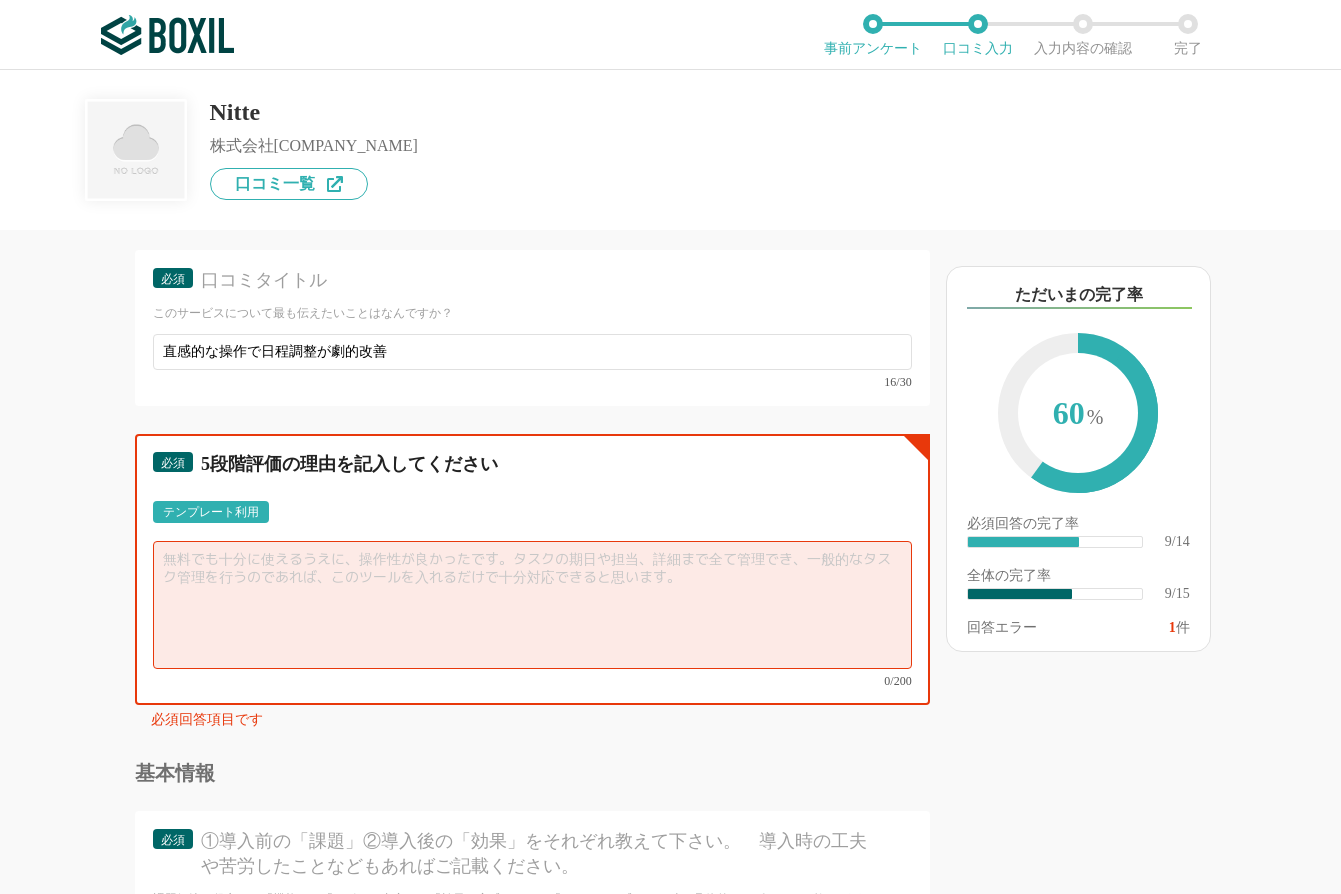 click at bounding box center (532, 605) 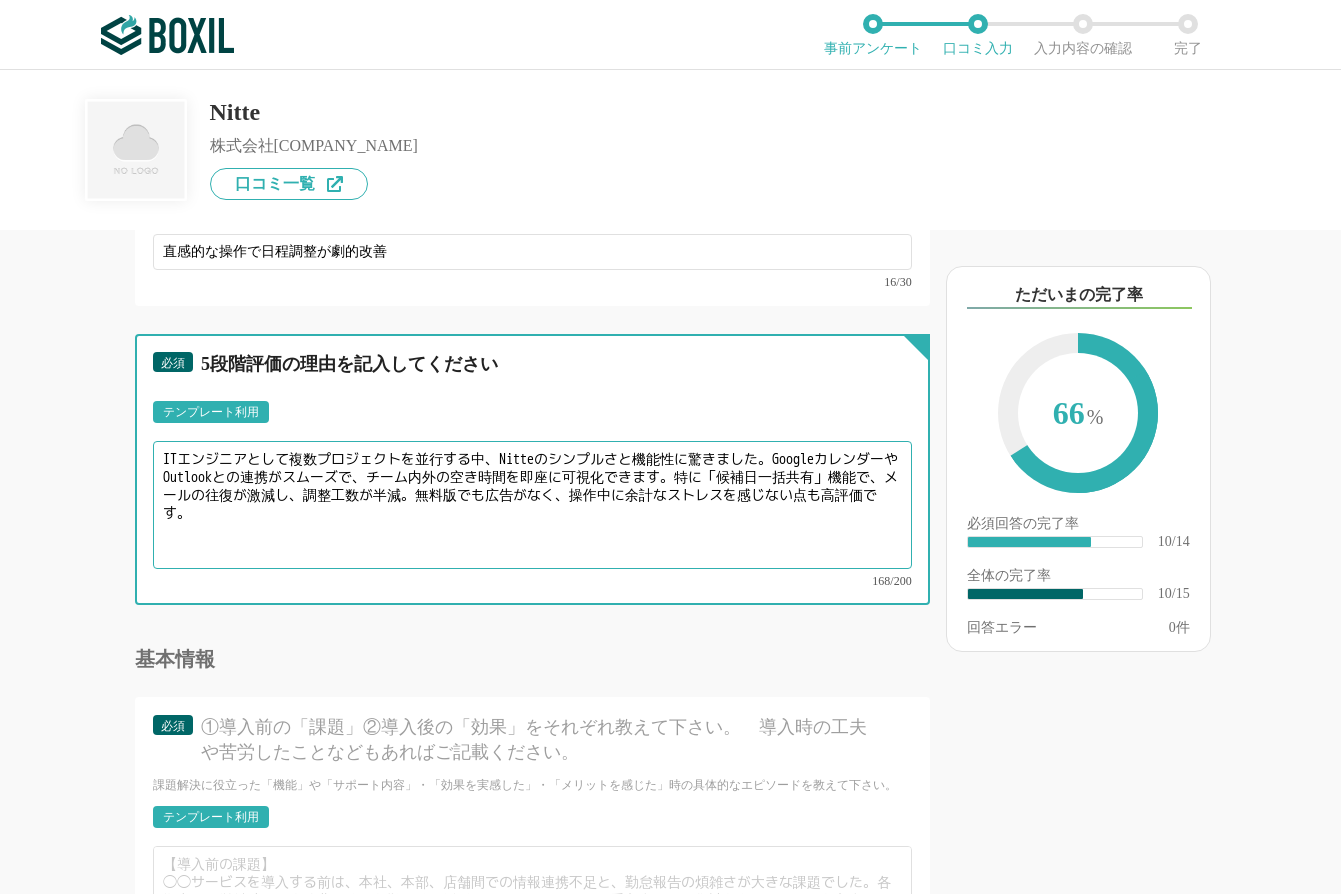 scroll, scrollTop: 2000, scrollLeft: 0, axis: vertical 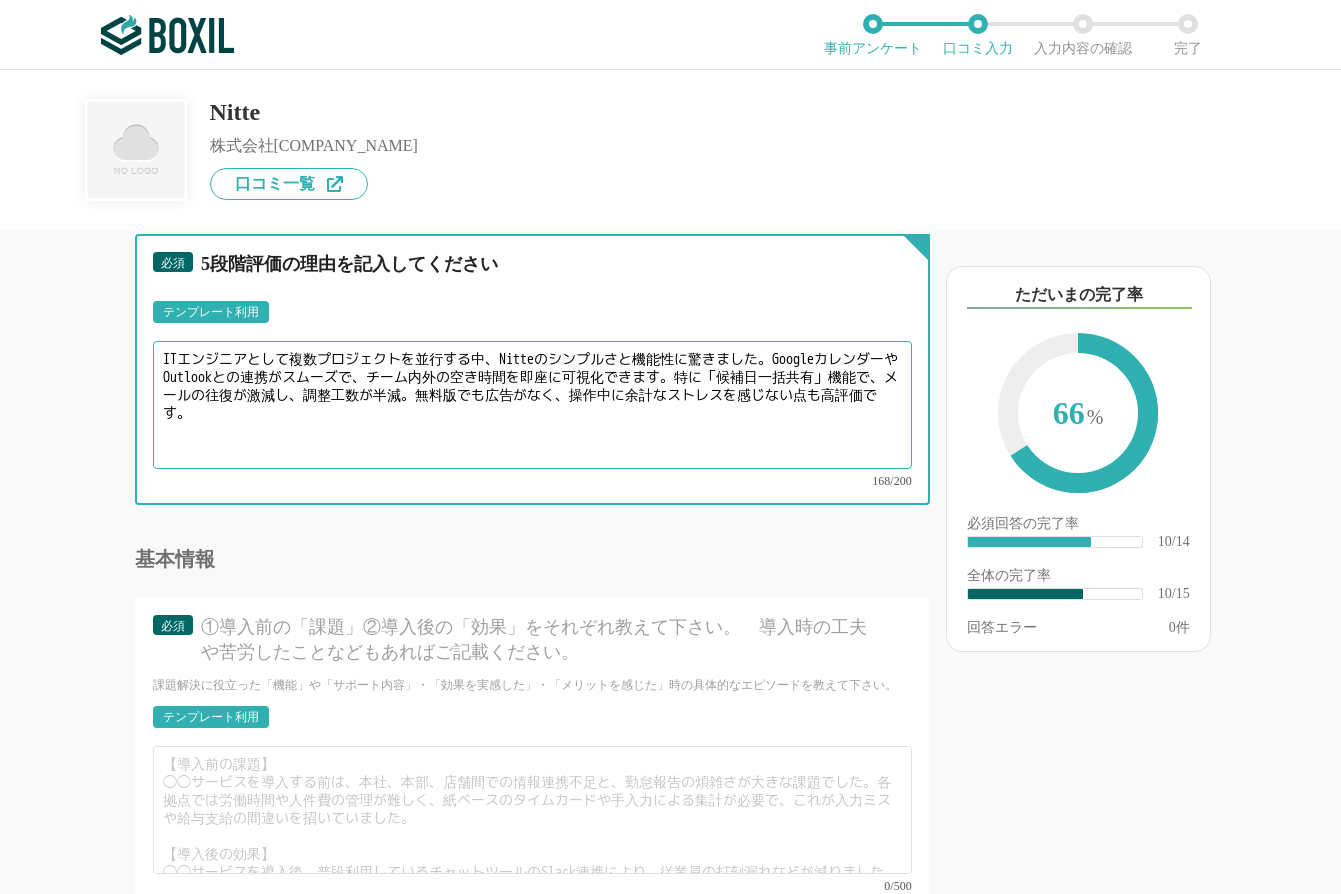 type on "ITエンジニアとして複数プロジェクトを並行する中、Nitteのシンプルさと機能性に驚きました。GoogleカレンダーやOutlookとの連携がスムーズで、チーム内外の空き時間を即座に可視化できます。特に「候補日一括共有」機能で、メールの往復が激減し、調整工数が半減。無料版でも広告がなく、操作中に余計なストレスを感じない点も高評価です。" 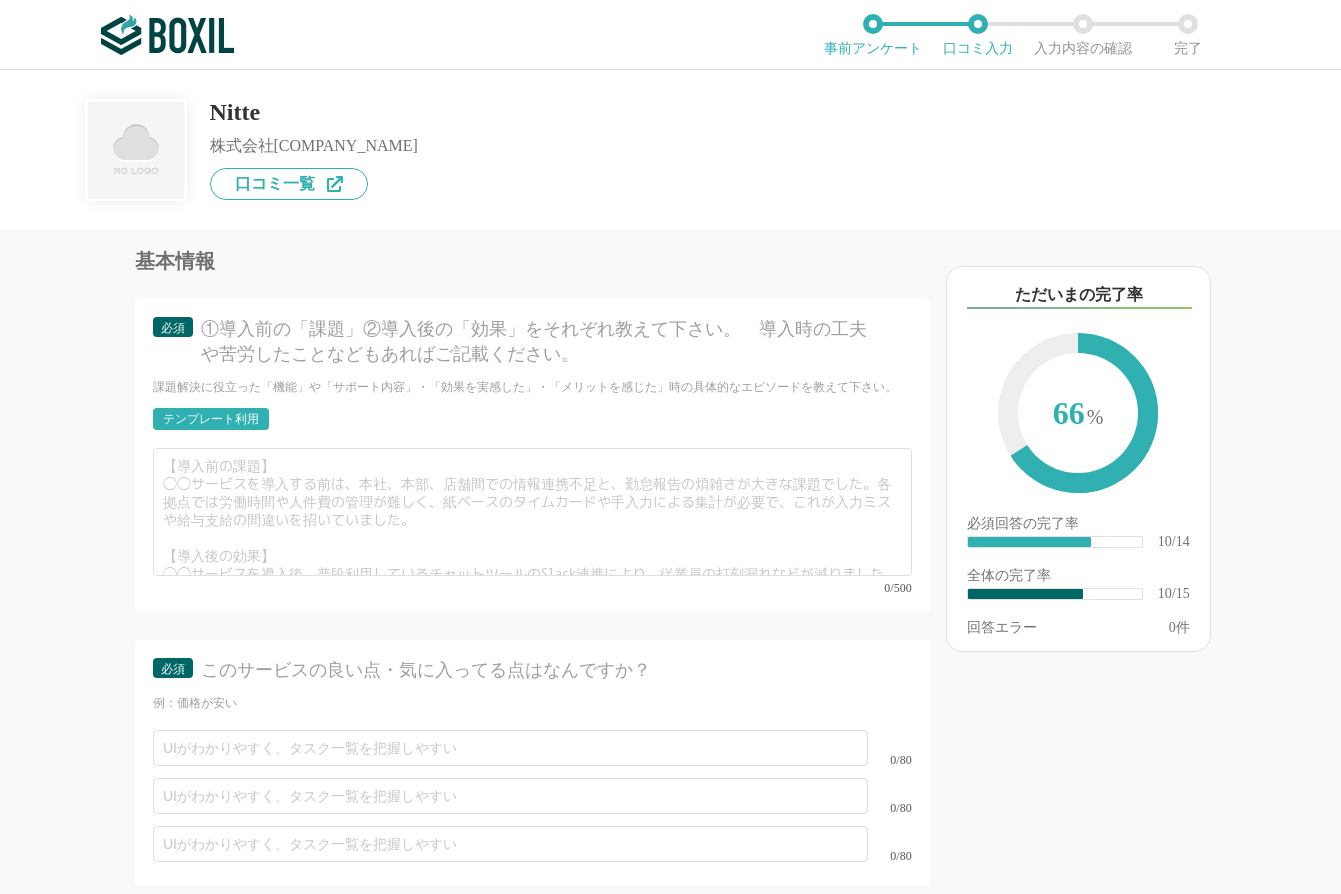 scroll, scrollTop: 2300, scrollLeft: 0, axis: vertical 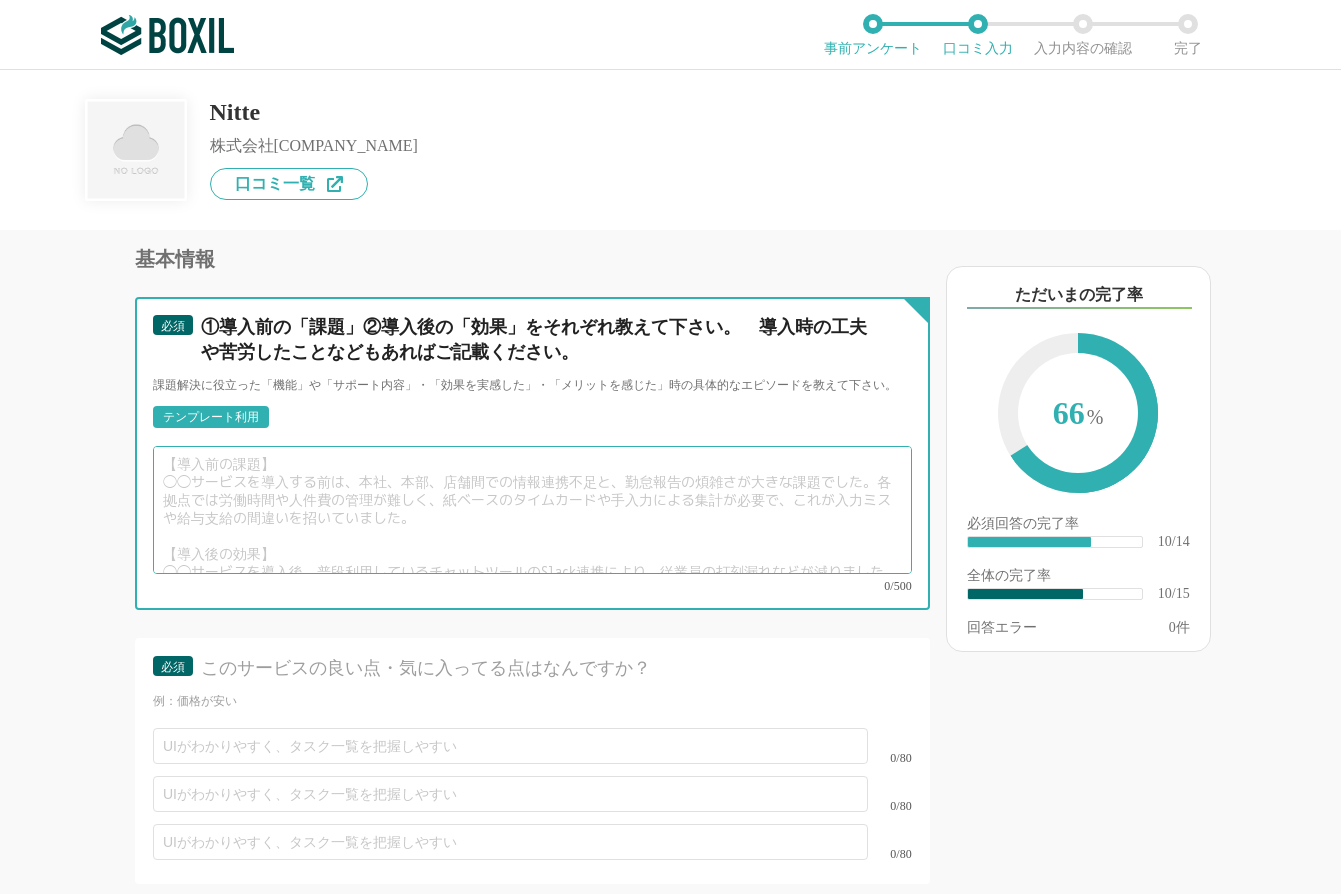 click at bounding box center (532, 510) 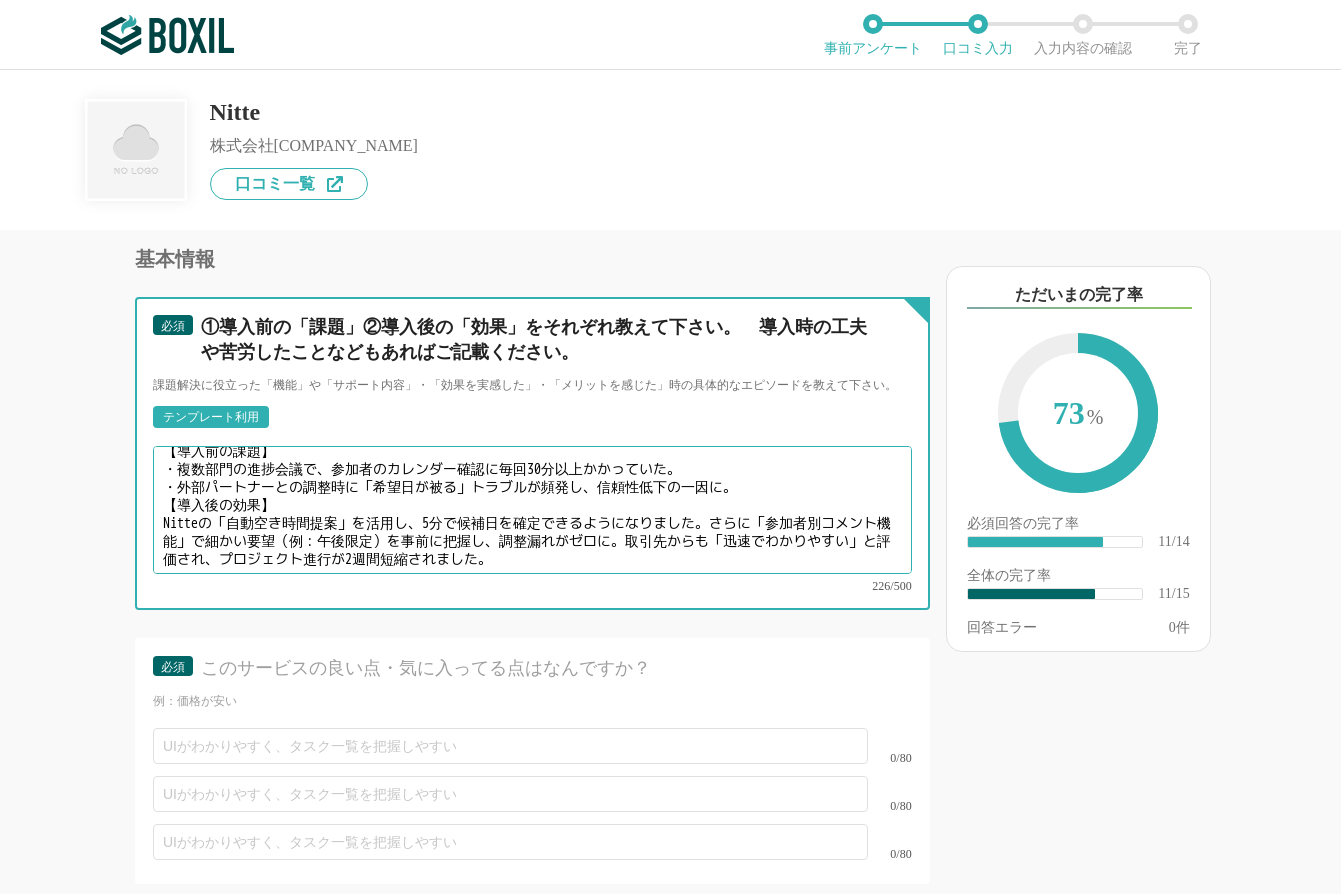 scroll, scrollTop: 14, scrollLeft: 0, axis: vertical 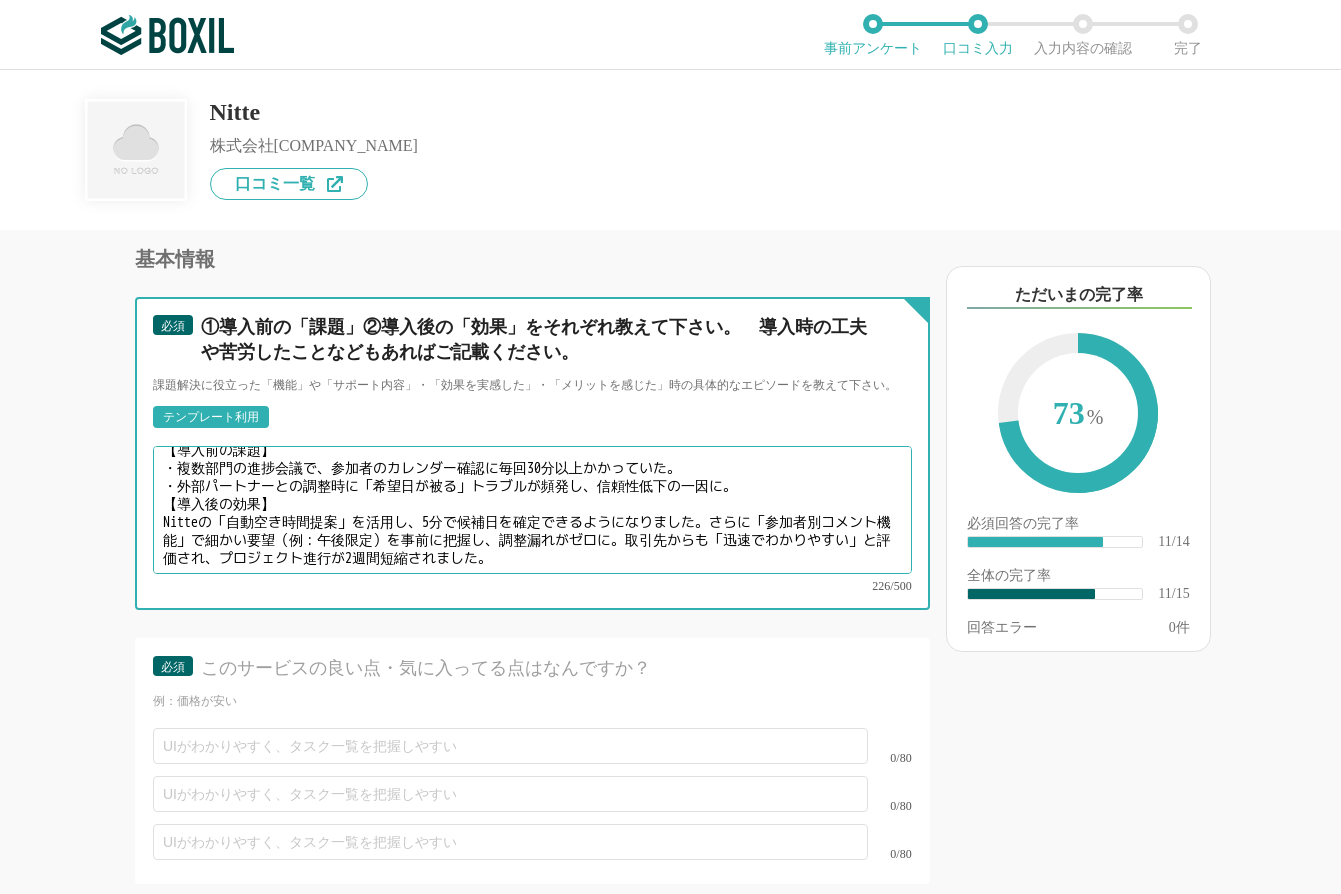 click on "【導入前の課題】
・複数部門の進捗会議で、参加者のカレンダー確認に毎回30分以上かかっていた。
・外部パートナーとの調整時に「希望日が被る」トラブルが頻発し、信頼性低下の一因に。
【導入後の効果】
Nitteの「自動空き時間提案」を活用し、5分で候補日を確定できるようになりました。さらに「参加者別コメント機能」で細かい要望（例：午後限定）を事前に把握し、調整漏れがゼロに。取引先からも「迅速でわかりやすい」と評価され、プロジェクト進行が2週間短縮されました。" at bounding box center [532, 510] 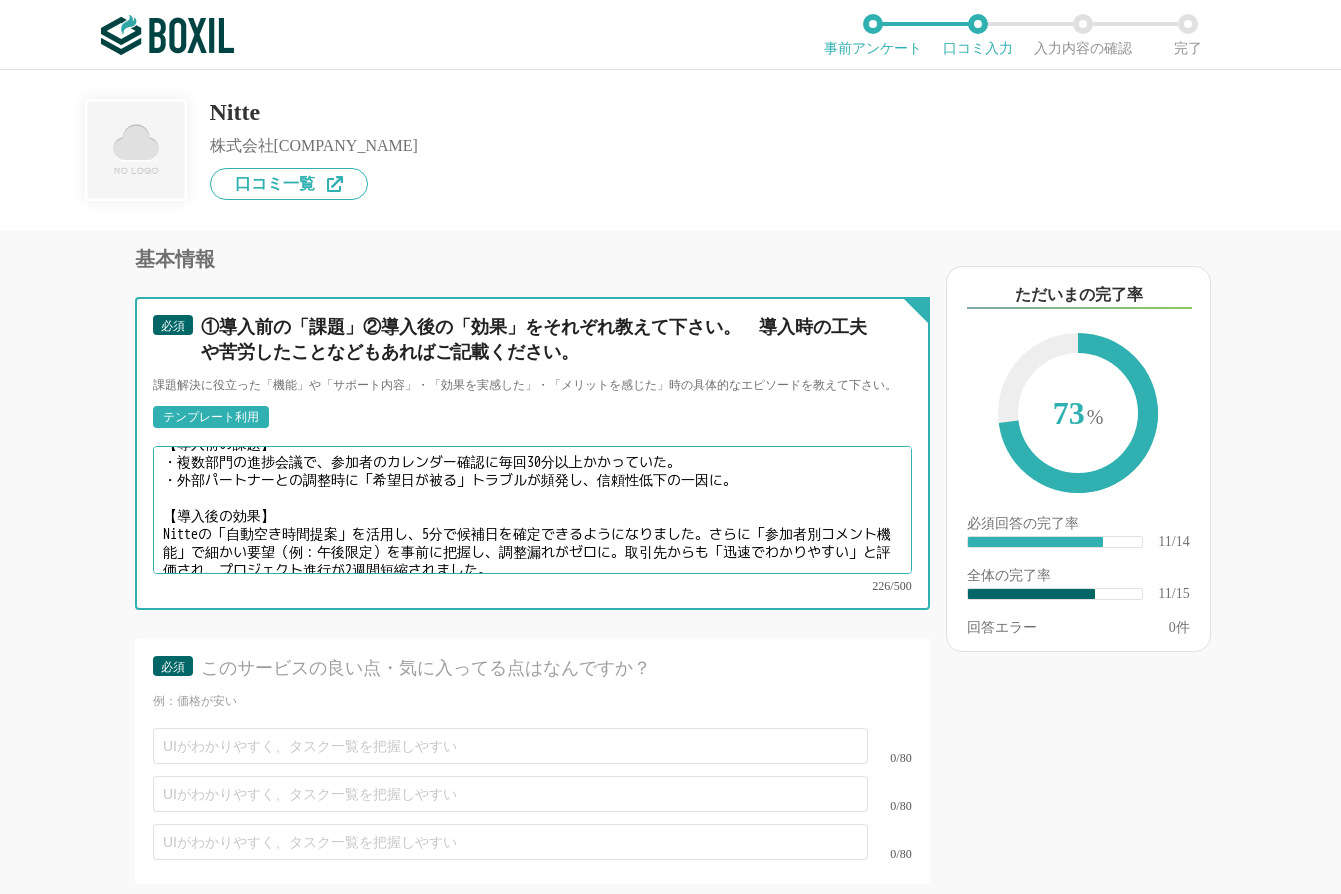 scroll, scrollTop: 9, scrollLeft: 0, axis: vertical 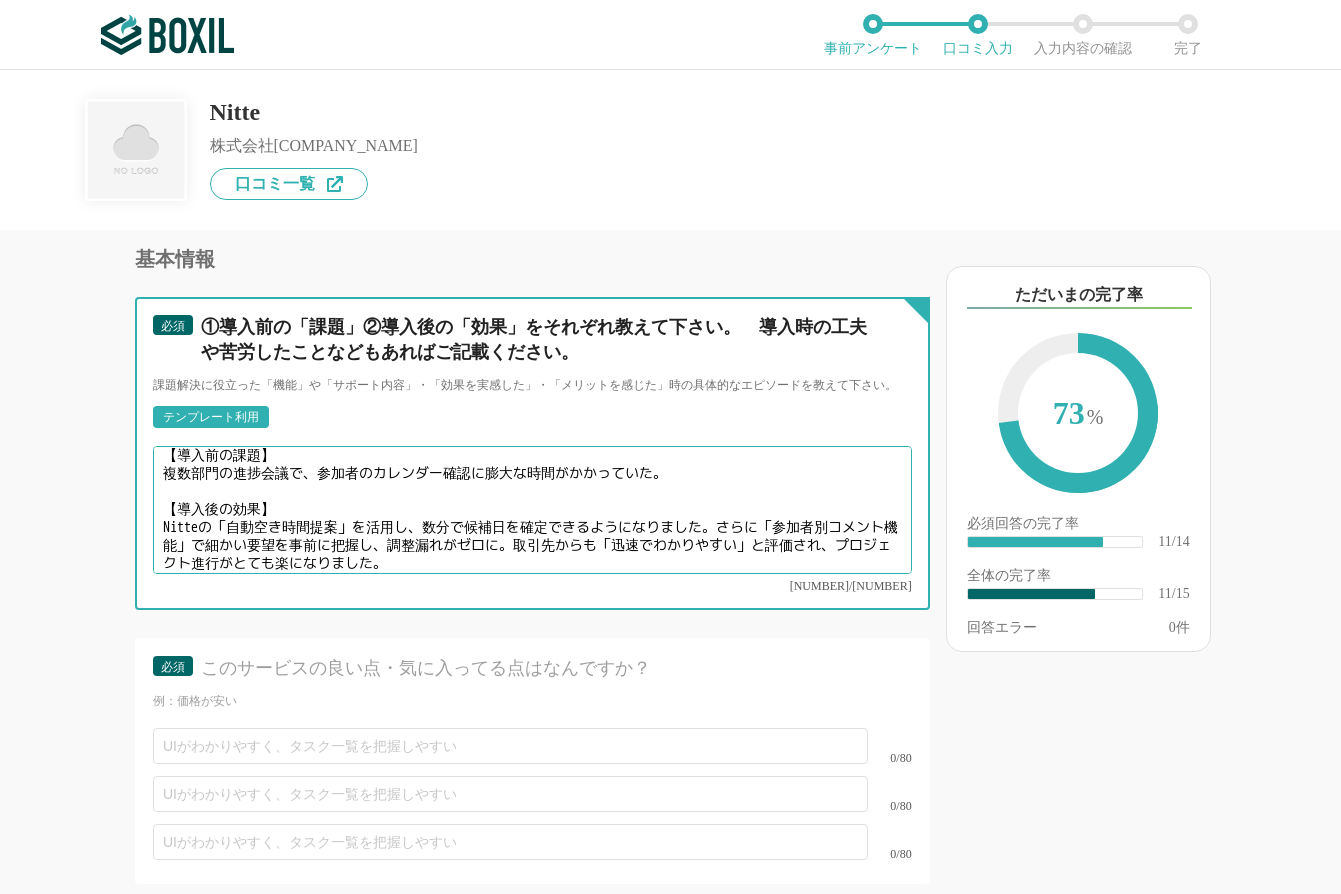 type on "【導入前の課題】
複数部門の進捗会議で、参加者のカレンダー確認に膨大な時間がかかっていた。
【導入後の効果】
Nitteの「自動空き時間提案」を活用し、数分で候補日を確定できるようになりました。さらに「参加者別コメント機能」で細かい要望を事前に把握し、調整漏れがゼロに。取引先からも「迅速でわかりやすい」と評価され、プロジェクト進行がとても楽になりました。" 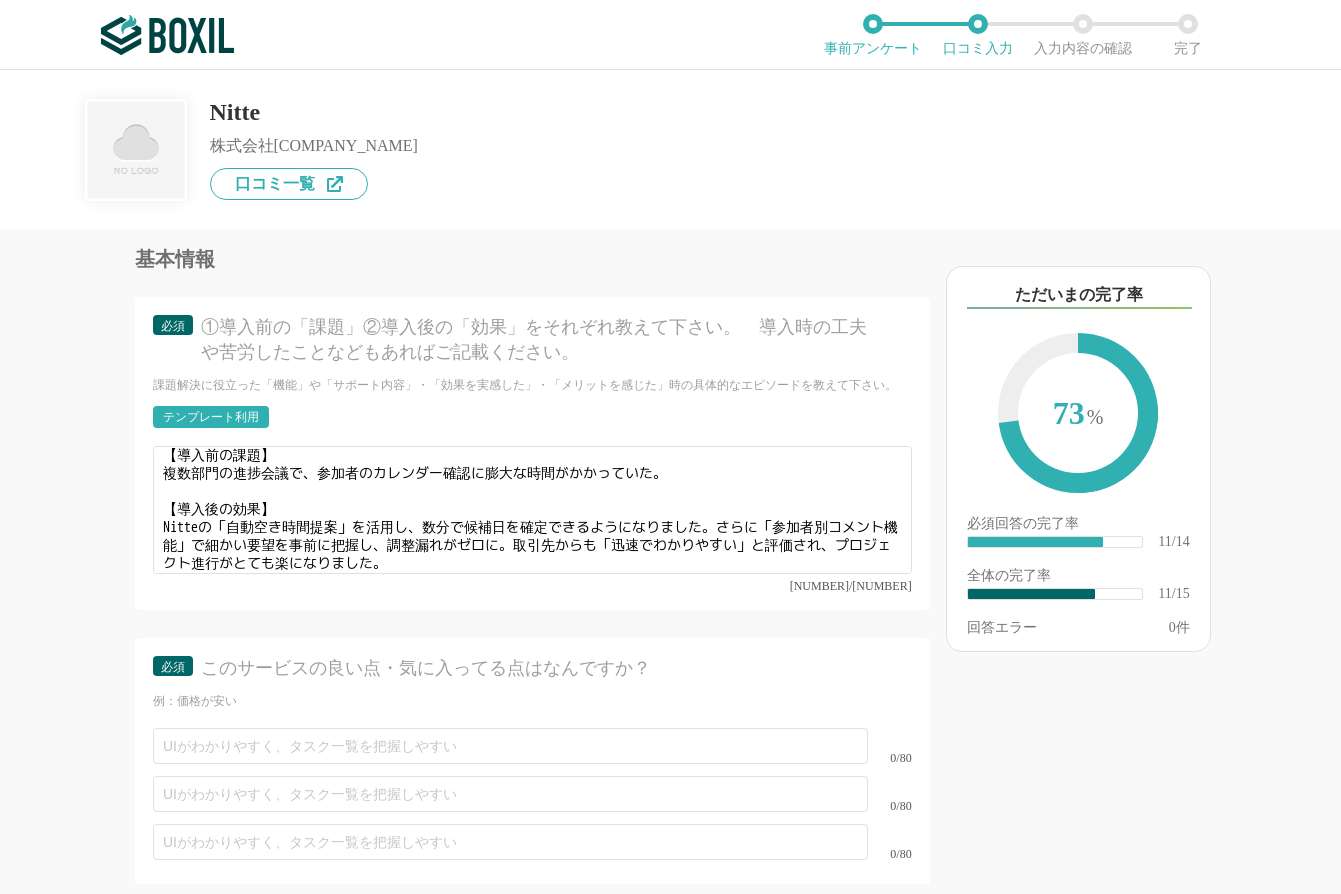 scroll, scrollTop: 2400, scrollLeft: 0, axis: vertical 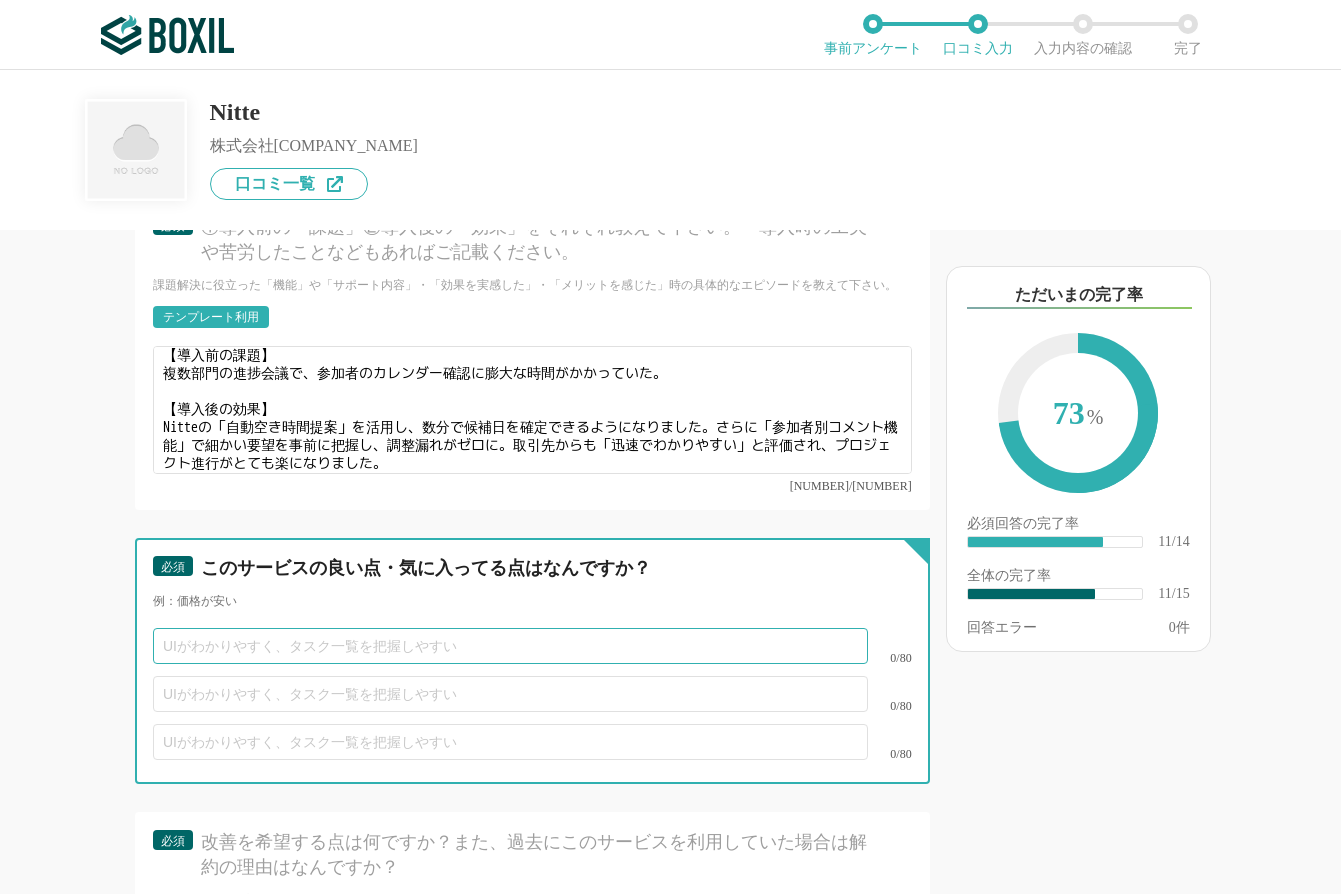 click at bounding box center (510, 646) 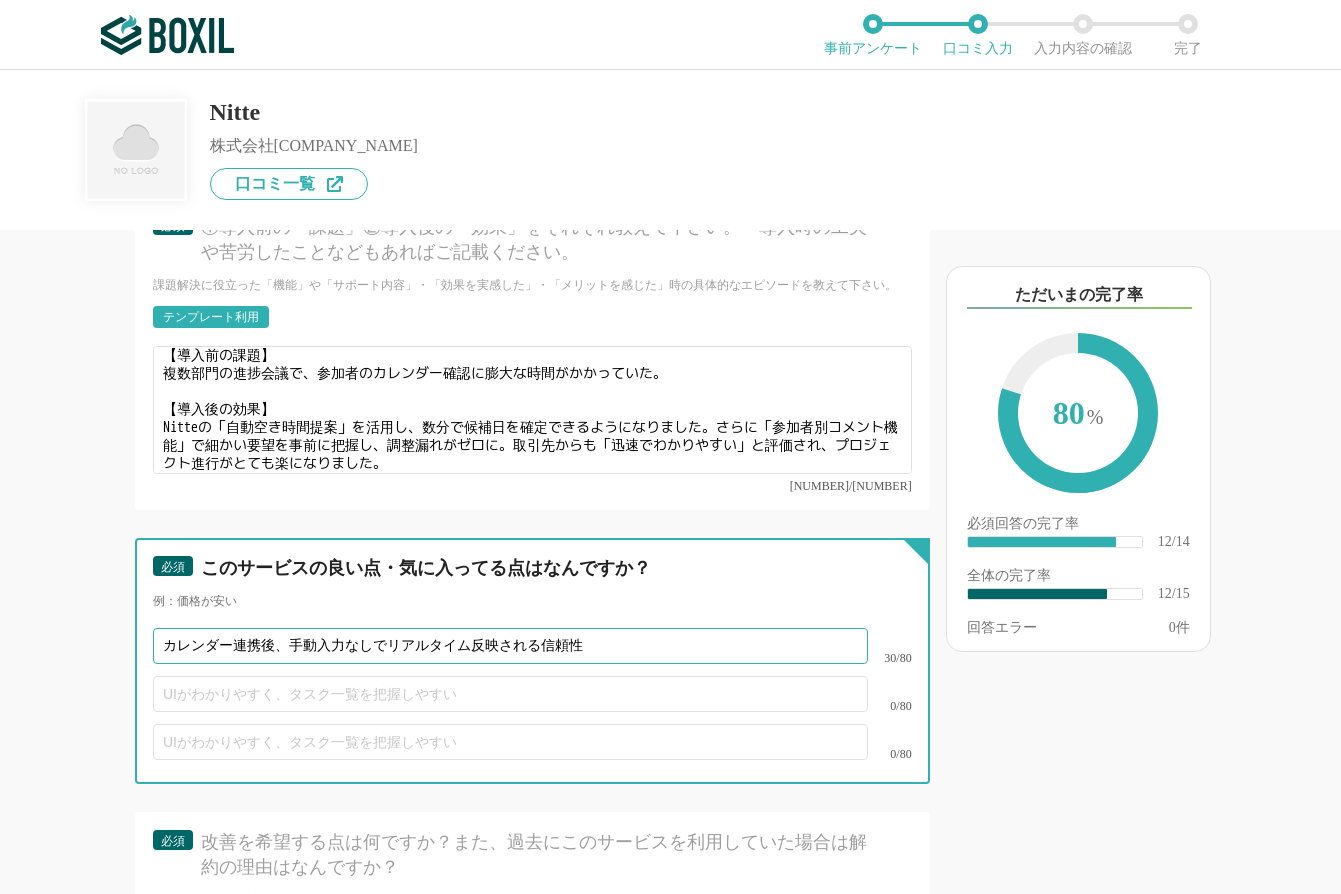 scroll, scrollTop: 2500, scrollLeft: 0, axis: vertical 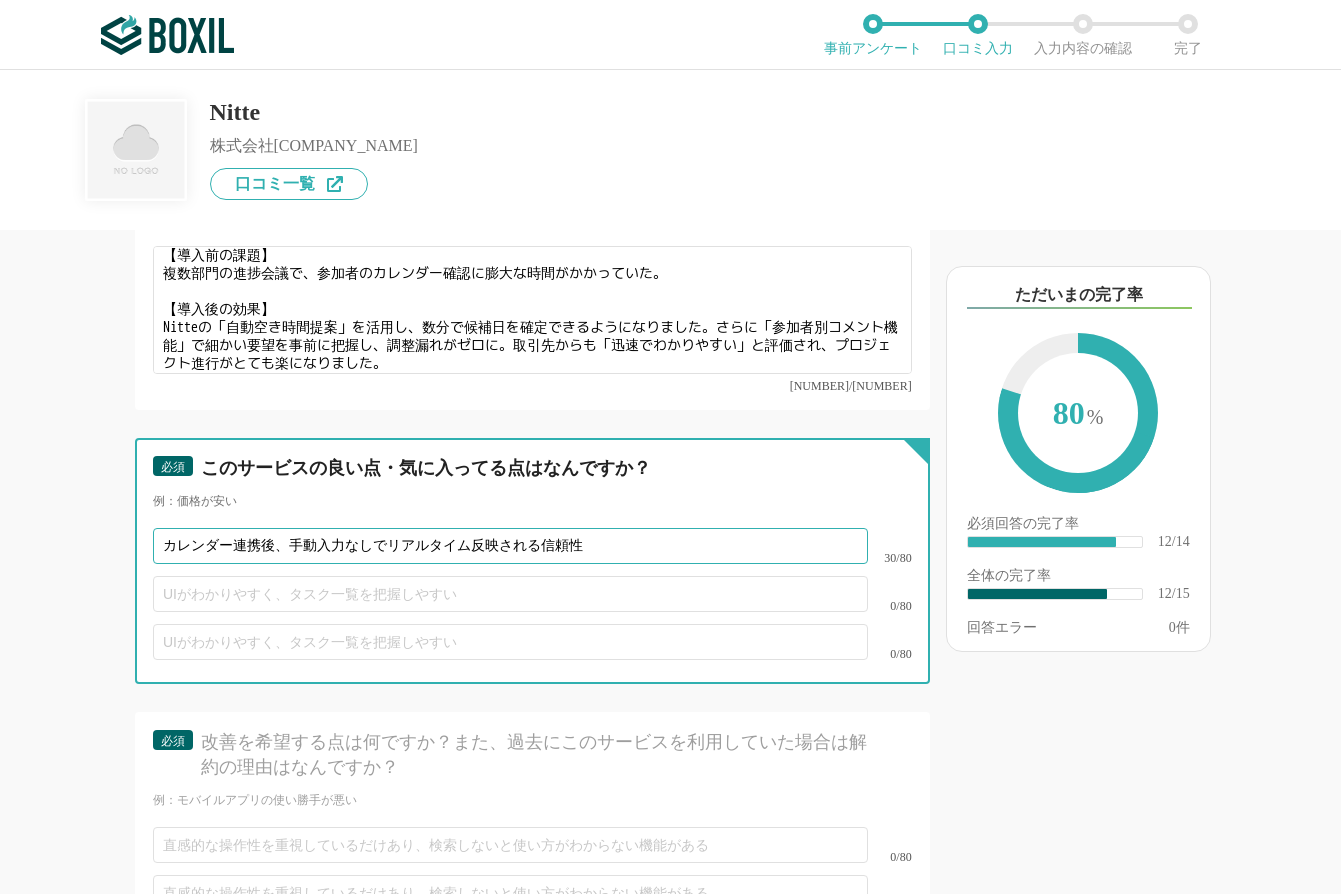 type on "カレンダー連携後、手動入力なしでリアルタイム反映される信頼性" 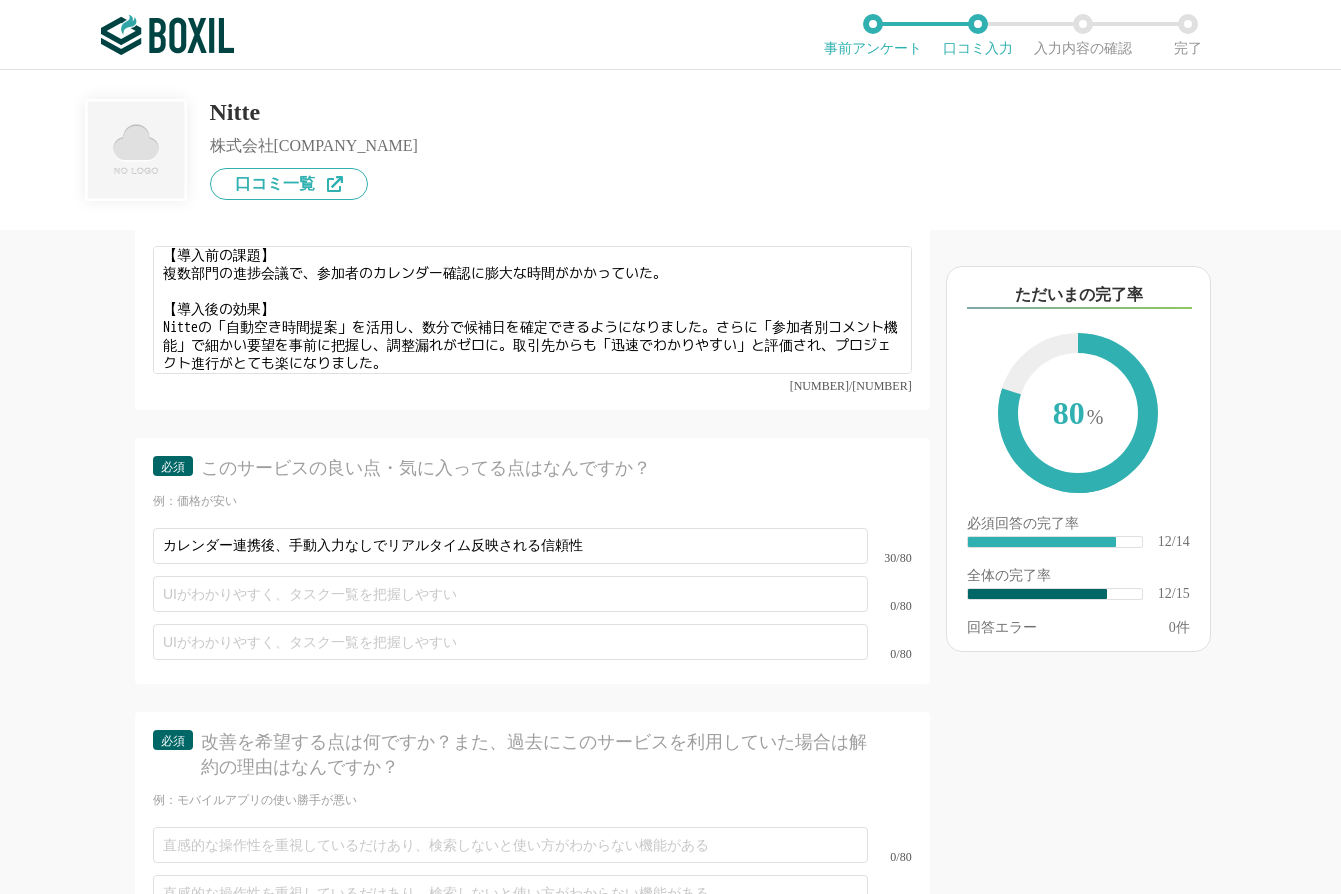 click on "改善を希望する点は何ですか？また、過去にこのサービスを利用していた場合は解約の理由はなんですか？" at bounding box center [542, -1757] 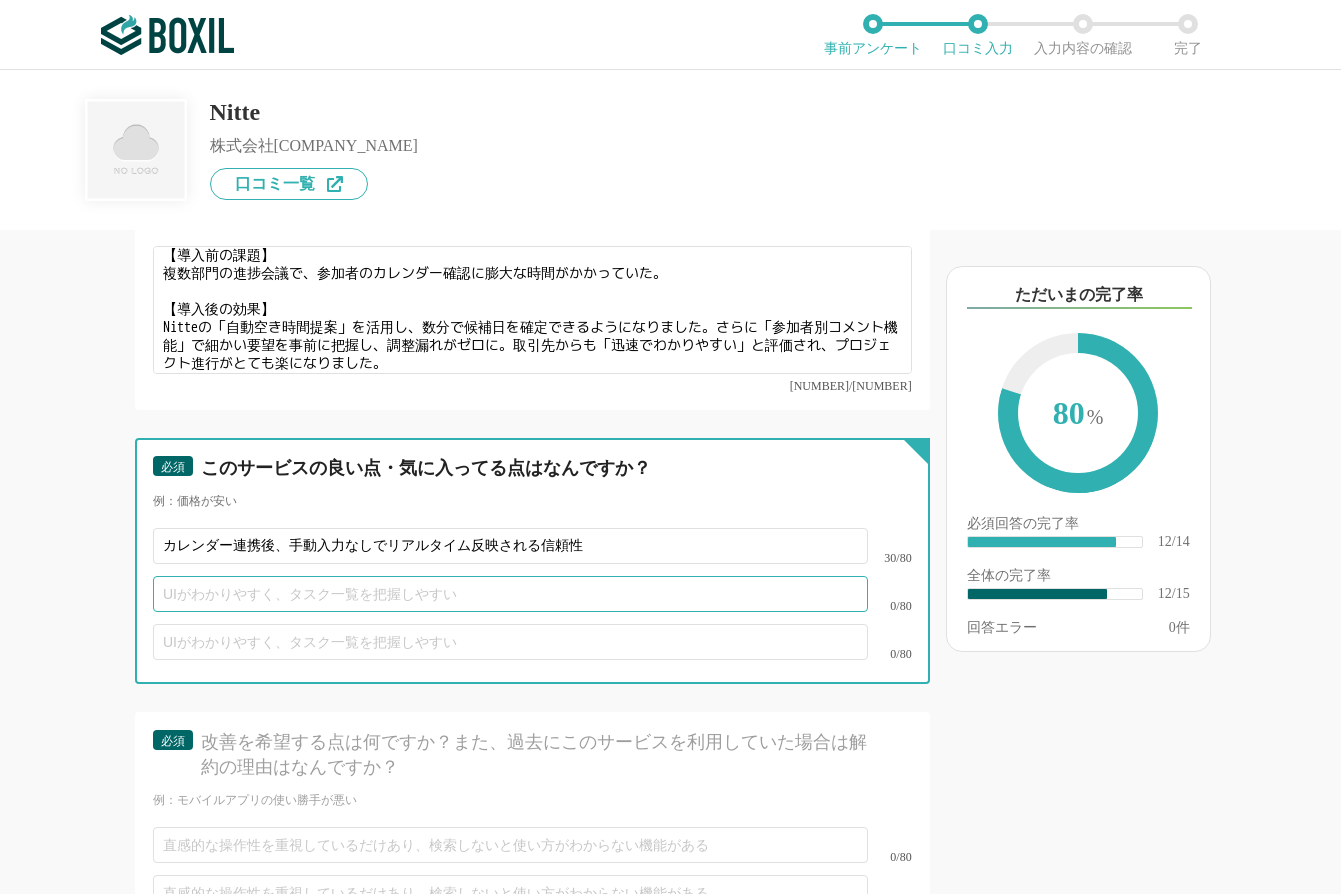click at bounding box center [510, 594] 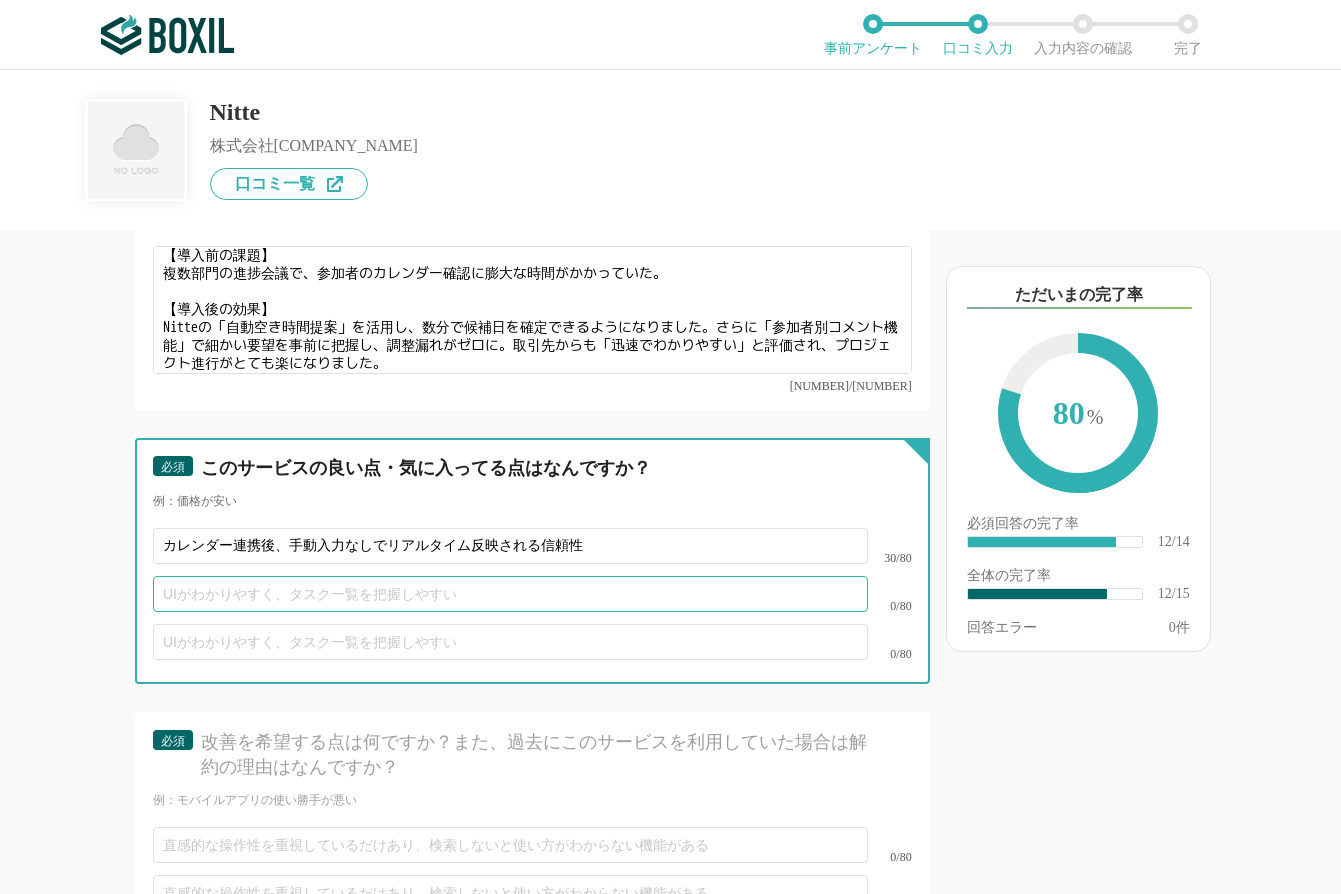 click at bounding box center (510, 594) 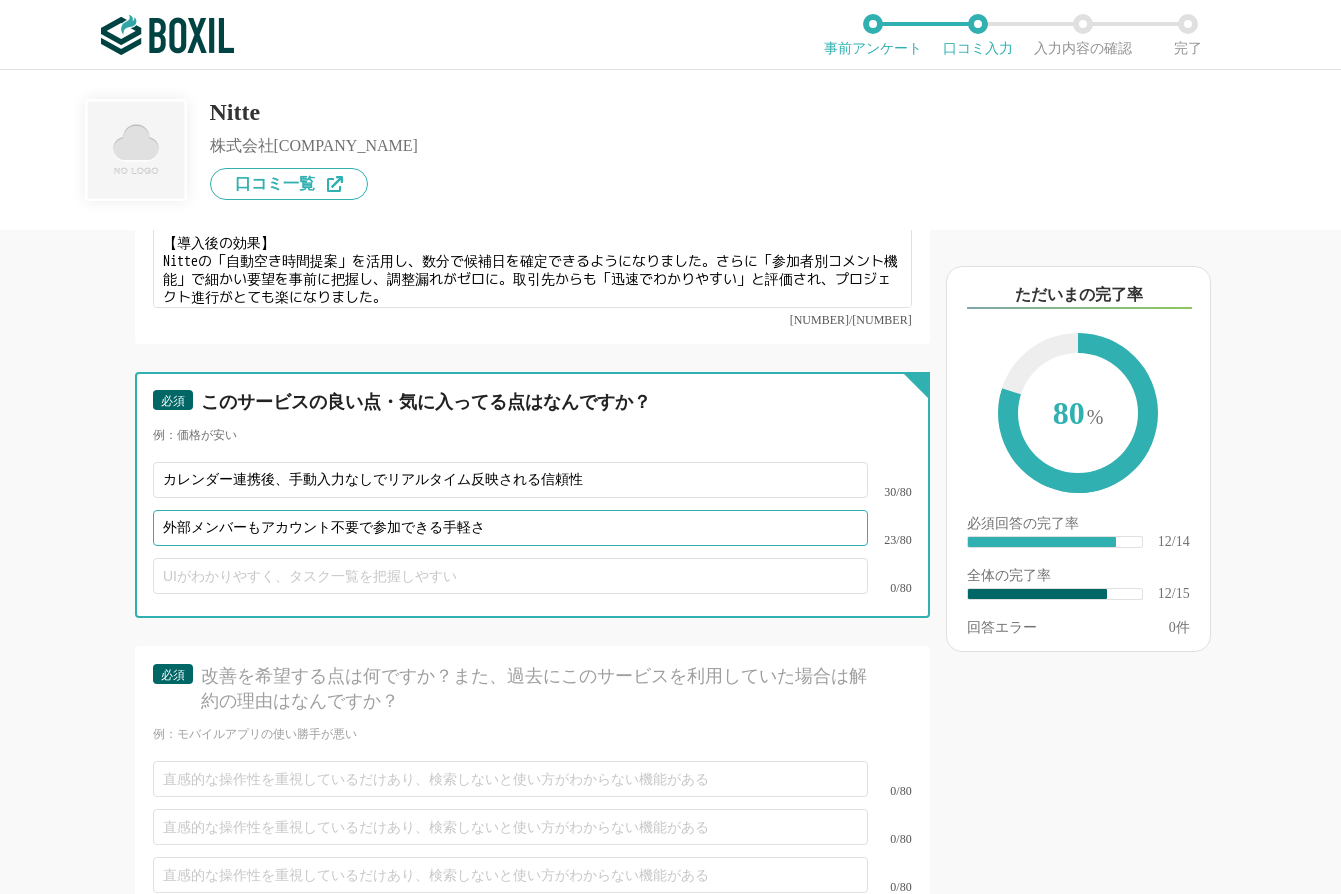 scroll, scrollTop: 2600, scrollLeft: 0, axis: vertical 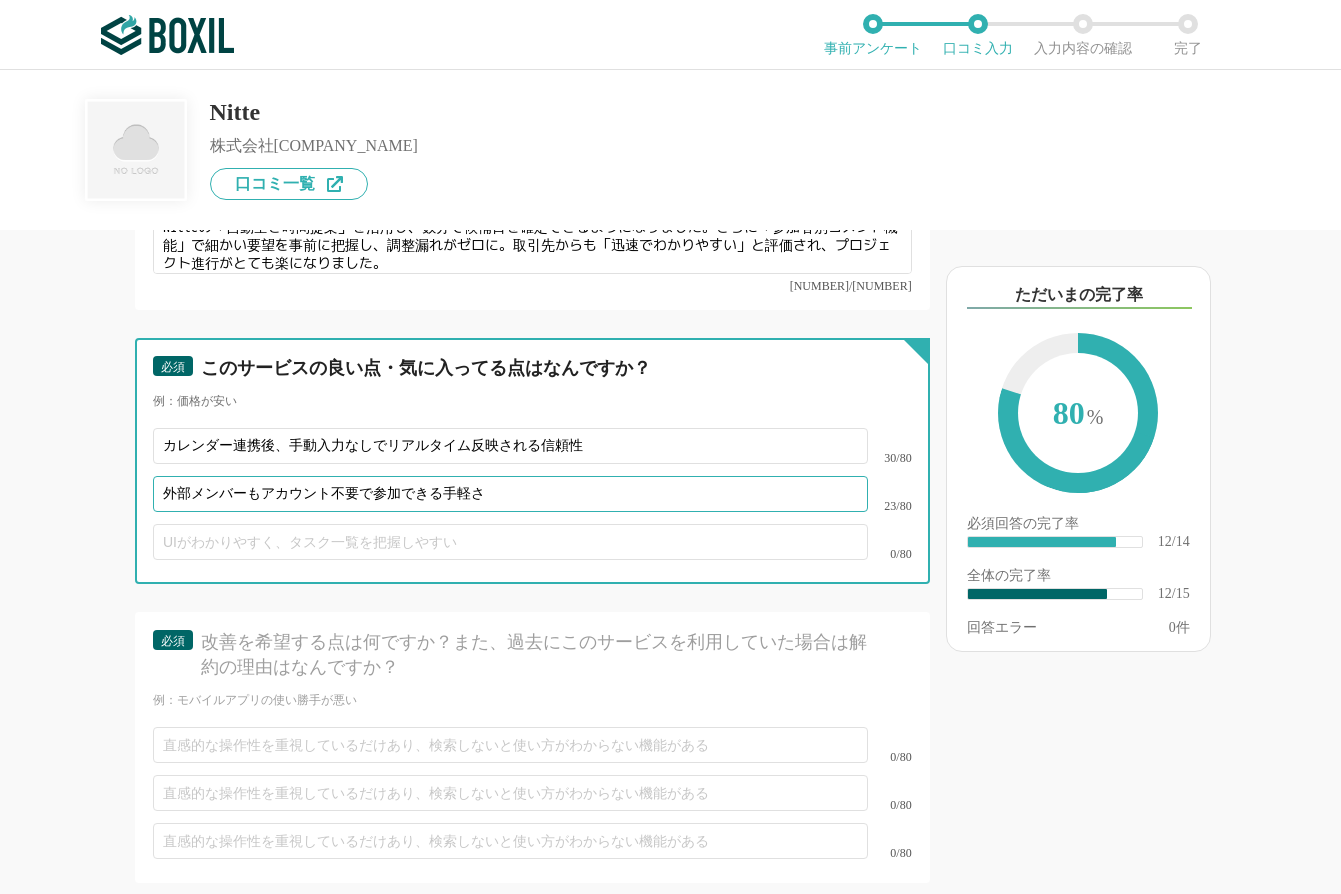type on "外部メンバーもアカウント不要で参加できる手軽さ" 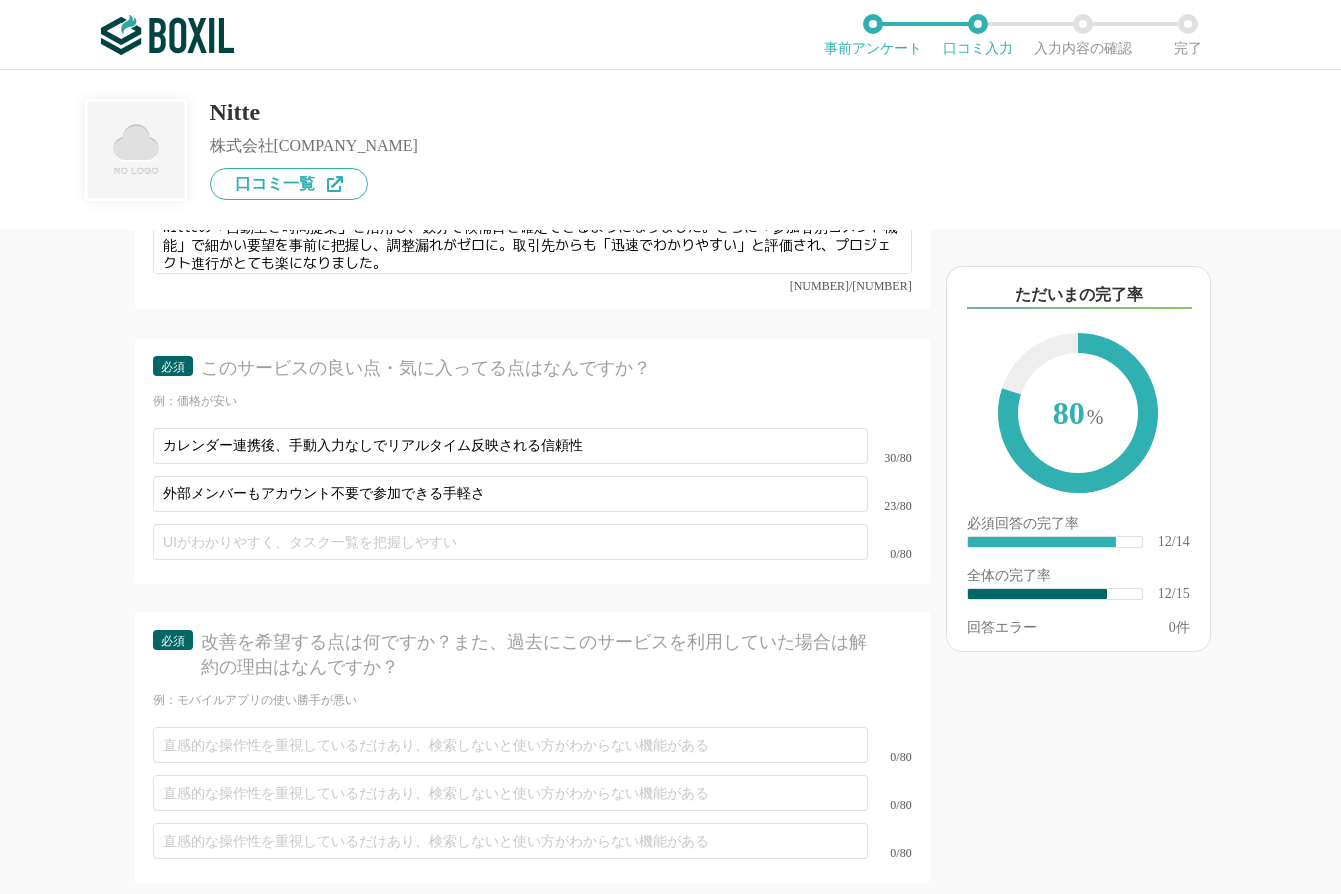 click on "改善を希望する点は何ですか？また、過去にこのサービスを利用していた場合は解約の理由はなんですか？" at bounding box center (542, -1857) 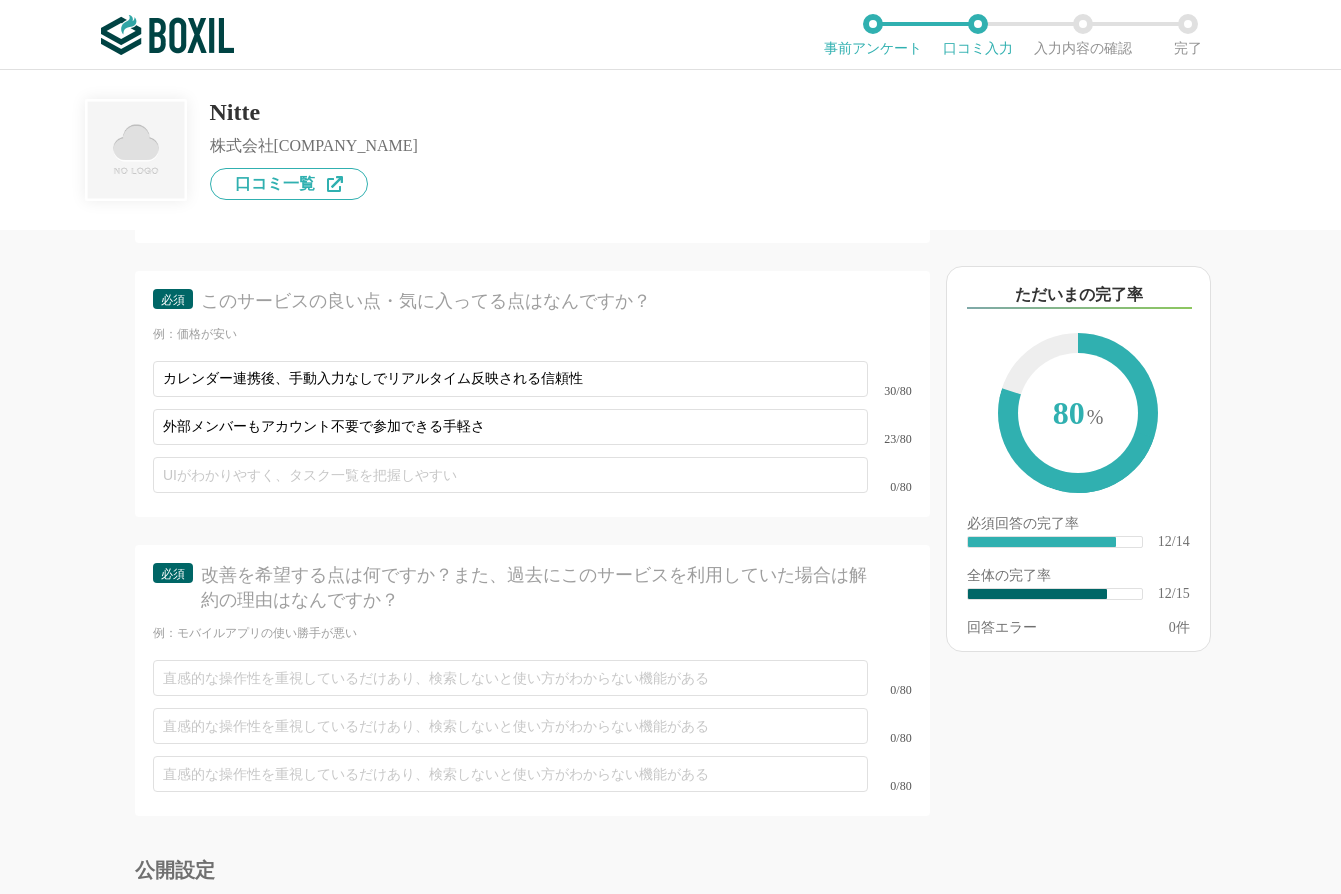 scroll, scrollTop: 2700, scrollLeft: 0, axis: vertical 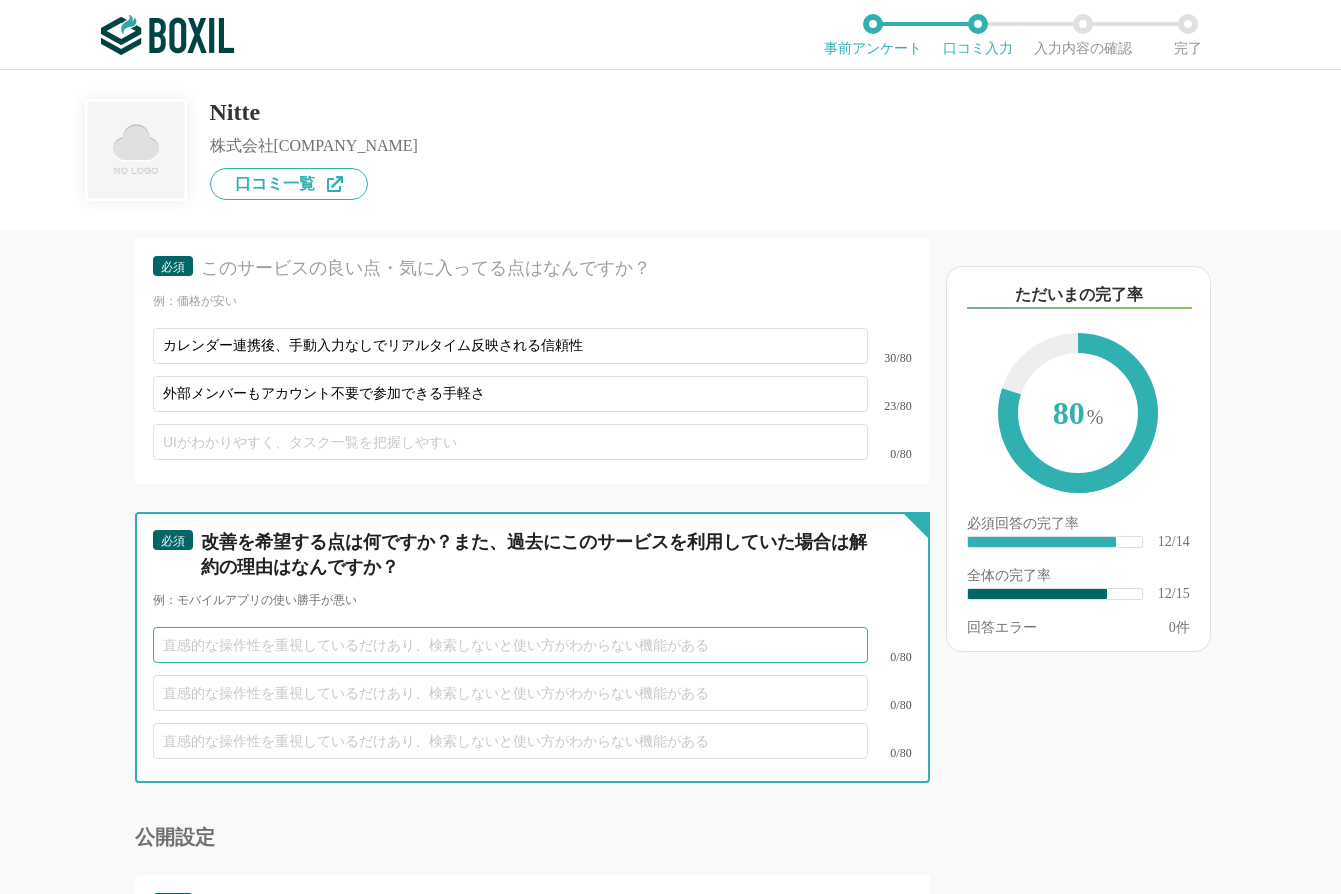 click at bounding box center (510, 645) 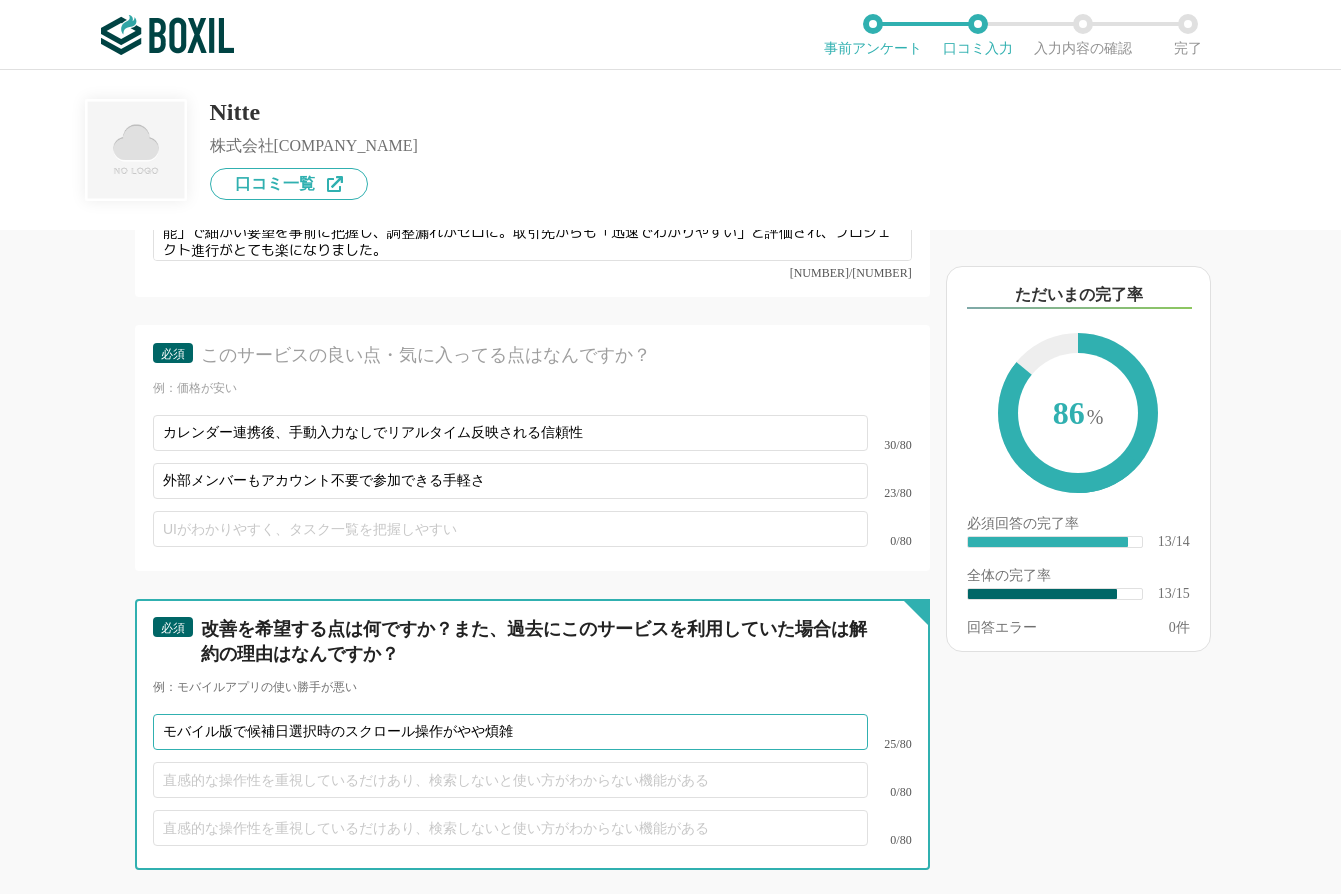 scroll, scrollTop: 2600, scrollLeft: 0, axis: vertical 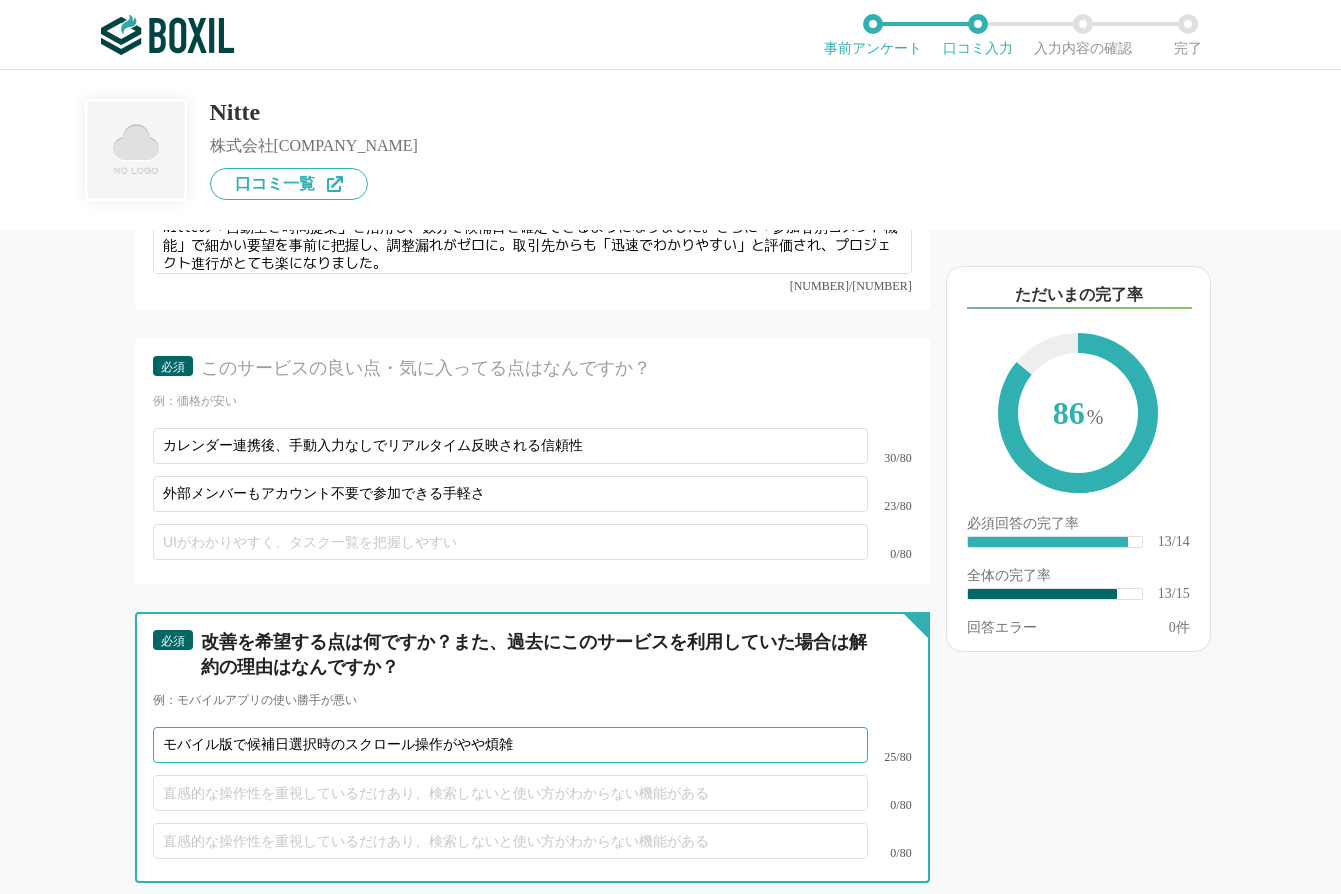 type on "モバイル版で候補日選択時のスクロール操作がやや煩雑" 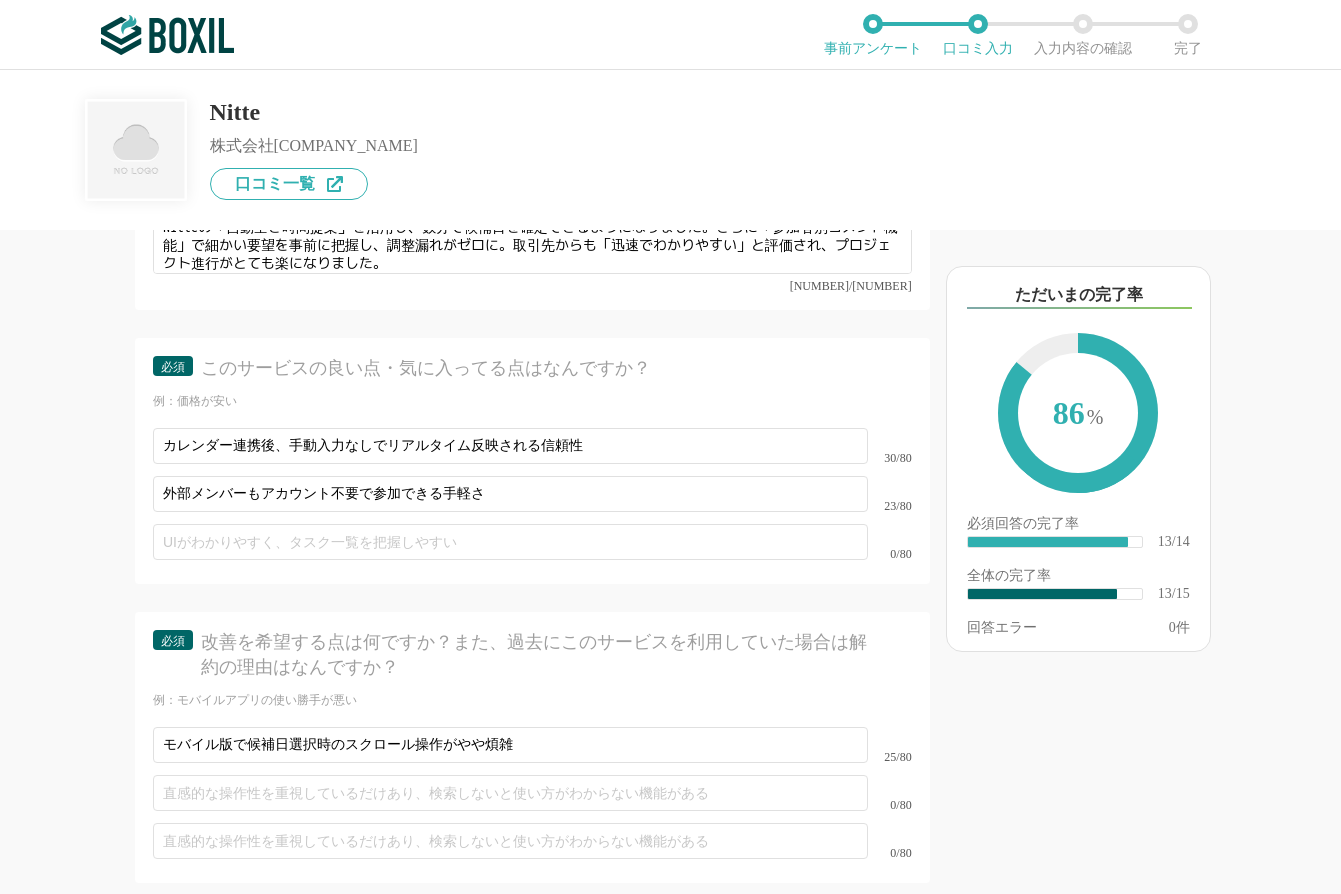 click on "必須 このサービスの良い点・気に入ってる点はなんですか？ 例：価格が安い カレンダー連携後、手動入力なしでリアルタイム反映される信頼性 30/[NUMBER] 外部メンバーもアカウント不要で参加できる手軽さ 23/[NUMBER] 0/[NUMBER]" at bounding box center (532, -1983) 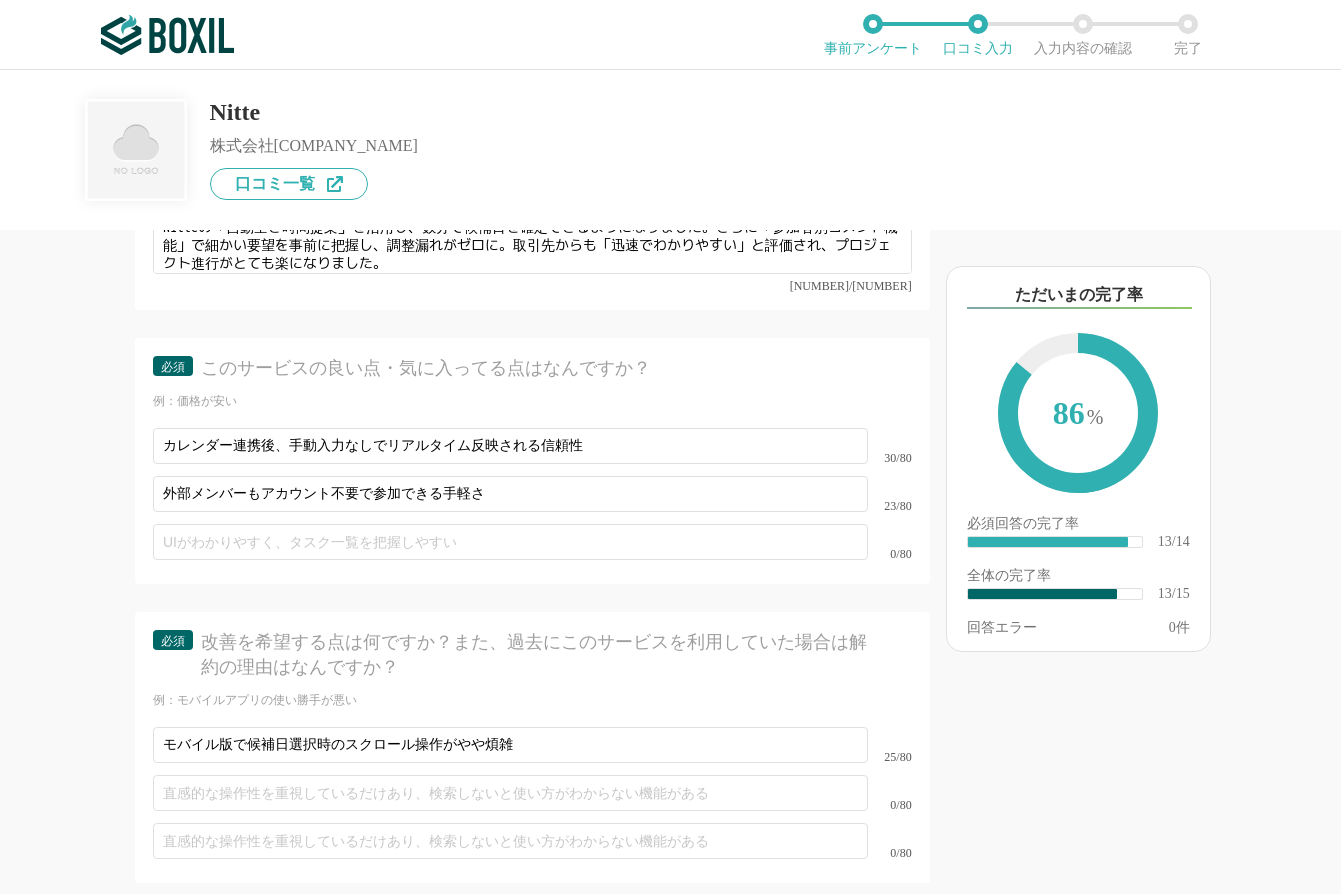 scroll, scrollTop: 2700, scrollLeft: 0, axis: vertical 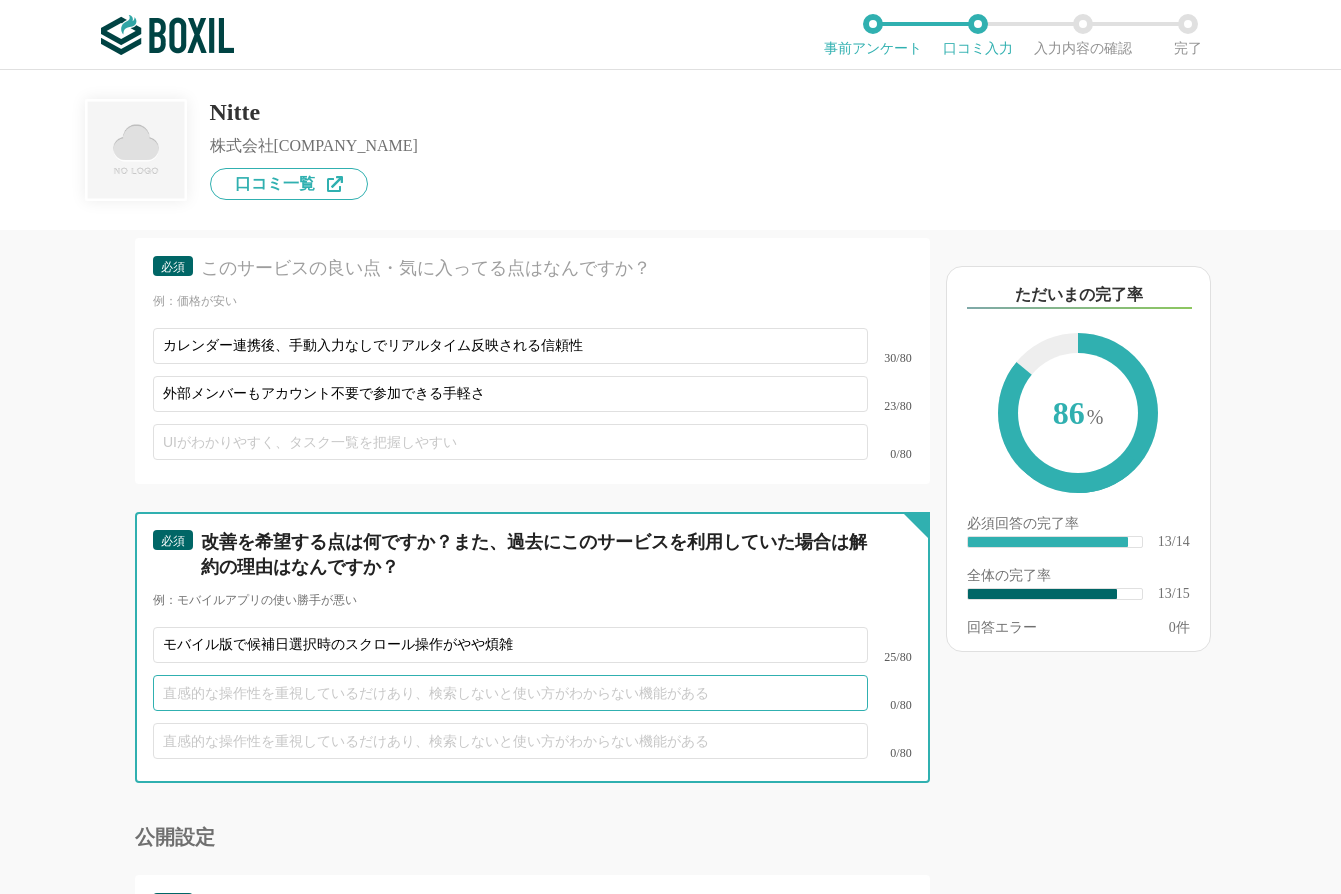 click at bounding box center (510, 693) 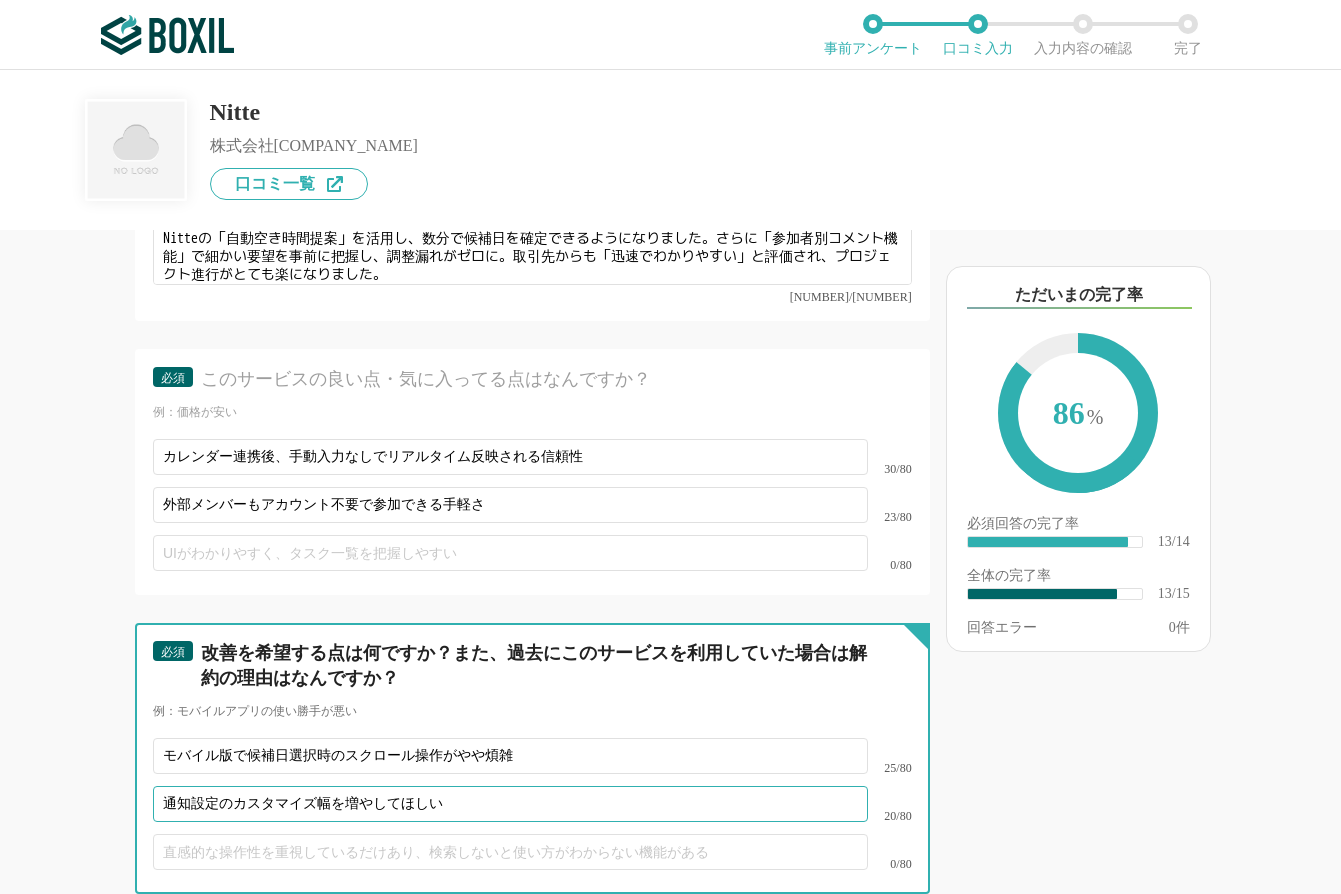 scroll, scrollTop: 2500, scrollLeft: 0, axis: vertical 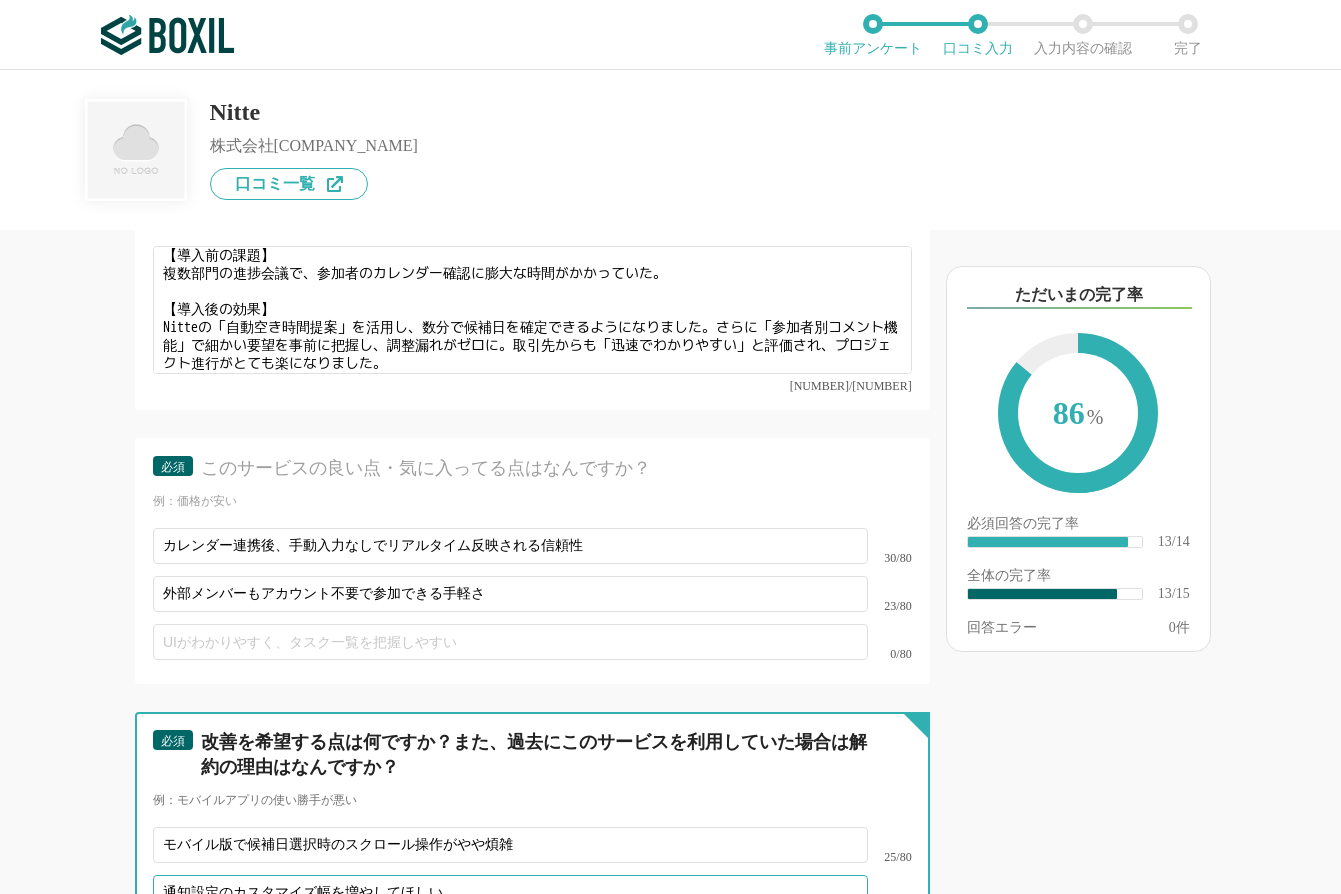 type on "通知設定のカスタマイズ幅を増やしてほしい" 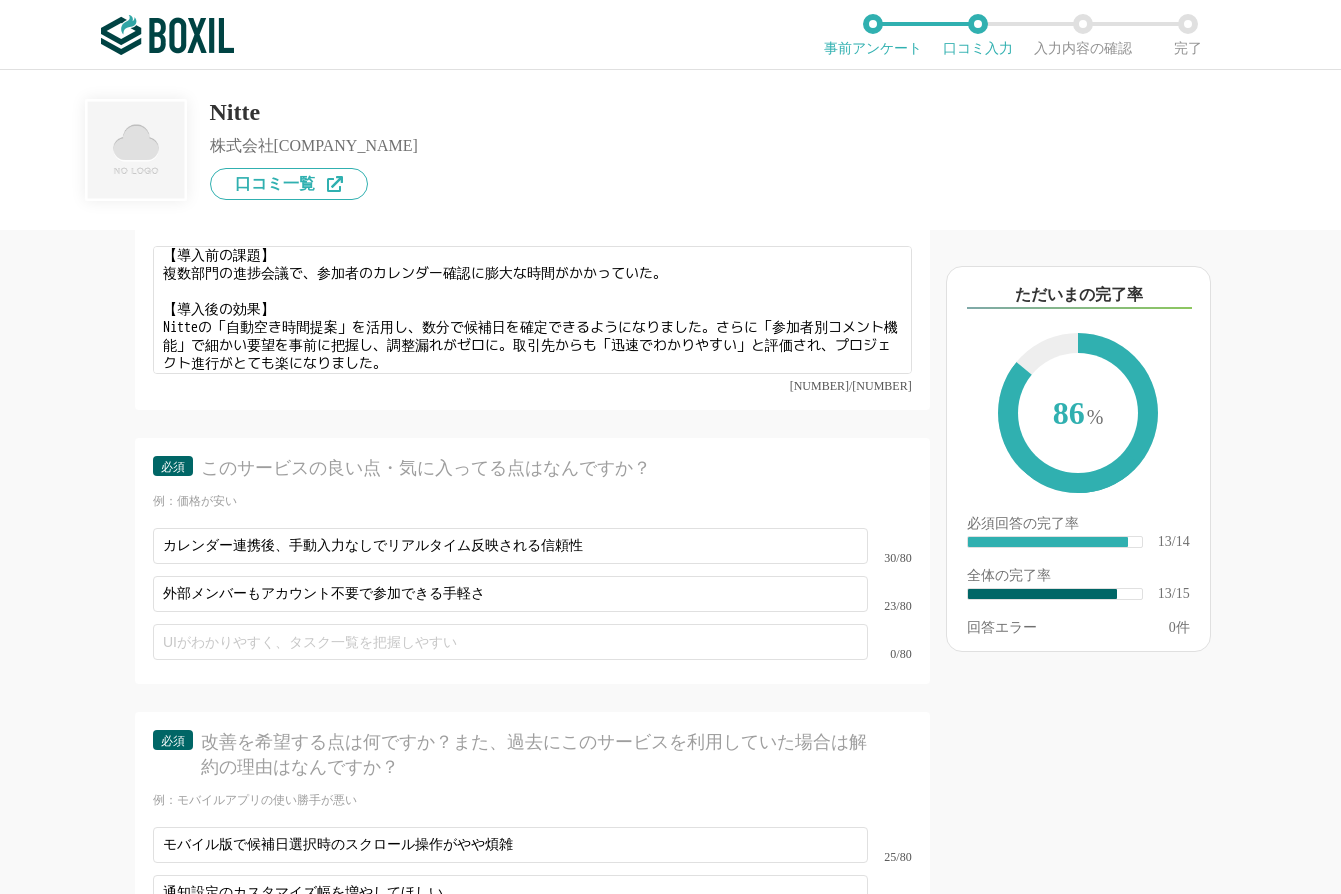 click on "必須 このサービスの良い点・気に入ってる点はなんですか？ 例：価格が安い カレンダー連携後、手動入力なしでリアルタイム反映される信頼性 30/[NUMBER] 外部メンバーもアカウント不要で参加できる手軽さ 23/[NUMBER] 0/[NUMBER]" at bounding box center (532, -1891) 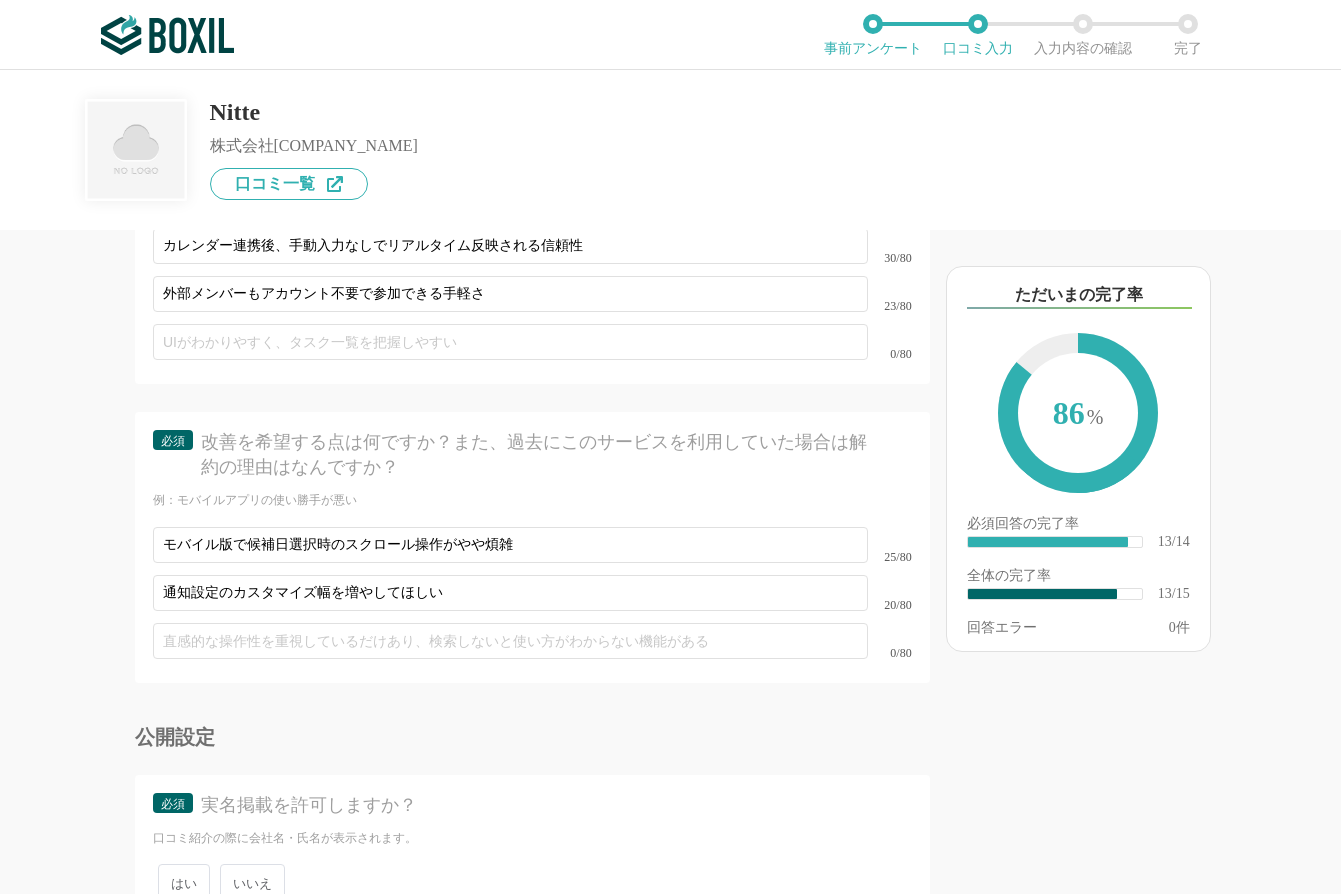 scroll, scrollTop: 2890, scrollLeft: 0, axis: vertical 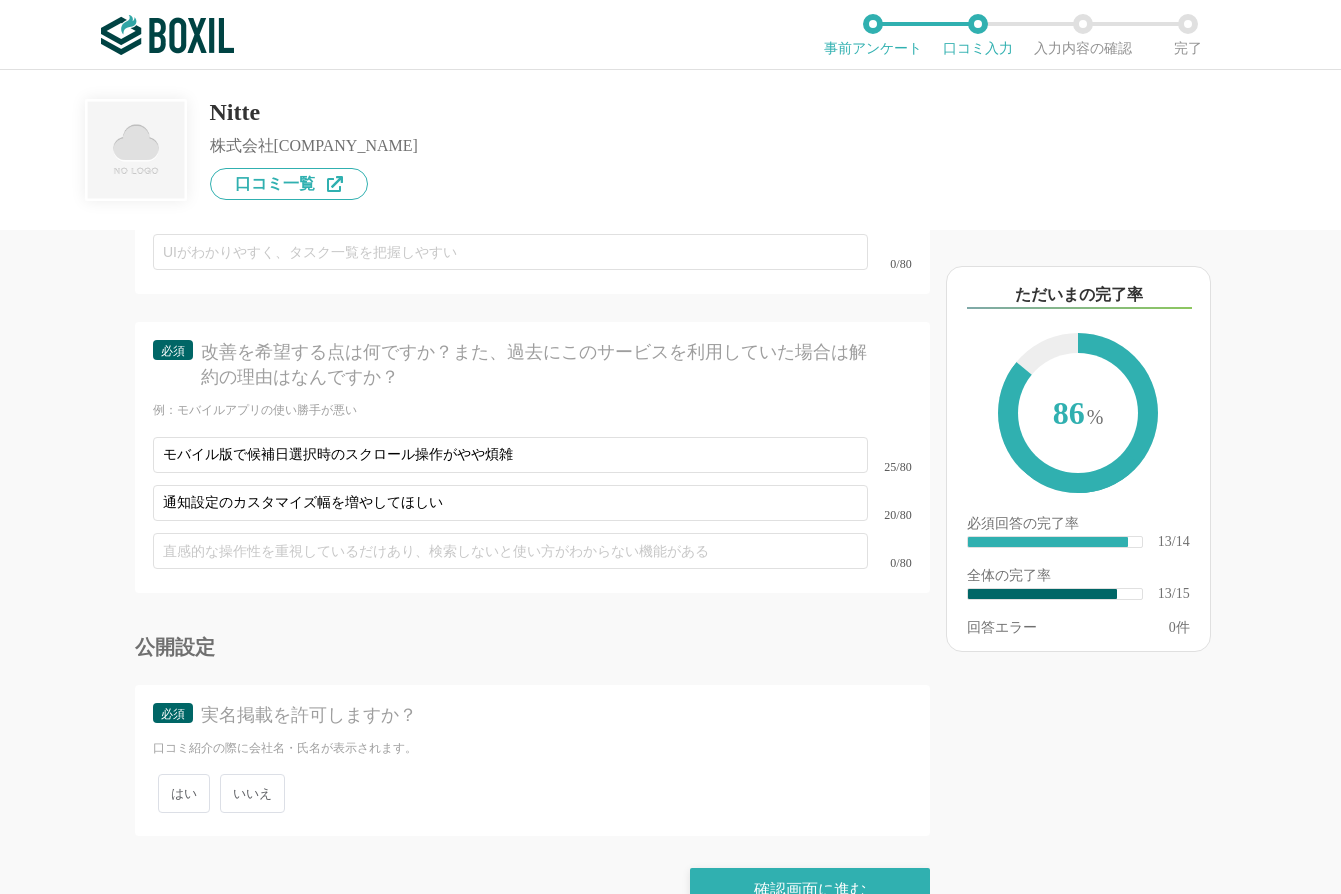click on "いいえ" at bounding box center (252, 793) 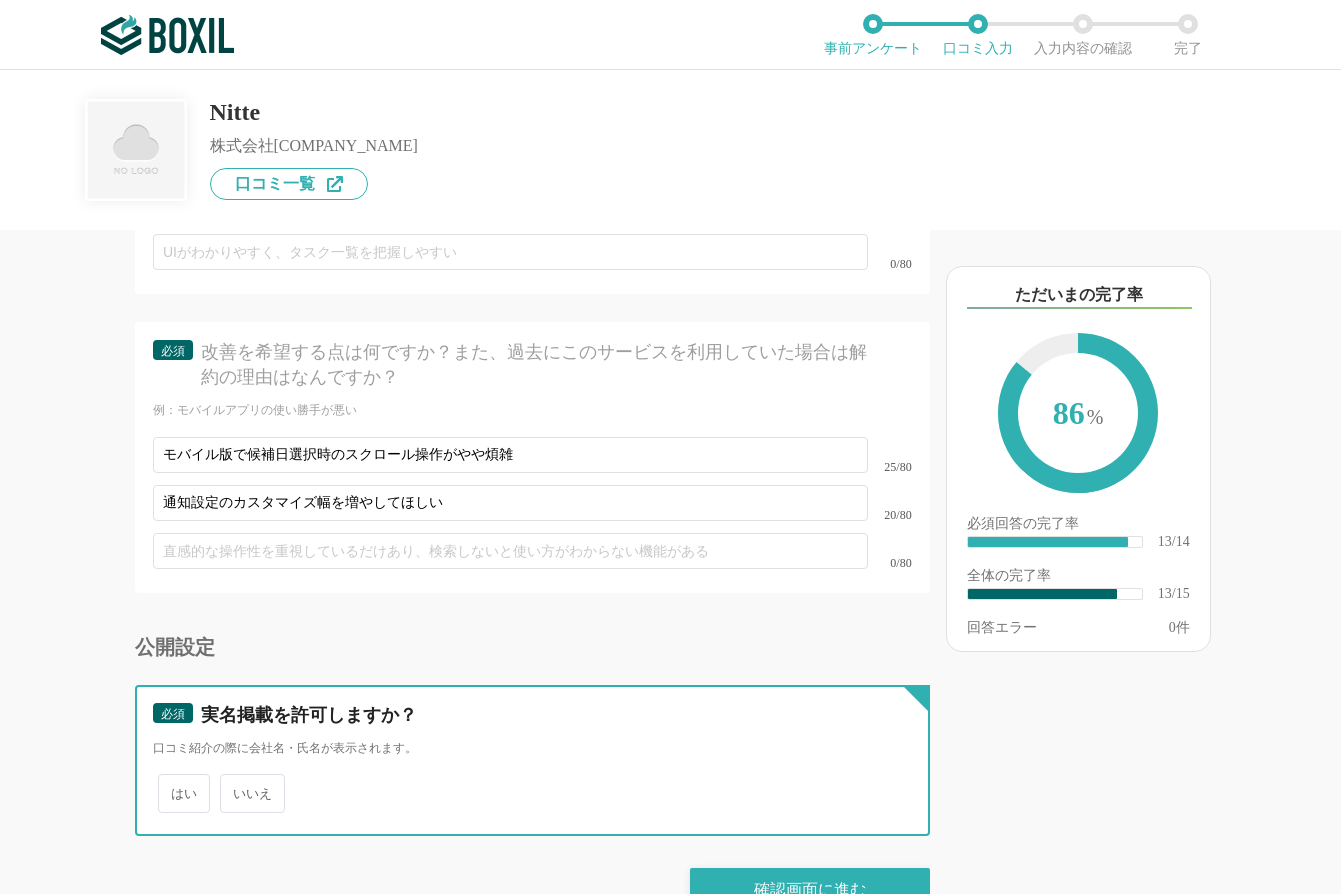 click on "いいえ" at bounding box center [231, 783] 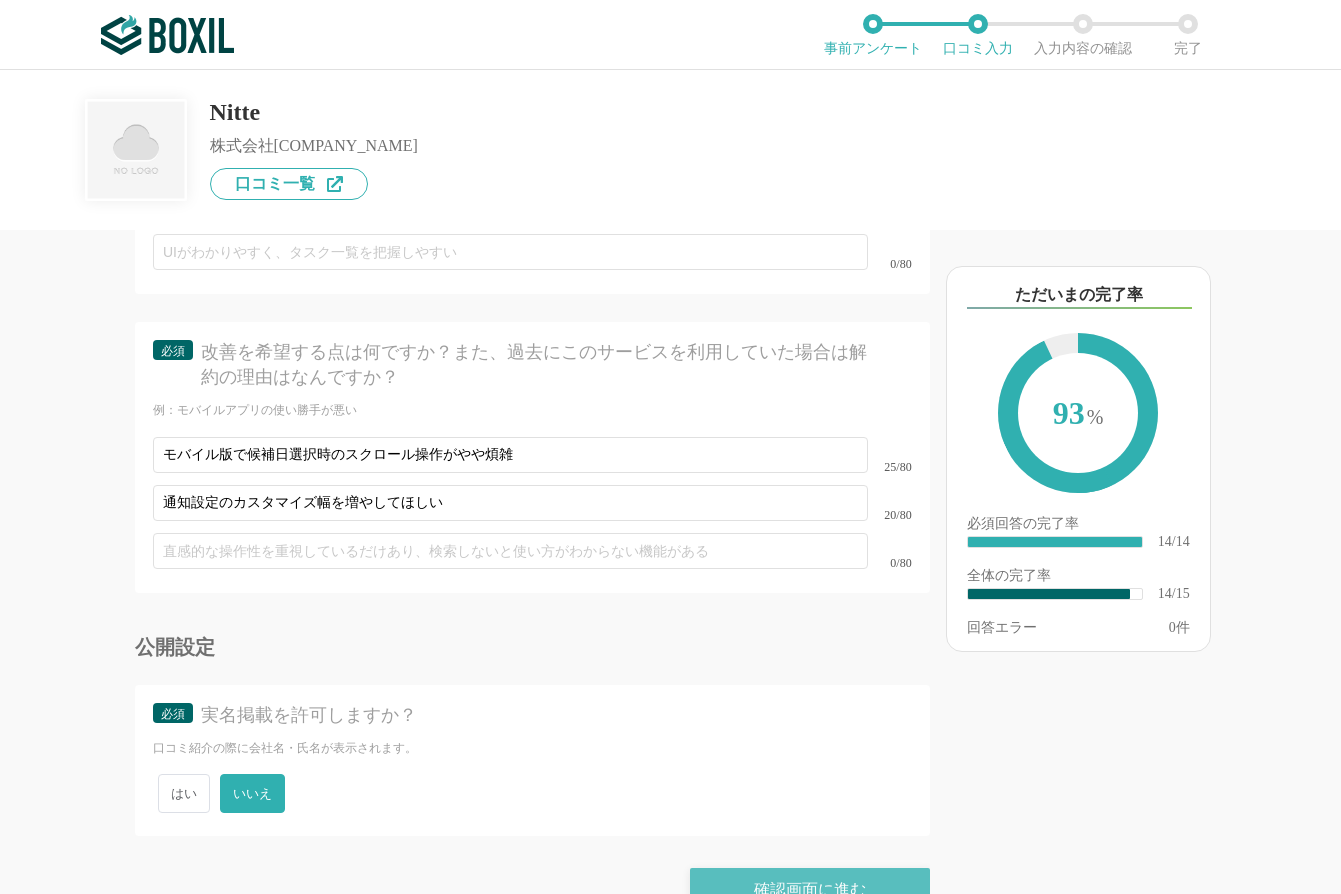 click on "確認画面に進む" at bounding box center [810, 890] 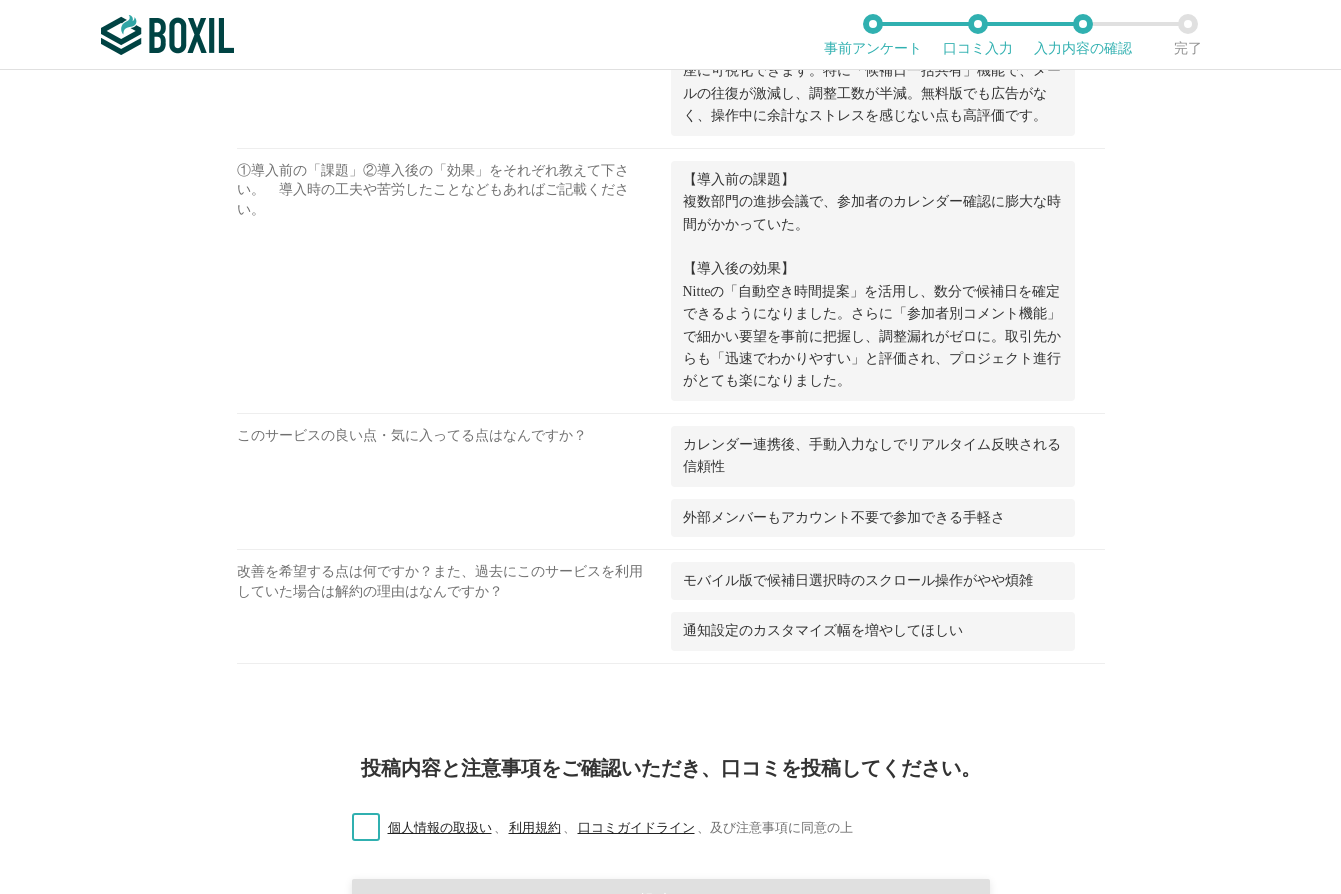scroll, scrollTop: 1572, scrollLeft: 0, axis: vertical 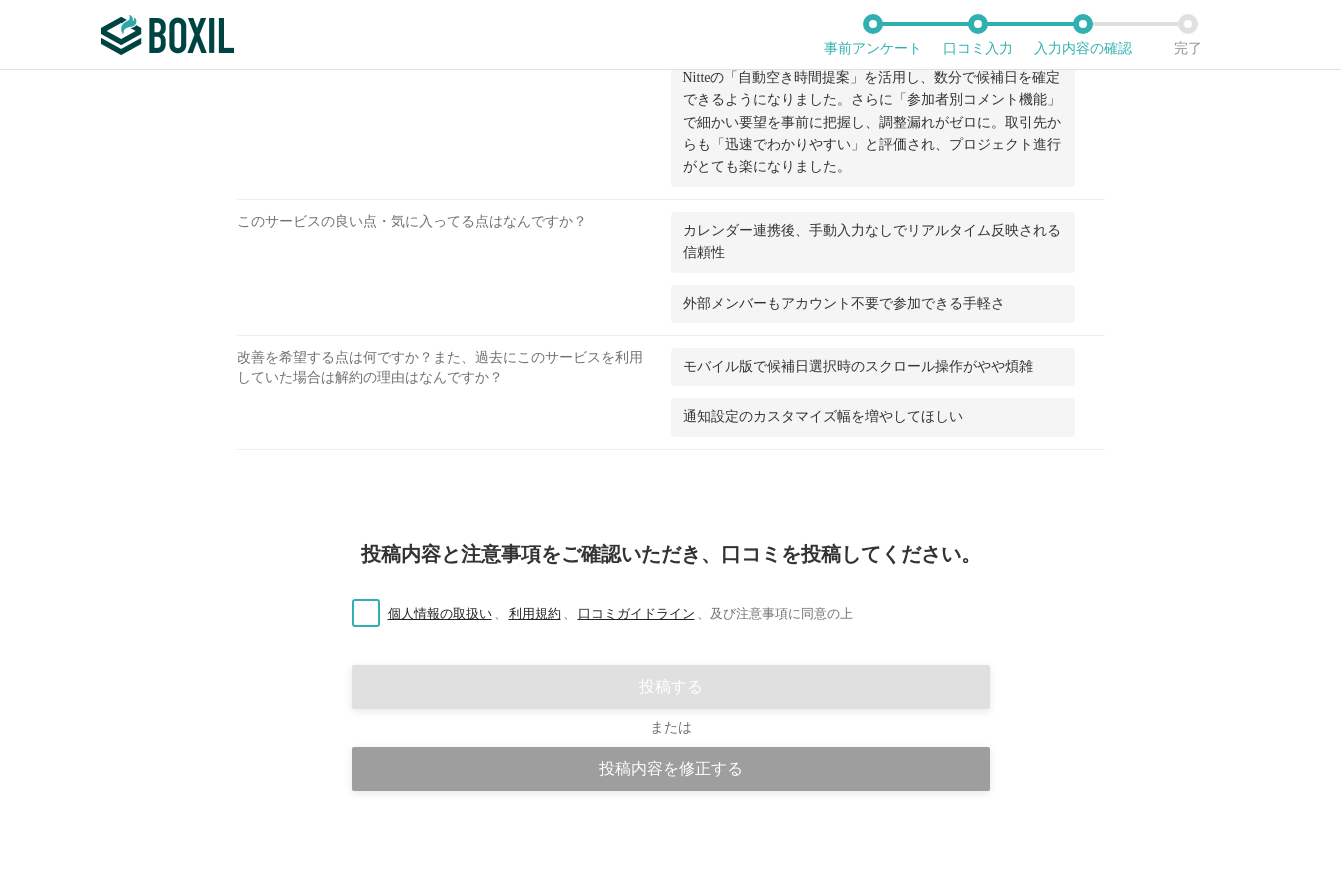 click on "個人情報の取扱い 、 利用規約 、 口コミガイドライン 、 及び注意事項に同意の上" at bounding box center [594, 614] 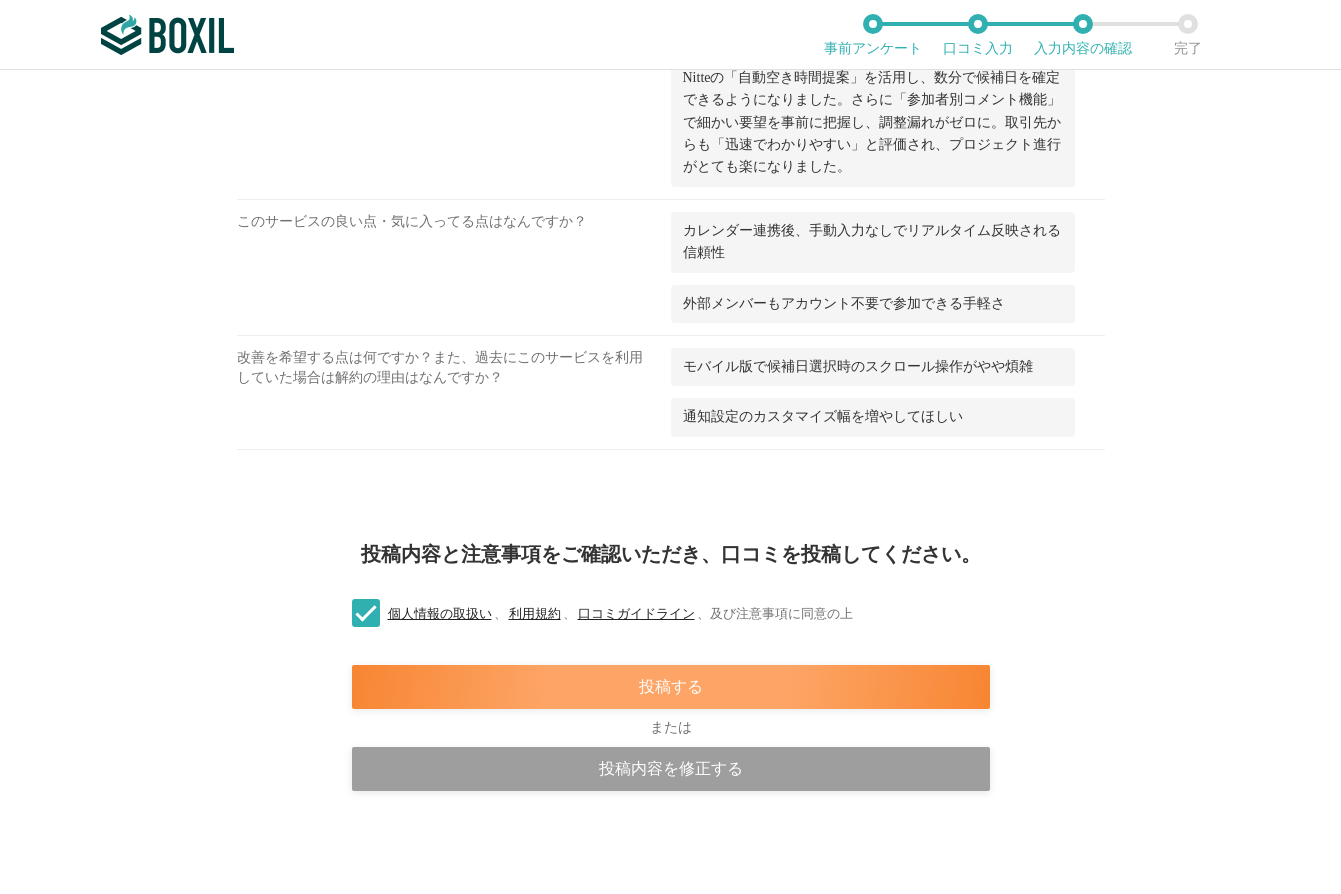 click on "投稿する" at bounding box center (671, 687) 